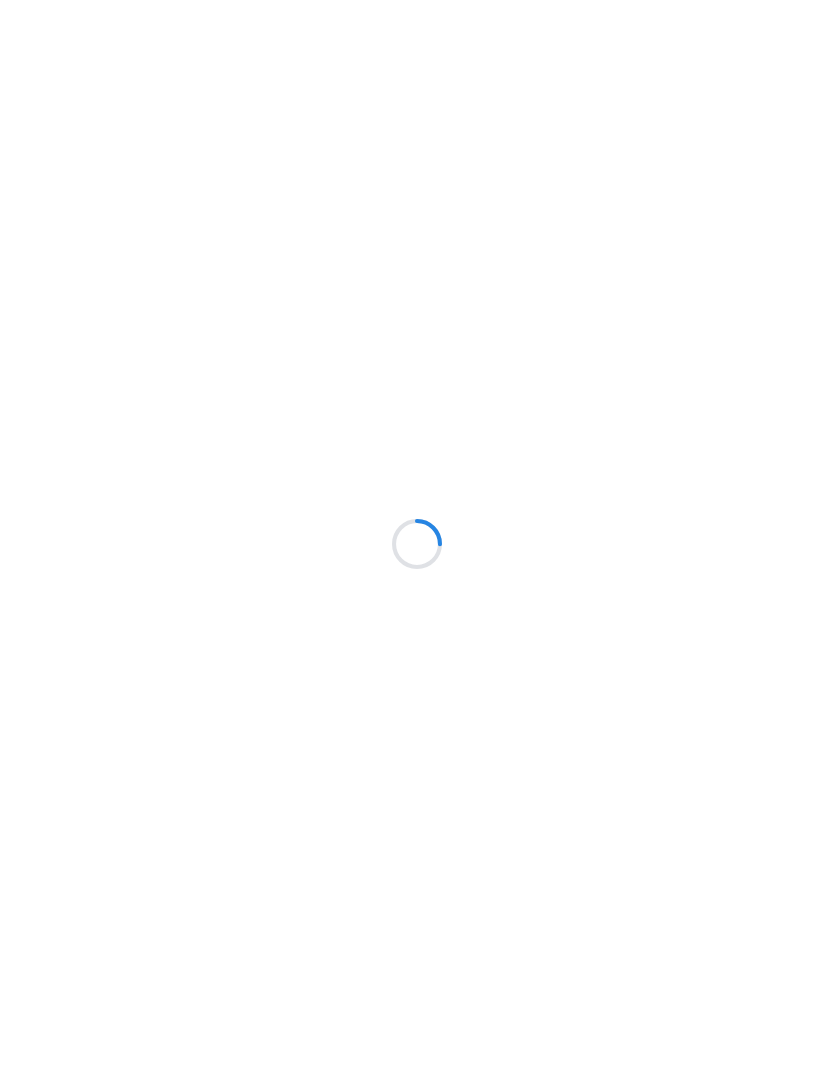 scroll, scrollTop: 0, scrollLeft: 0, axis: both 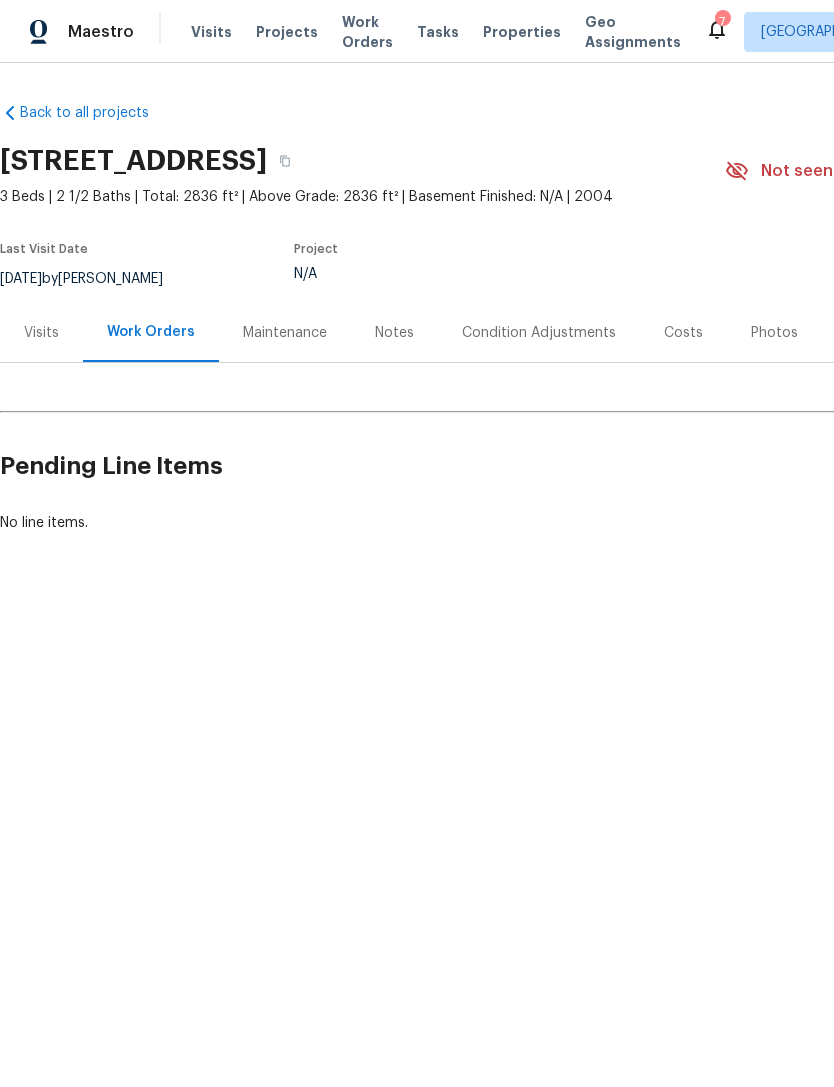 click on "Properties" at bounding box center (522, 32) 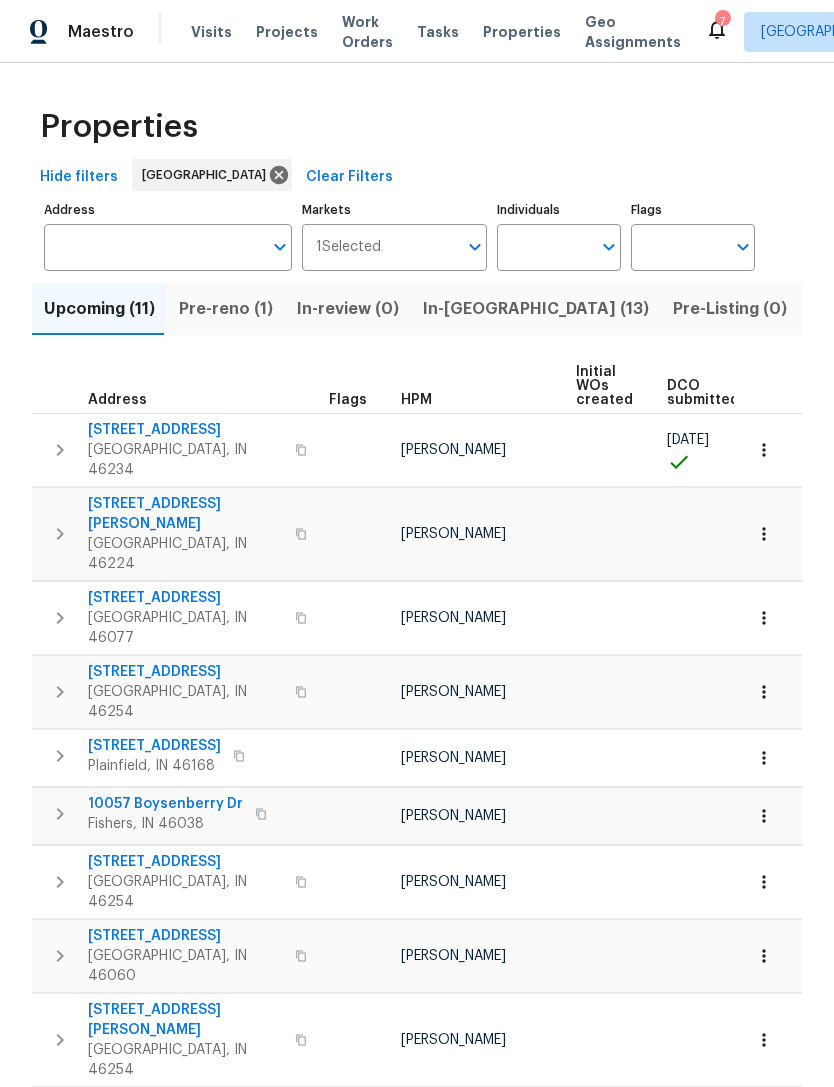 click at bounding box center (153, 247) 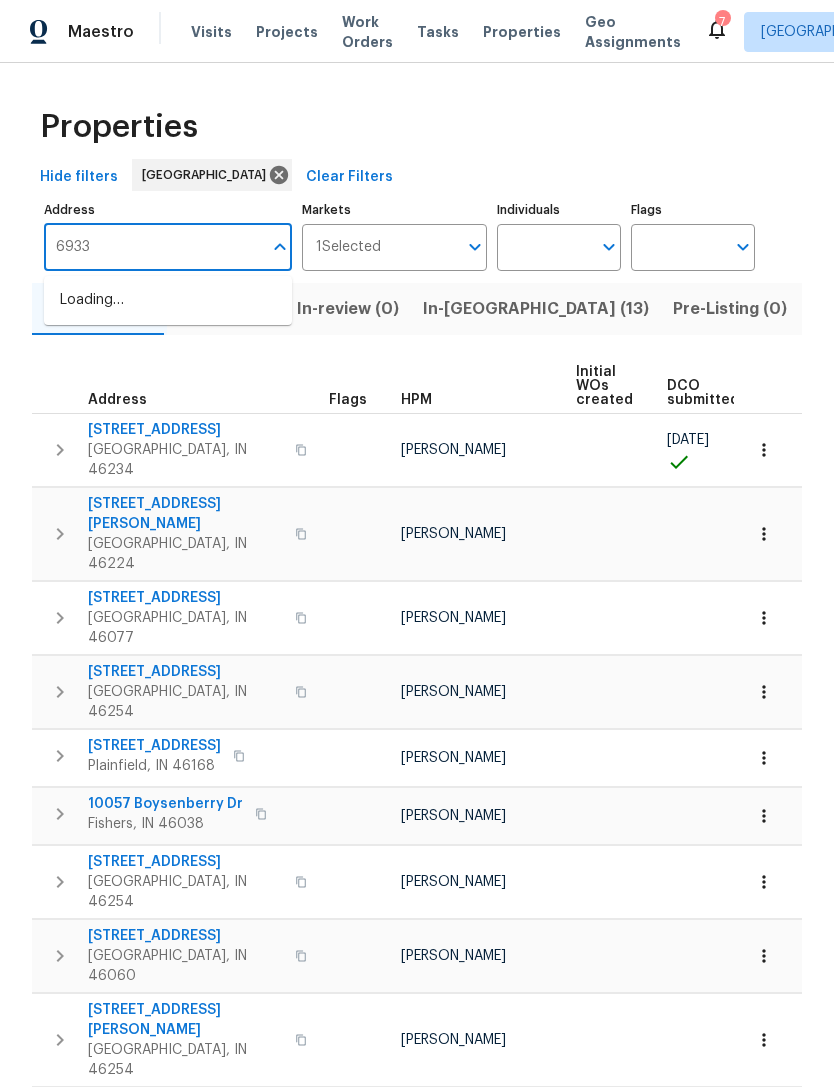 type on "6933" 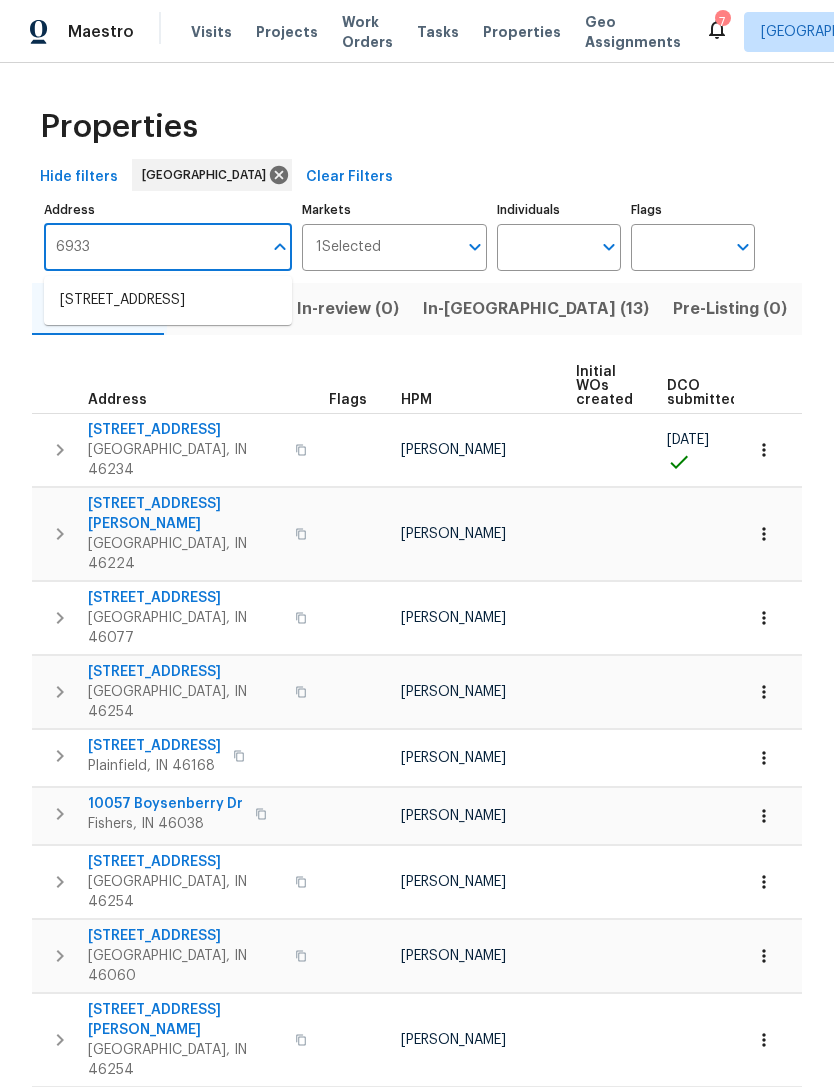 click on "6933 Sonora Blvd Brownsburg IN 46112" at bounding box center (168, 300) 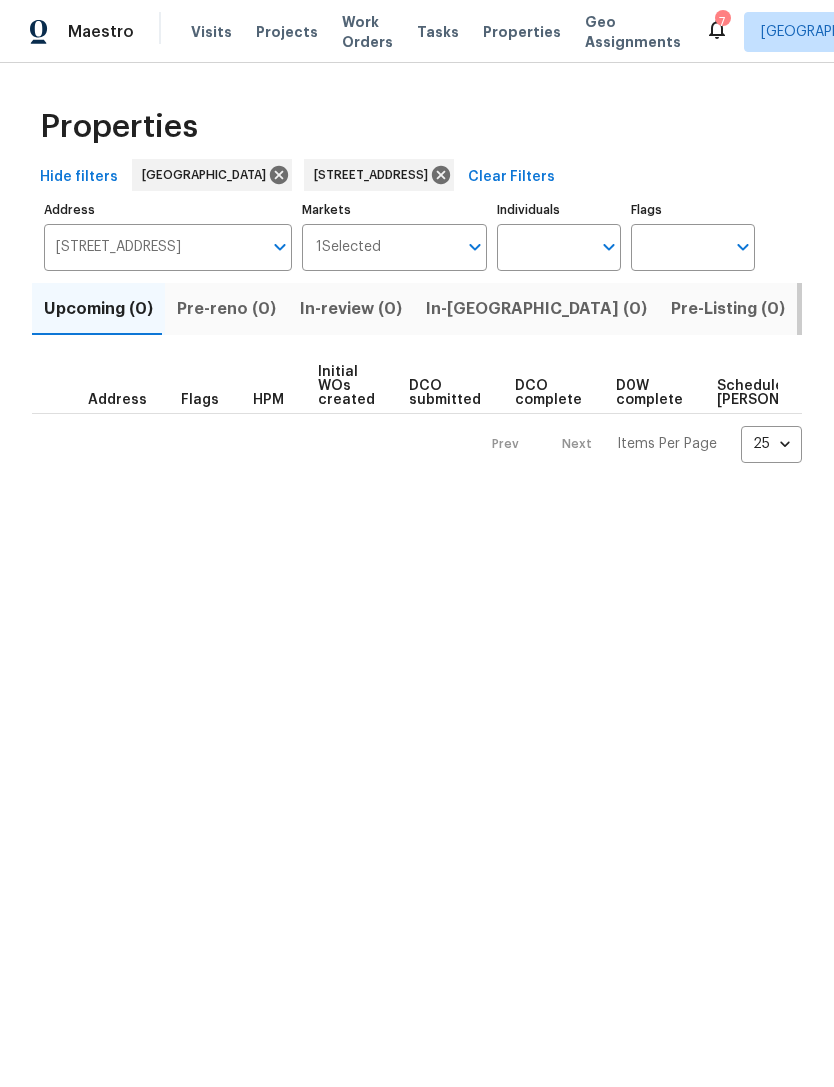 click on "Listed (1)" at bounding box center [845, 309] 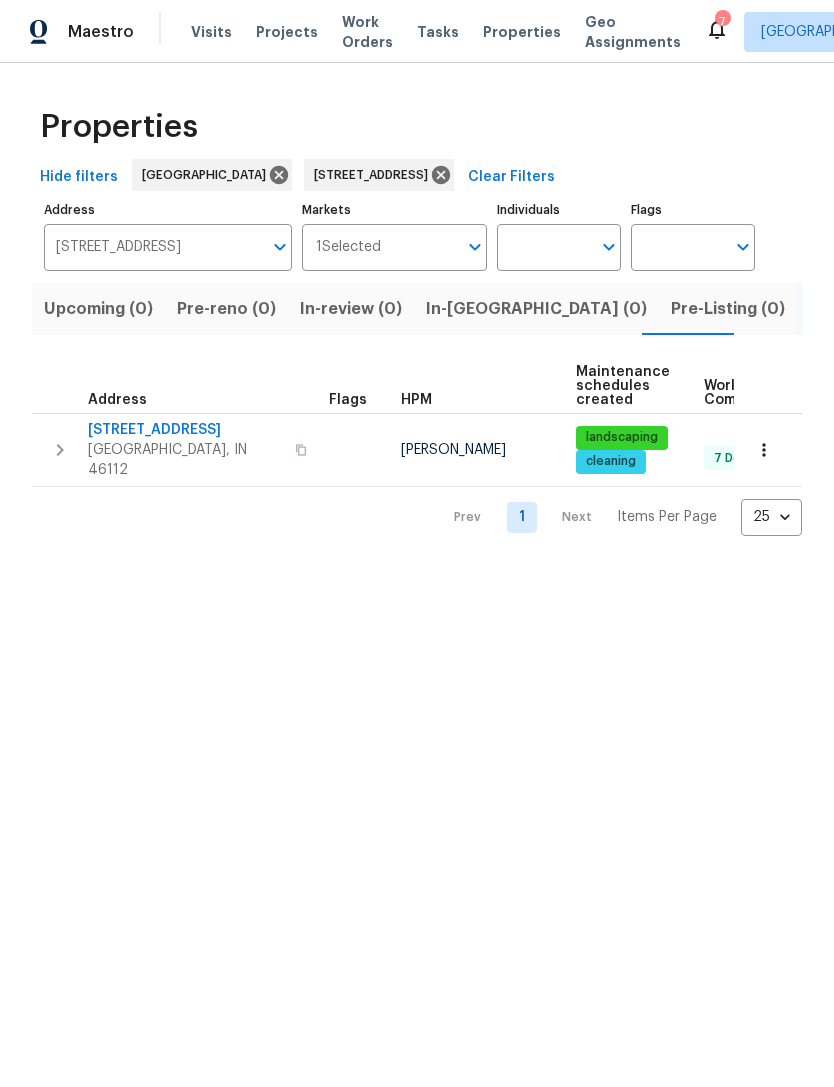 click on "Brownsburg, IN 46112" at bounding box center [185, 460] 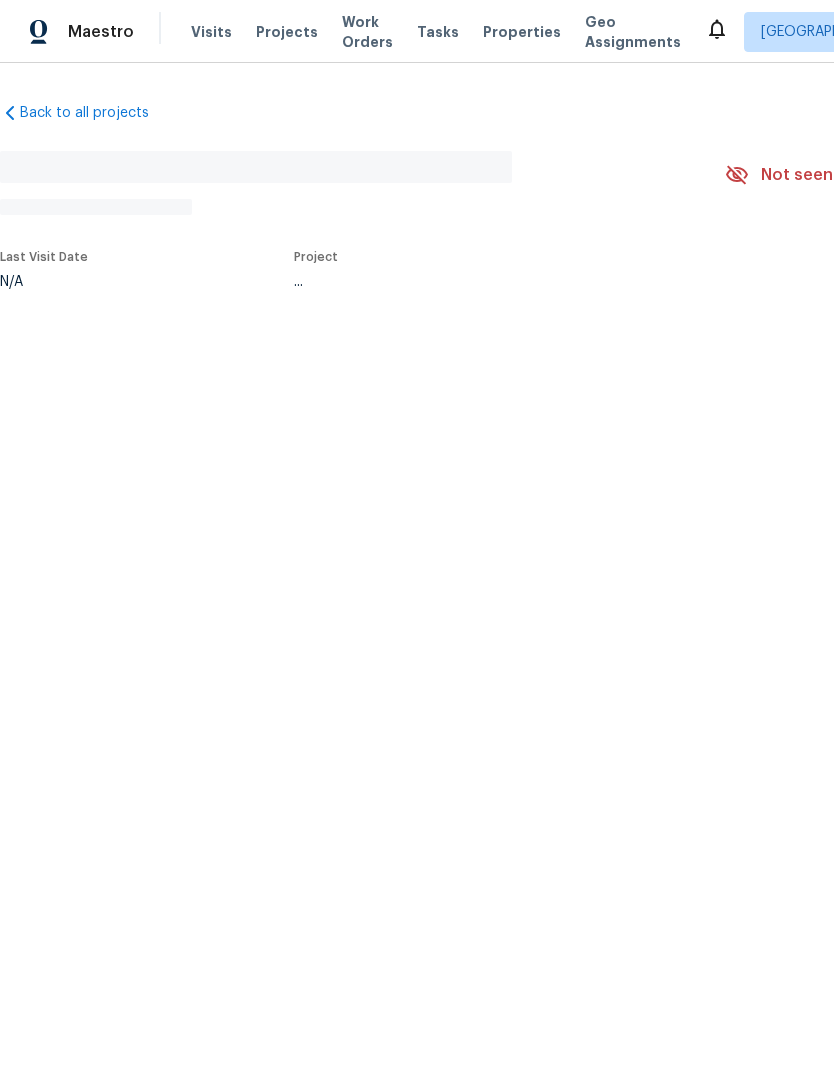 scroll, scrollTop: 0, scrollLeft: 0, axis: both 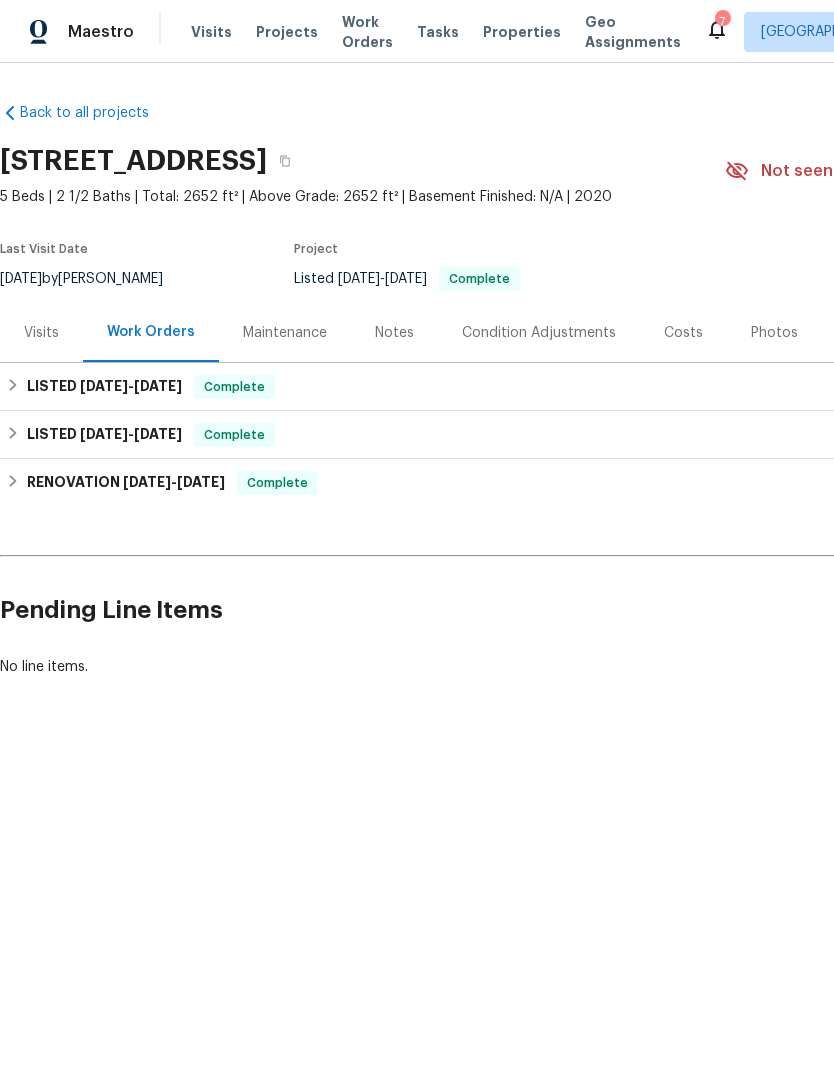 click on "Notes" at bounding box center (394, 333) 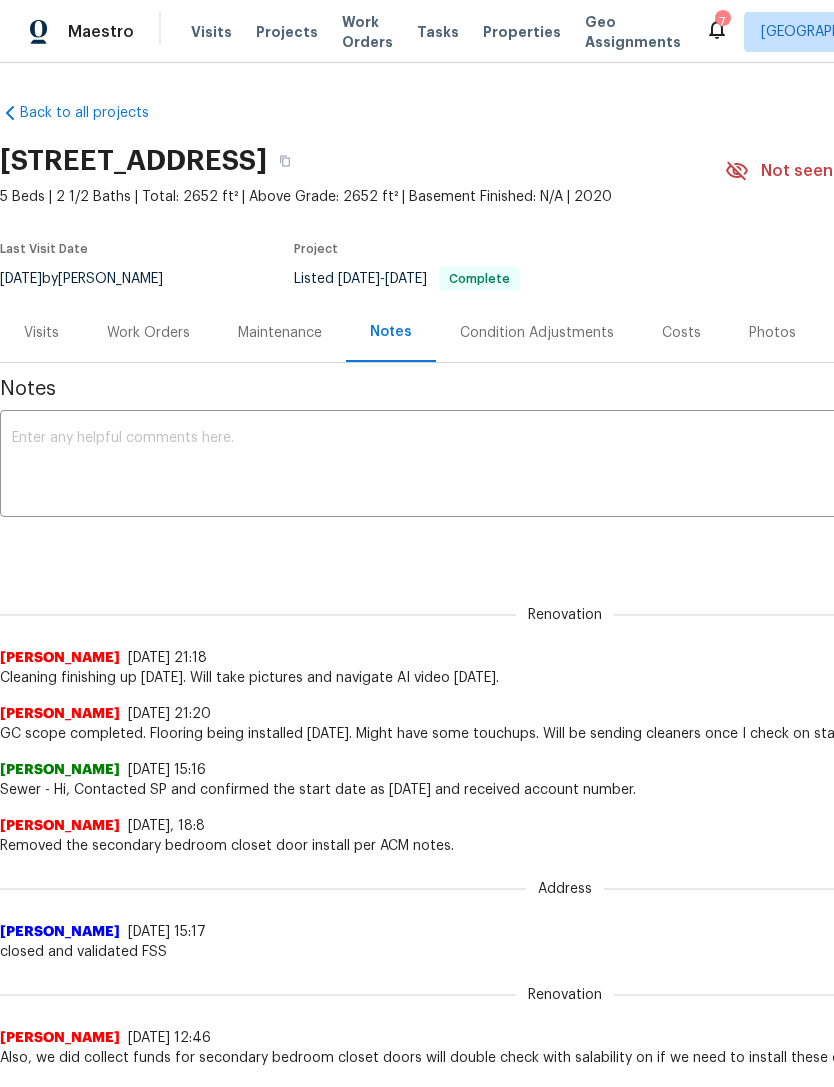 click at bounding box center [565, 466] 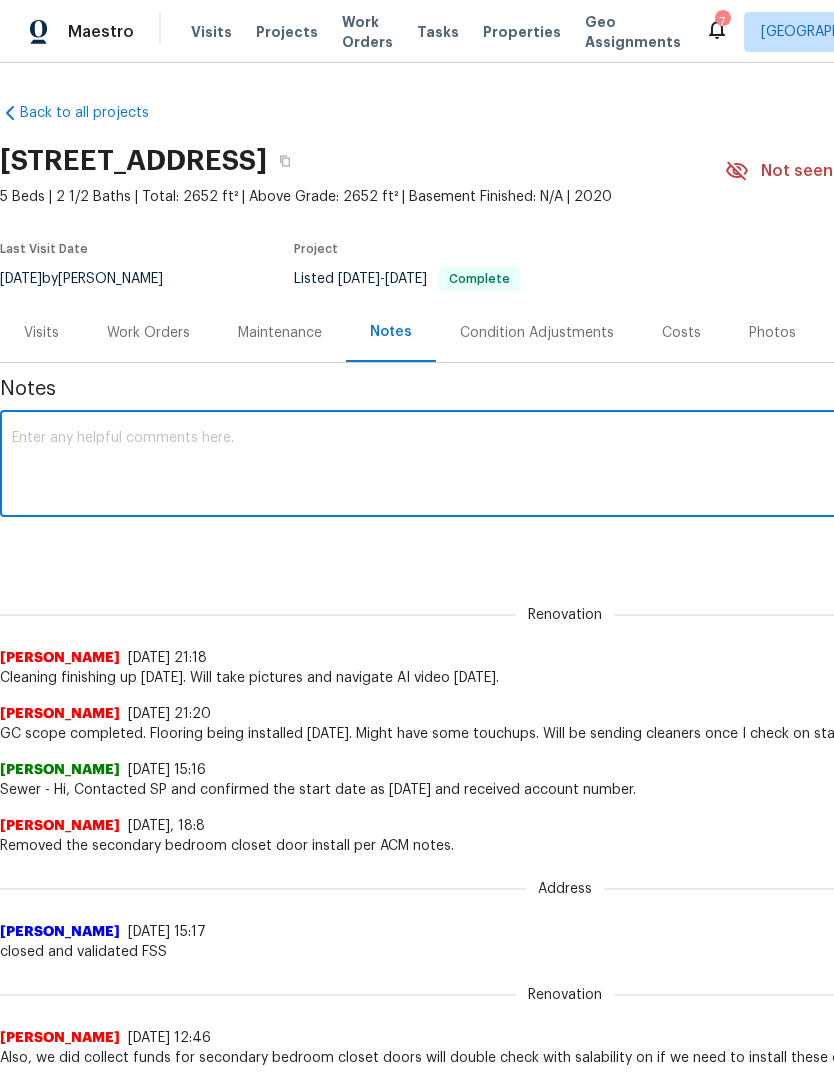 paste on "Cleaners advised that the blinds were pulled down, there was trash on the counter, and all of the security sensors were gone. Appears there has been a break-in, but I’m not able to get confirmation from the cleaners if we have broken locks or a broken window. I’m unsure of other condition detail details." 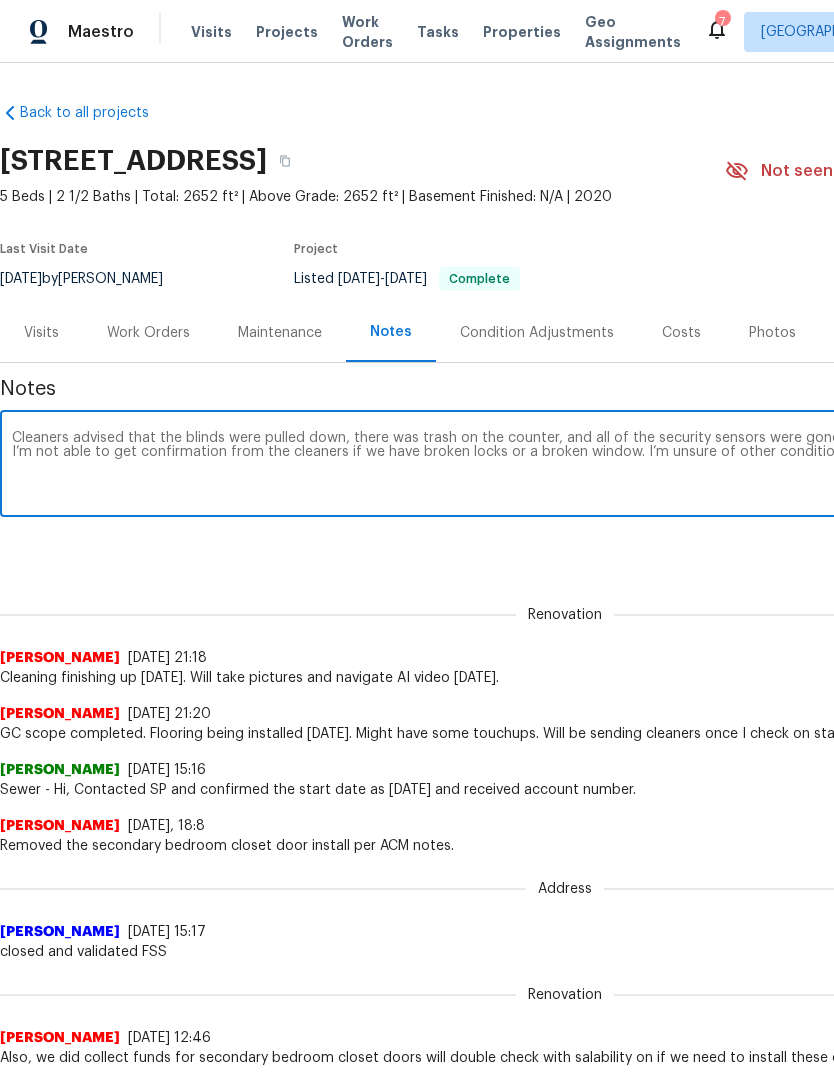 click on "Cleaners advised that the blinds were pulled down, there was trash on the counter, and all of the security sensors were gone. Appears there has been a break-in, but I’m not able to get confirmation from the cleaners if we have broken locks or a broken window. I’m unsure of other condition detail details." at bounding box center [565, 466] 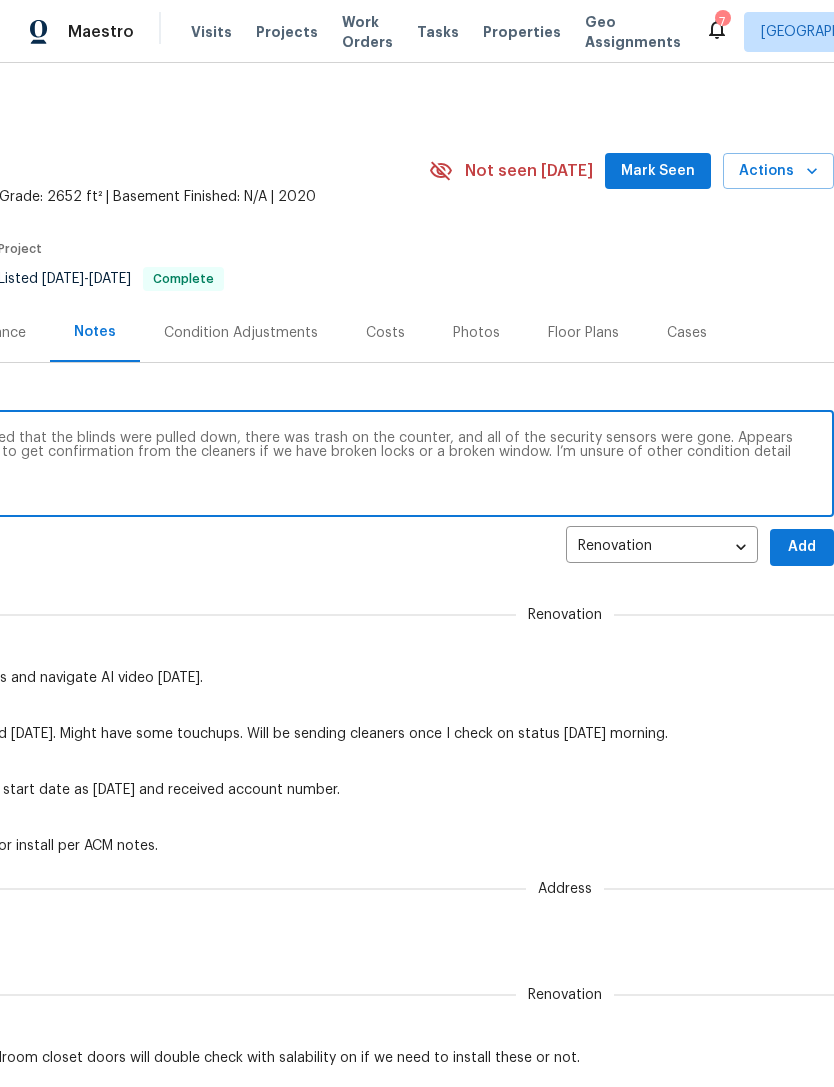 scroll, scrollTop: 0, scrollLeft: 296, axis: horizontal 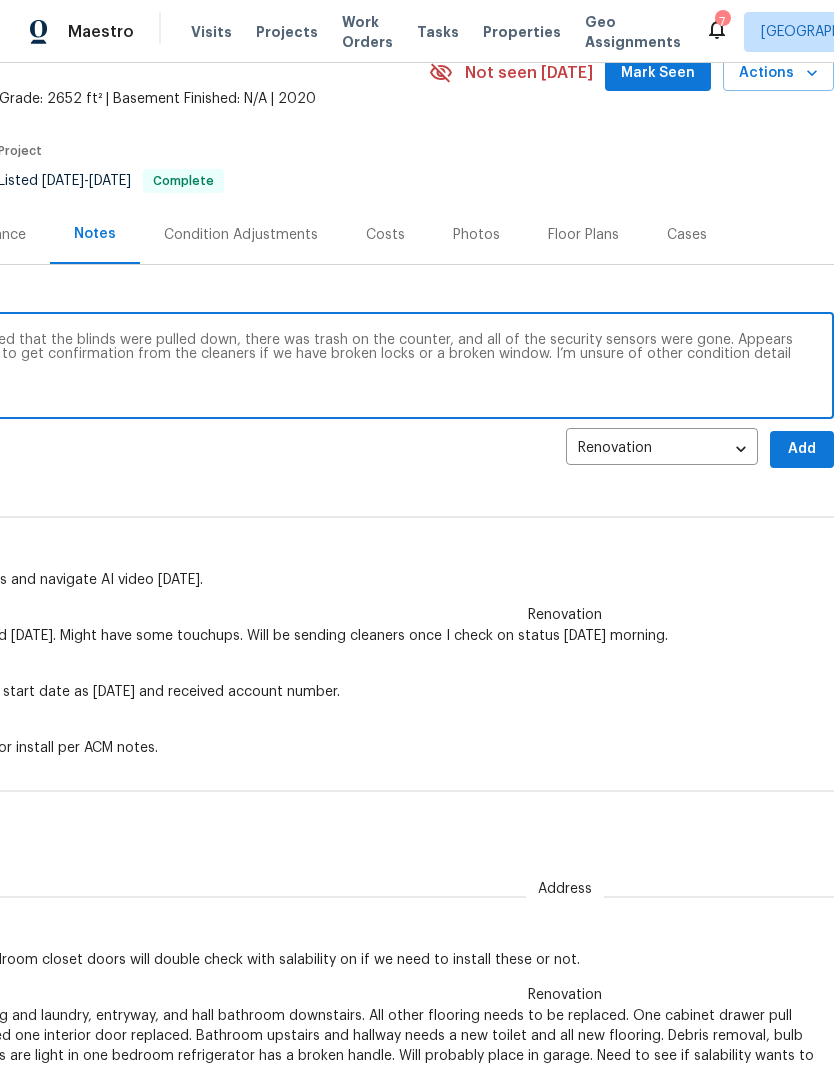 type on "Requested TOM. Cleaners advised that the blinds were pulled down, there was trash on the counter, and all of the security sensors were gone. Appears there has been a break-in, but I’m not able to get confirmation from the cleaners if we have broken locks or a broken window. I’m unsure of other condition detail details. Creating security ticket now." 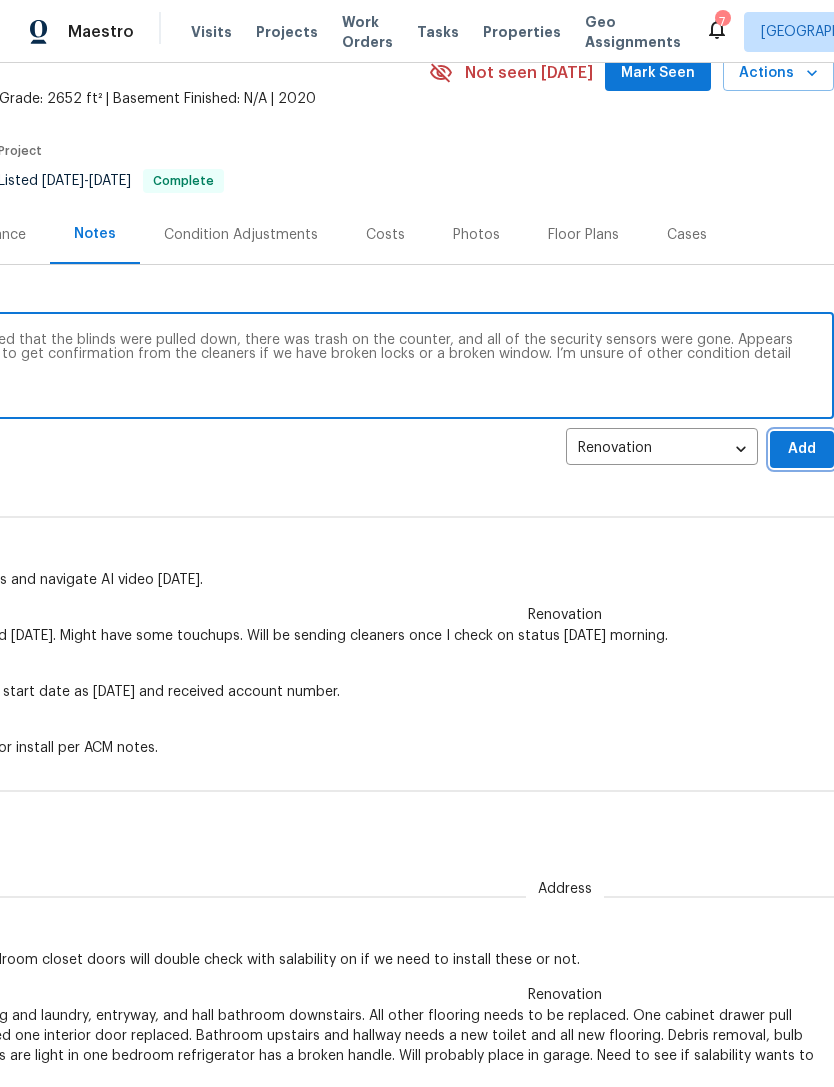 click on "Add" at bounding box center [802, 449] 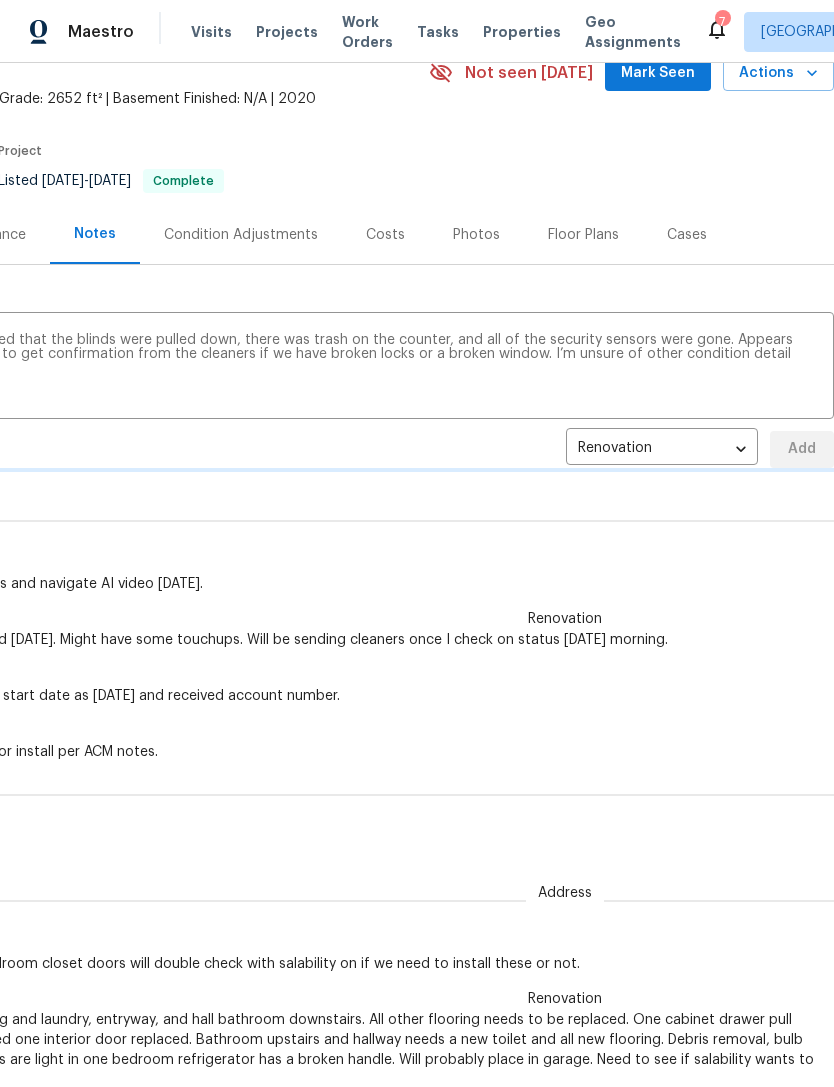 type 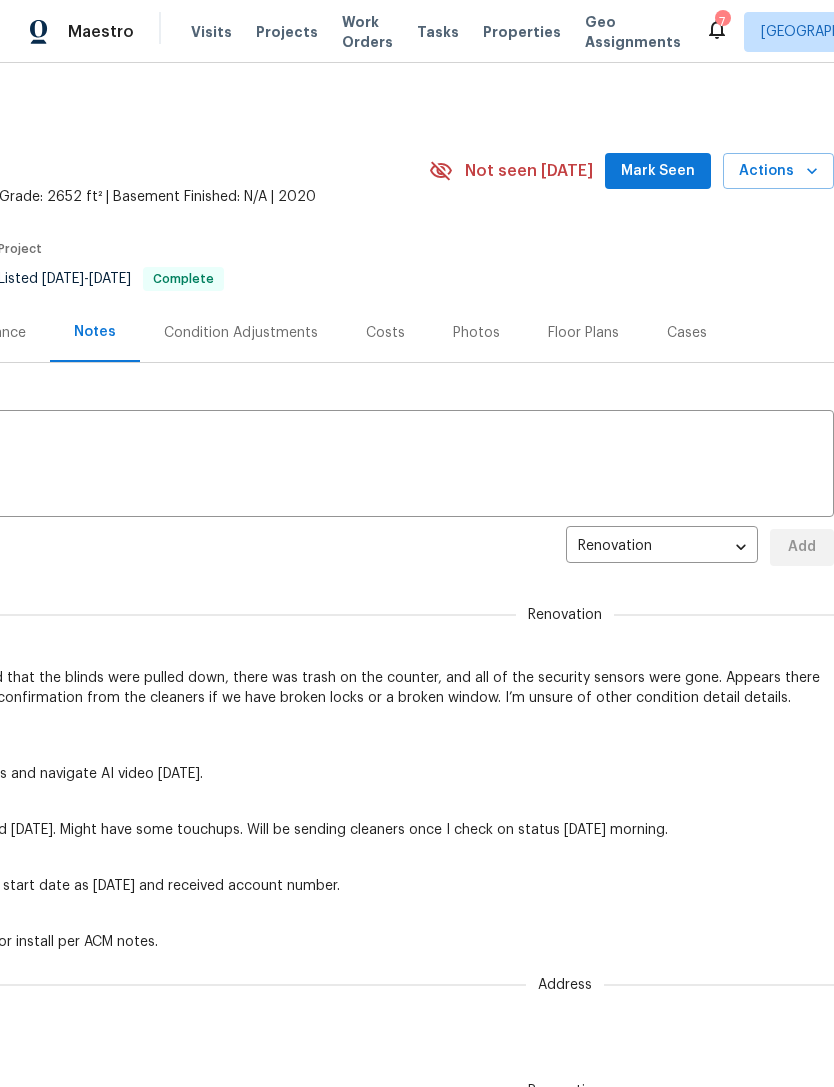 scroll, scrollTop: 0, scrollLeft: 296, axis: horizontal 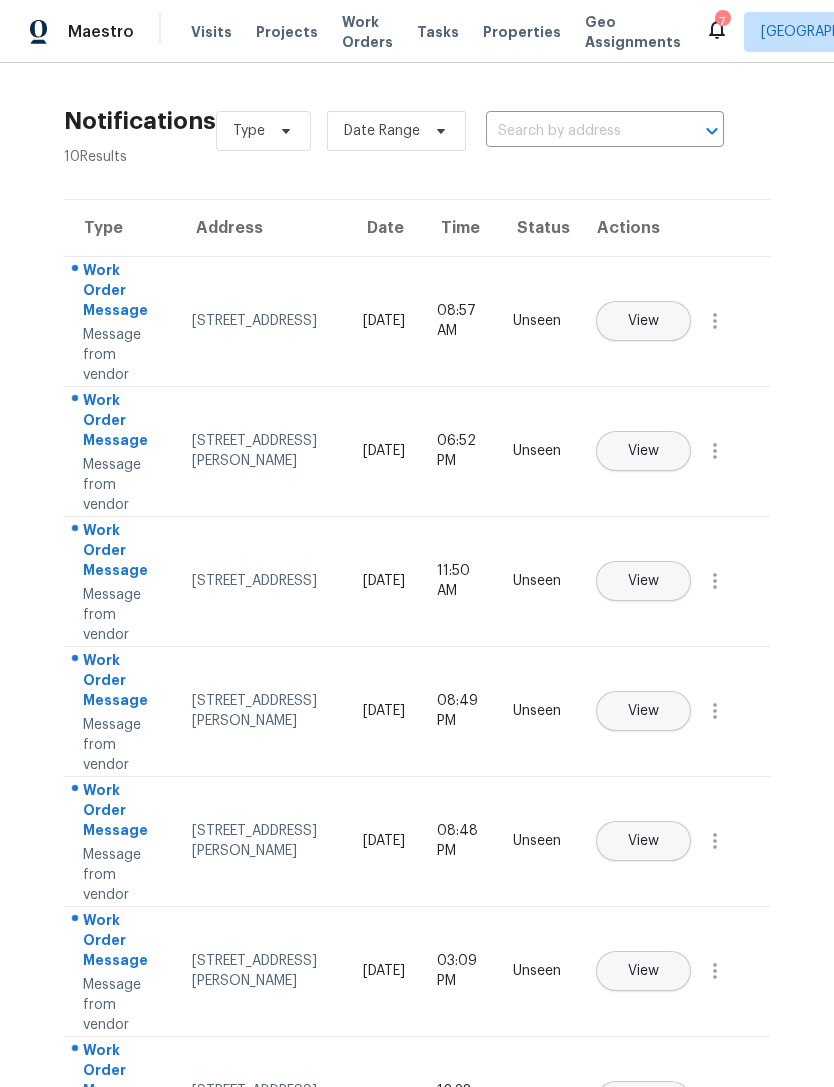 click on "View" at bounding box center (643, 321) 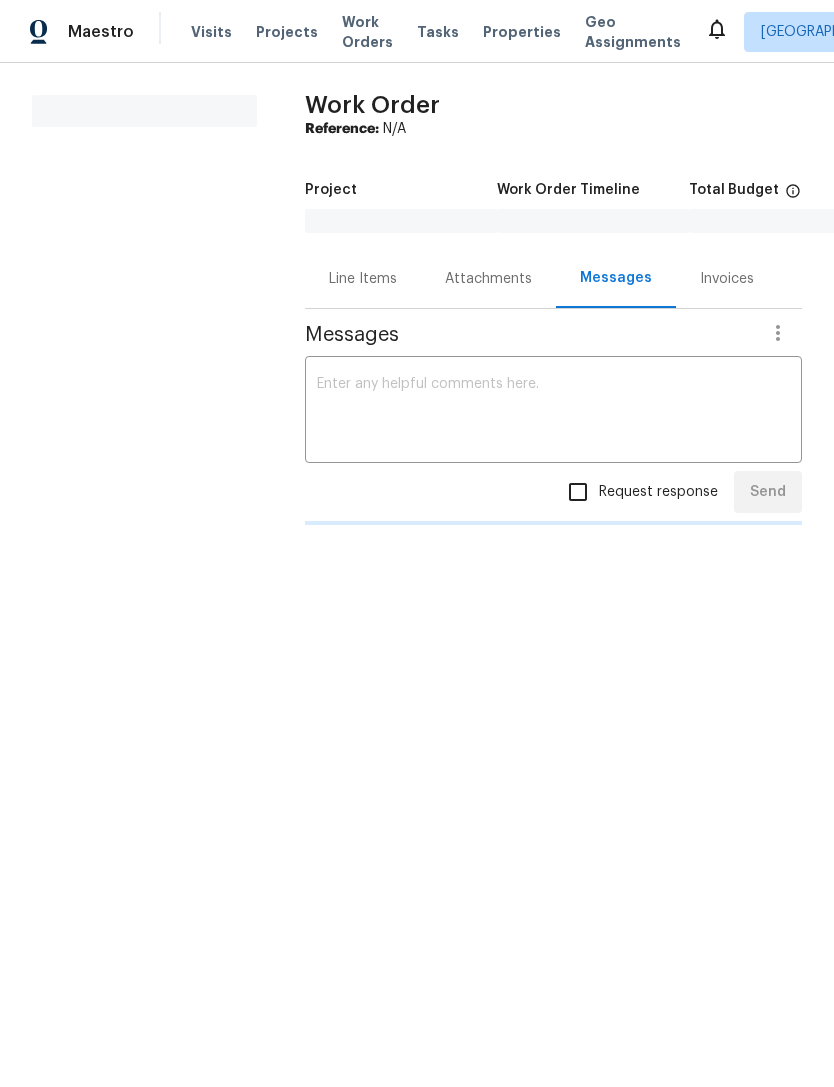 scroll, scrollTop: 0, scrollLeft: 0, axis: both 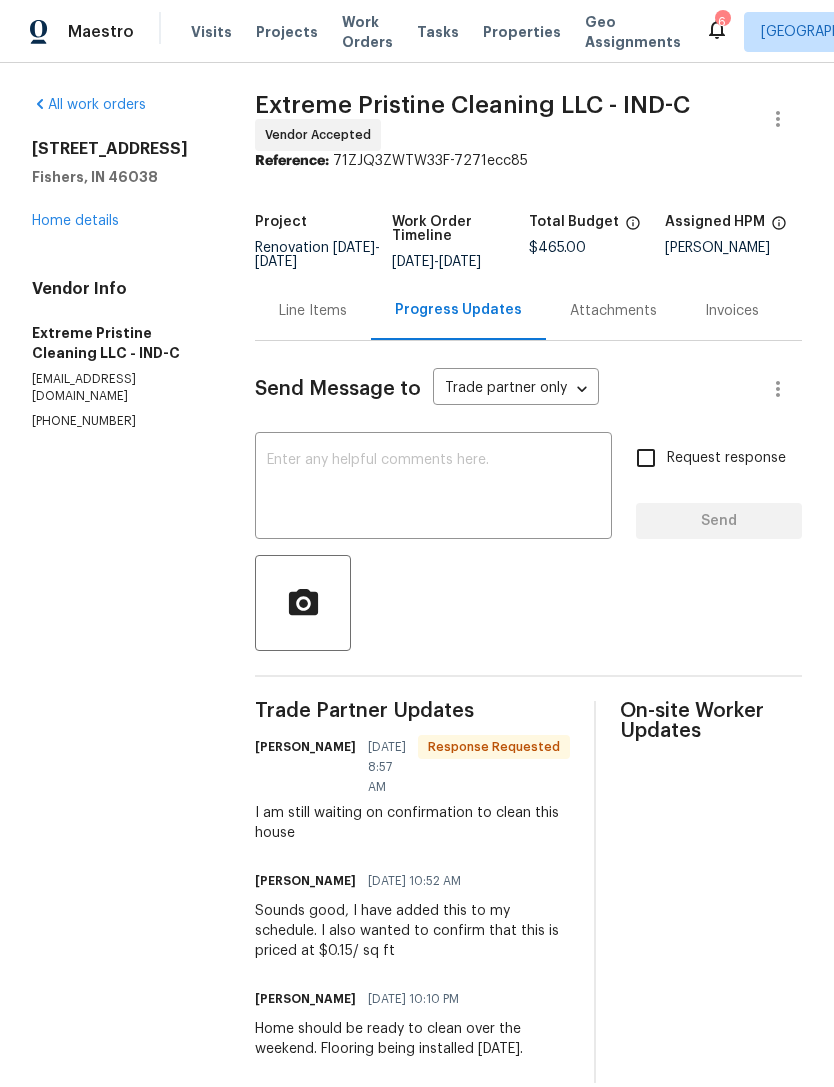 click 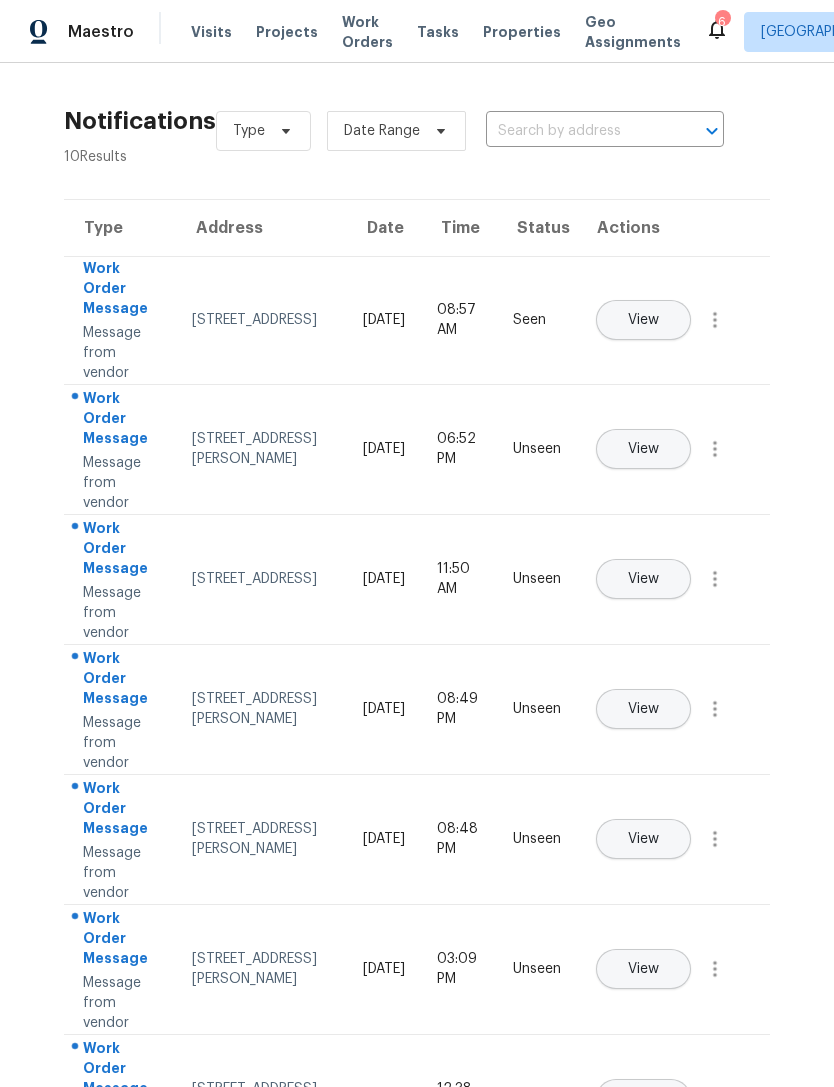 click on "Work Order Message" at bounding box center [121, 420] 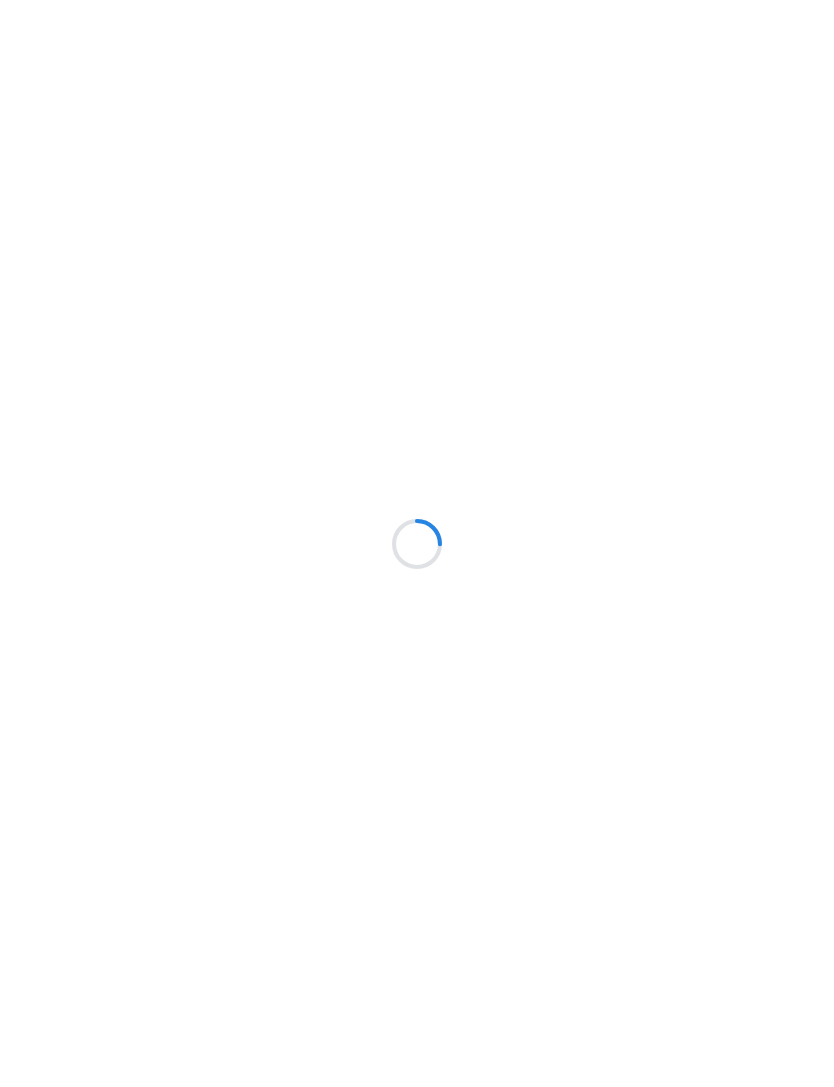 scroll, scrollTop: 0, scrollLeft: 0, axis: both 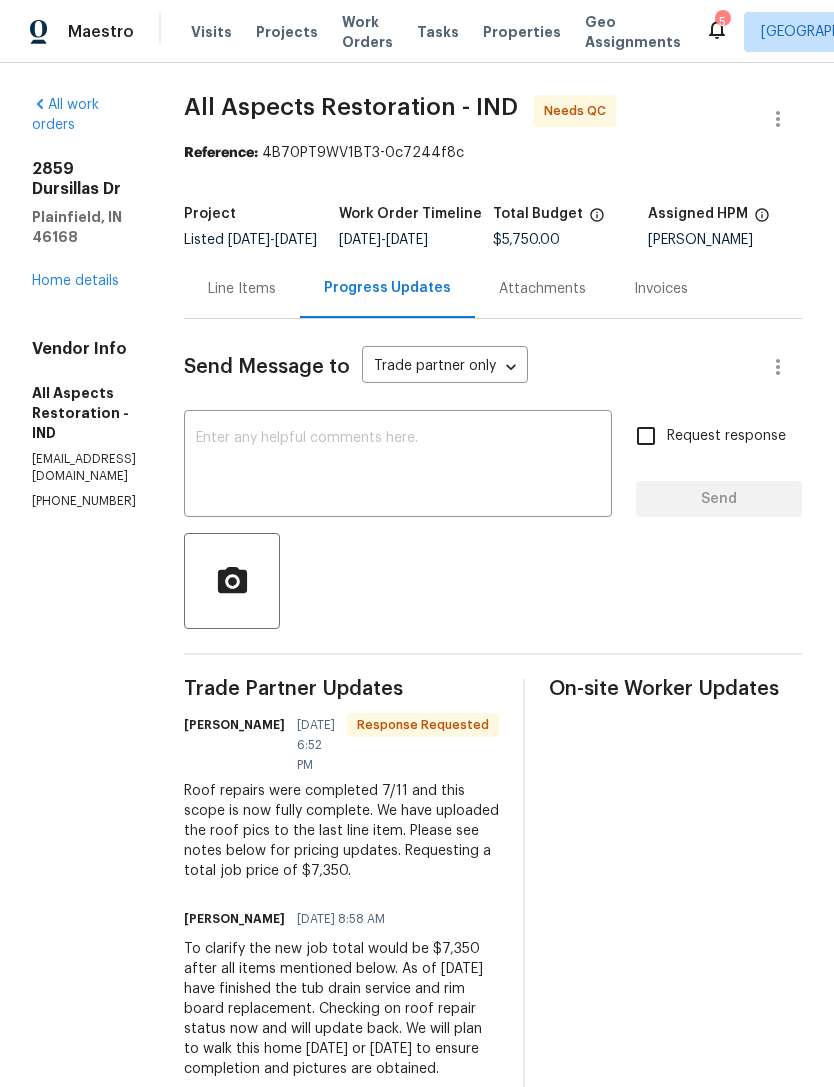 click on "Send Message to Trade partner only Trade partner only ​ x ​ Request response Send Trade Partner Updates [PERSON_NAME] [DATE] 6:52 PM Response Requested Roof repairs were completed 7/11 and this scope is now fully complete. We have uploaded the roof pics to the last line item.
Please see notes below for pricing updates. Requesting a total job price of $7,350. [PERSON_NAME] [DATE] 8:58 AM To clarify the new job total would be $7,350 after all items mentioned below.
As of [DATE] have finished the tub drain service and rim board replacement.
Checking on roof repair status now and will update back.
We will plan to walk this home [DATE] or [DATE] to ensure completion and pictures are obtained. [PERSON_NAME] [DATE] 7:56 AM Approved. I will call you. [PERSON_NAME] [DATE] 7:49 AM Requesting a total of $705 for roof repairs.
-up to 16 SF of decking replacement
- up to one roll of ice/water shielf
-flashing
-66 SF of shingle replacements [PERSON_NAME] [DATE] 1:07 PM [PERSON_NAME] [DATE] 12:57 PM" at bounding box center [493, 1344] 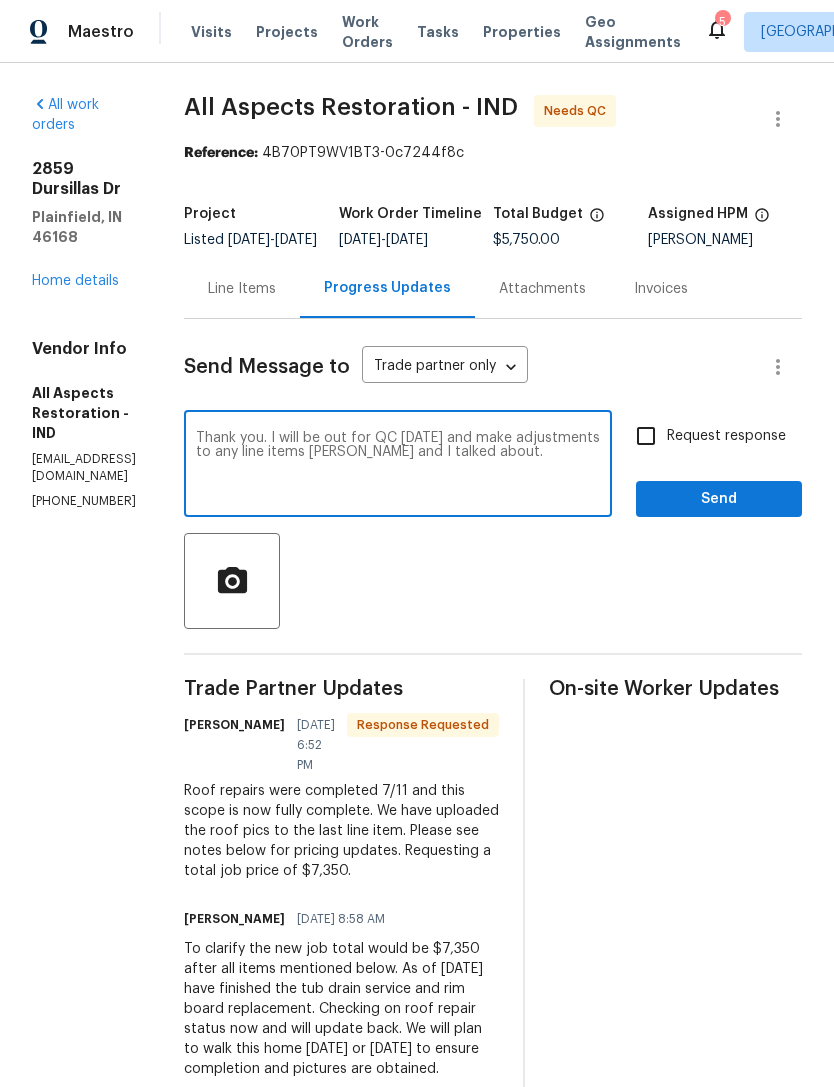 type on "Thank you. I will be out for QC tomorrow and make adjustments to any line items Ryan and I talked about." 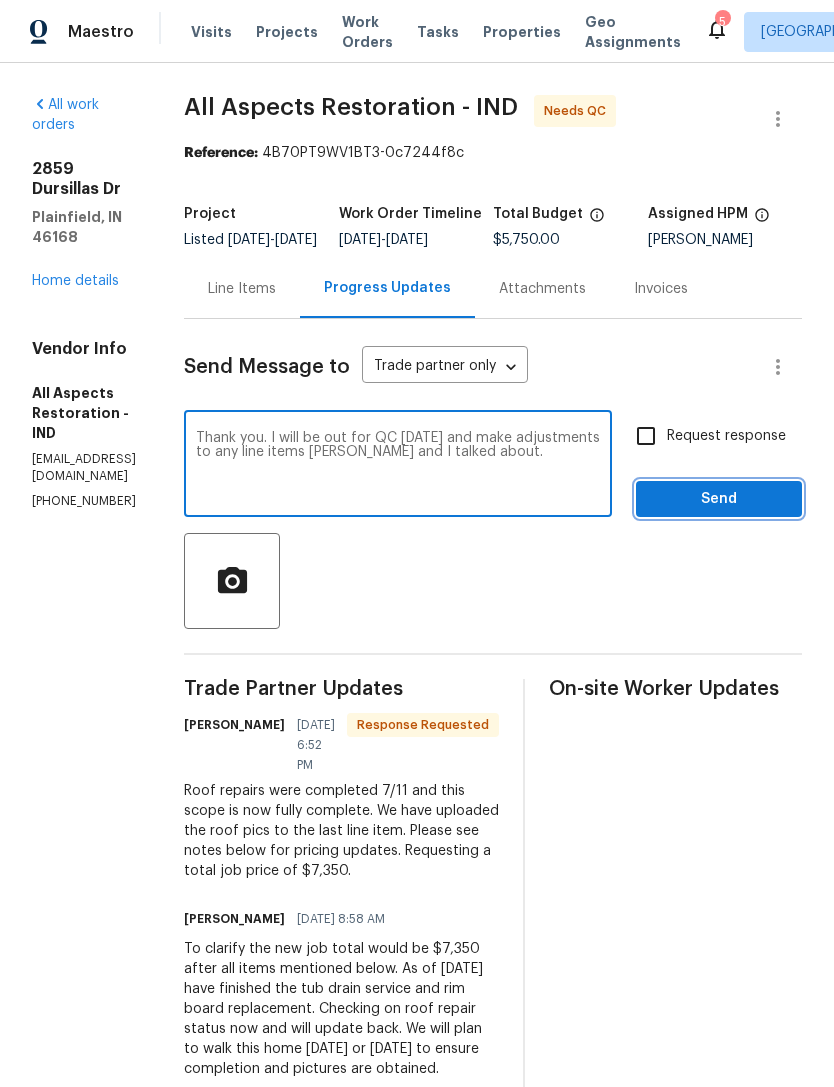 click on "Send" at bounding box center [719, 499] 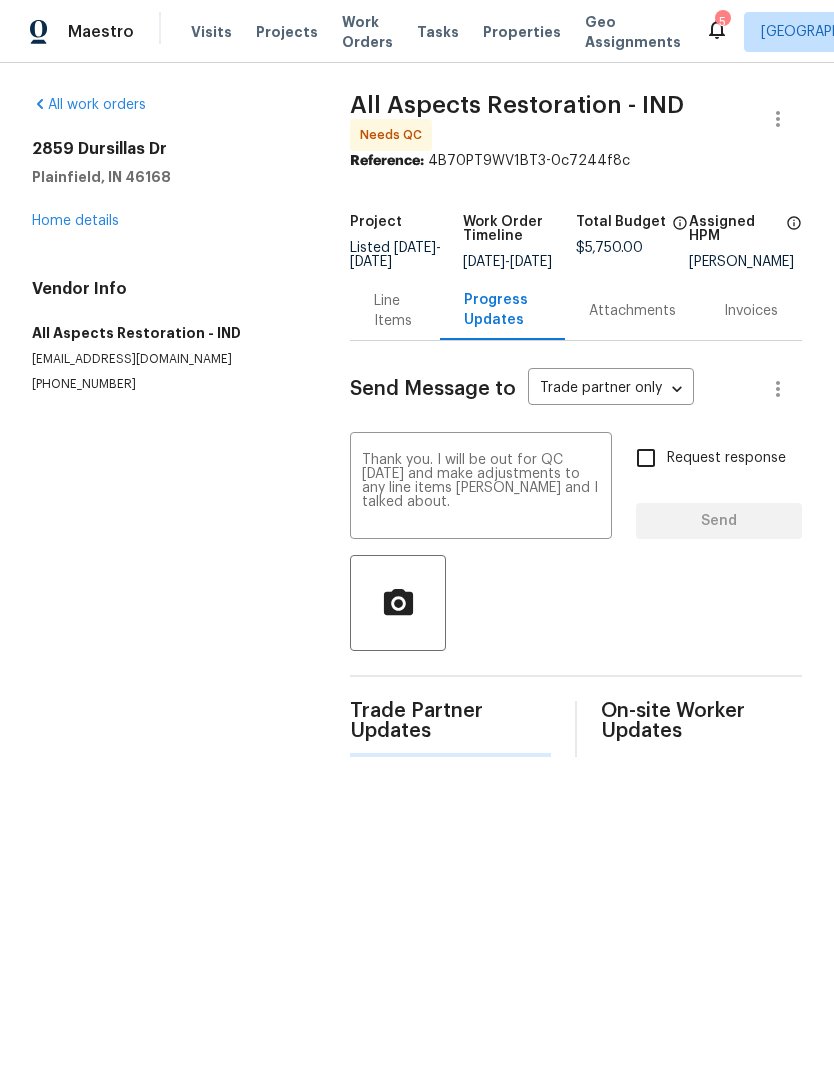 type 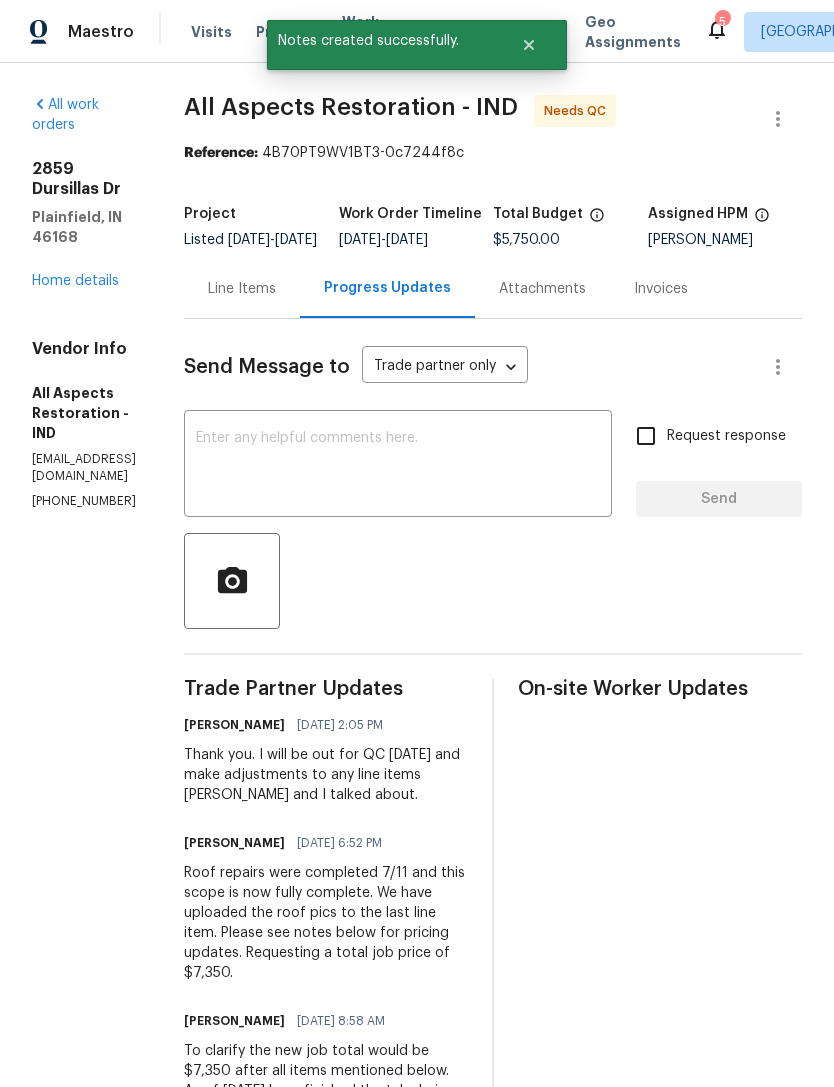 click 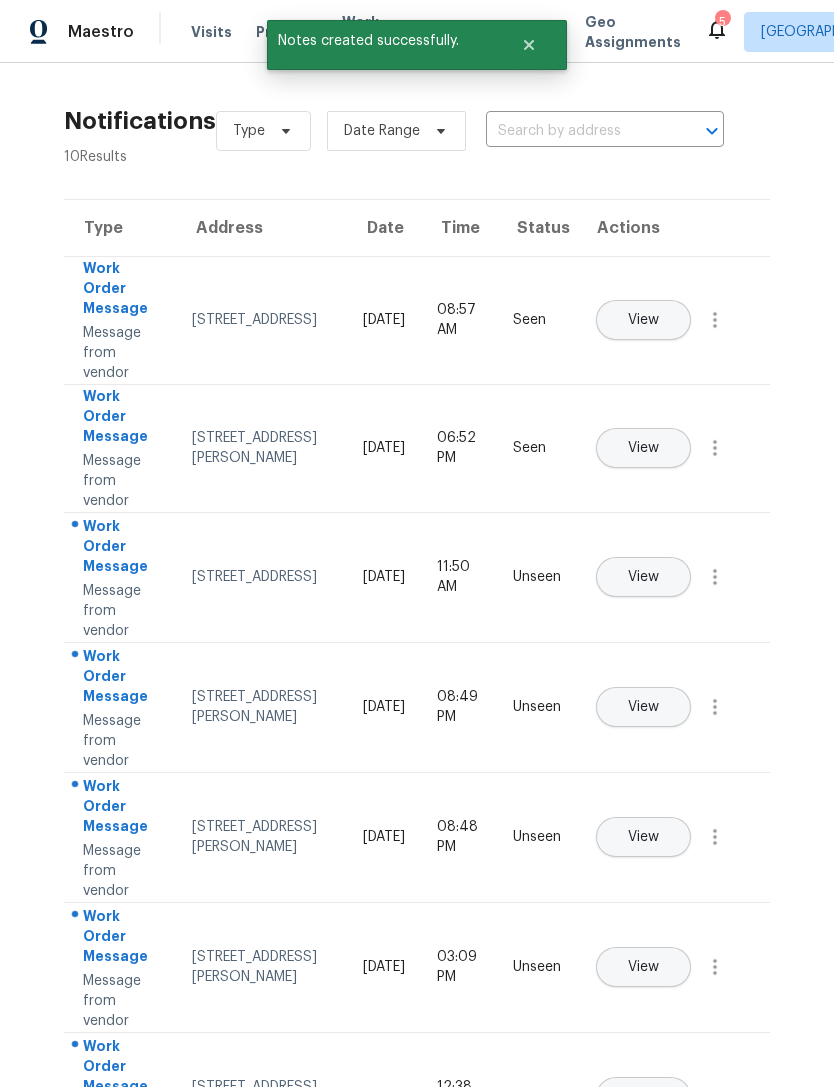 click on "View" at bounding box center (643, 577) 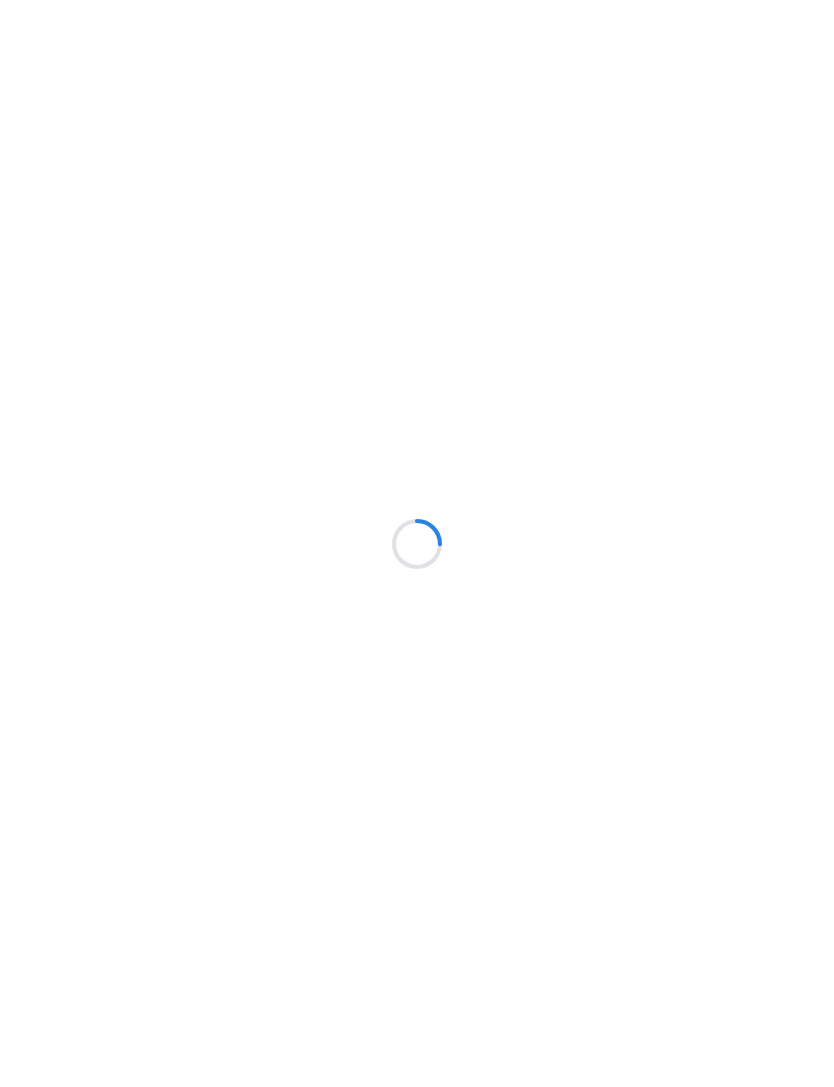 scroll, scrollTop: 0, scrollLeft: 0, axis: both 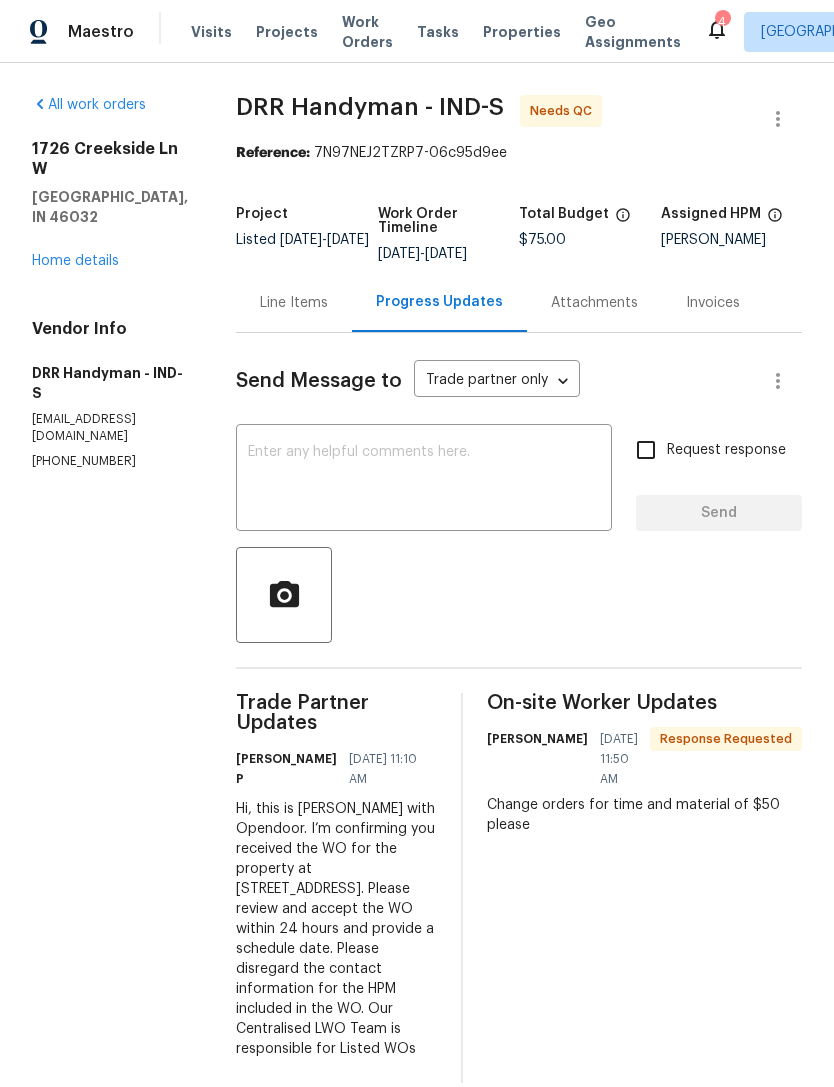 click 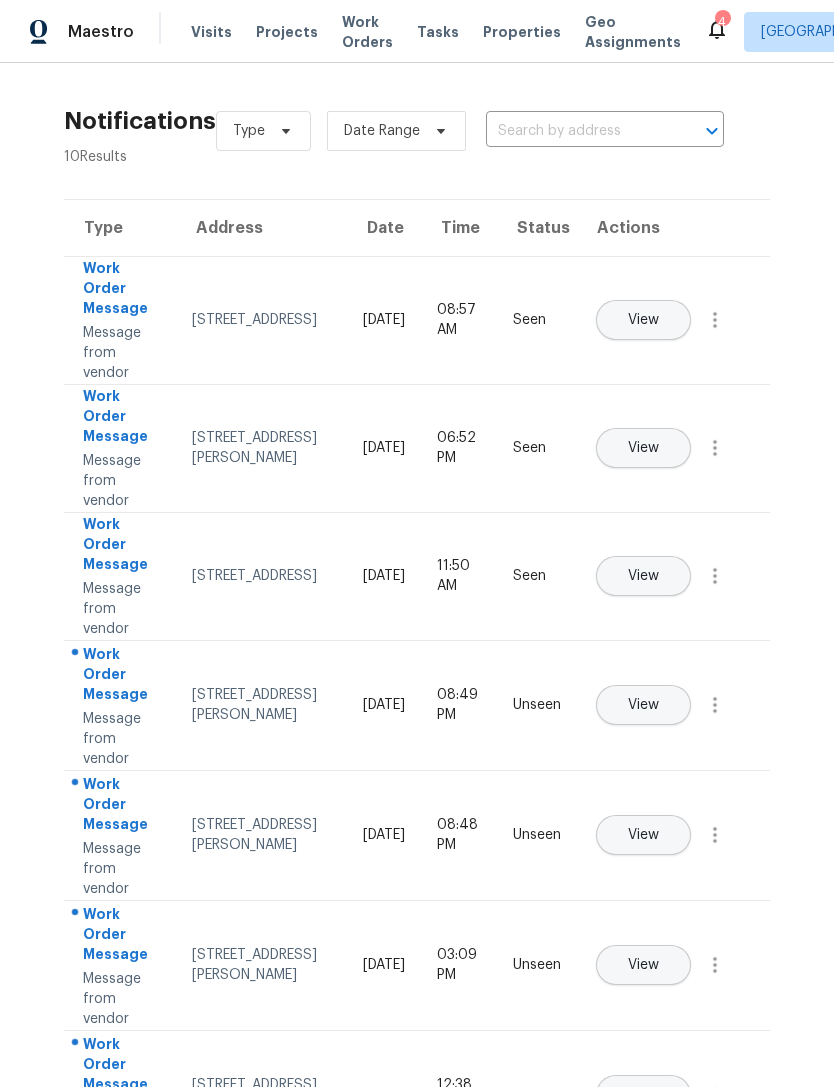 click on "View" at bounding box center [643, 705] 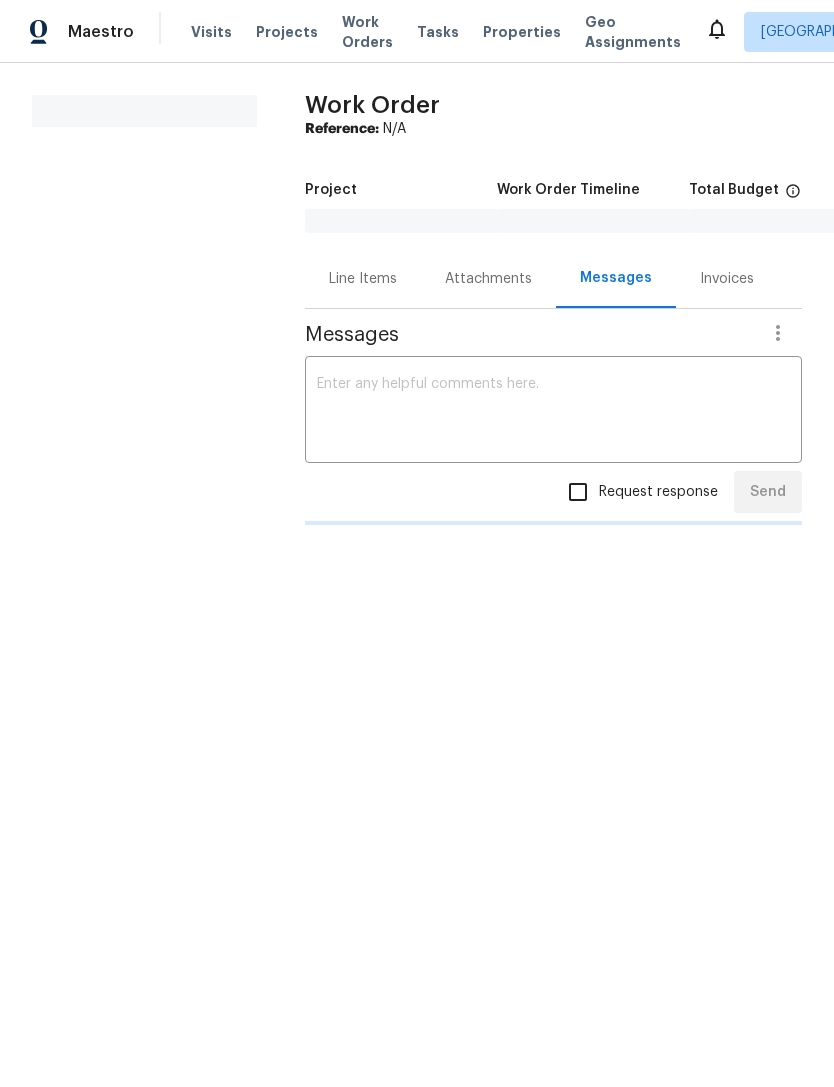 scroll, scrollTop: 0, scrollLeft: 0, axis: both 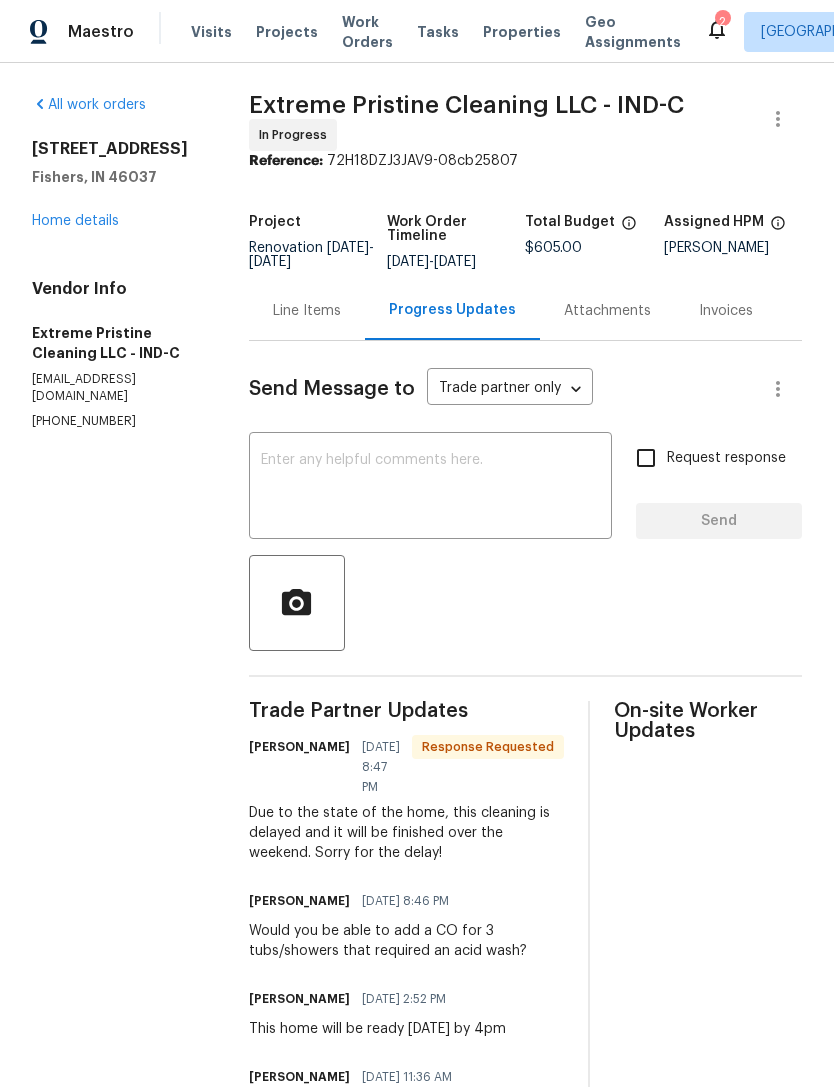 click on "2" at bounding box center (722, 22) 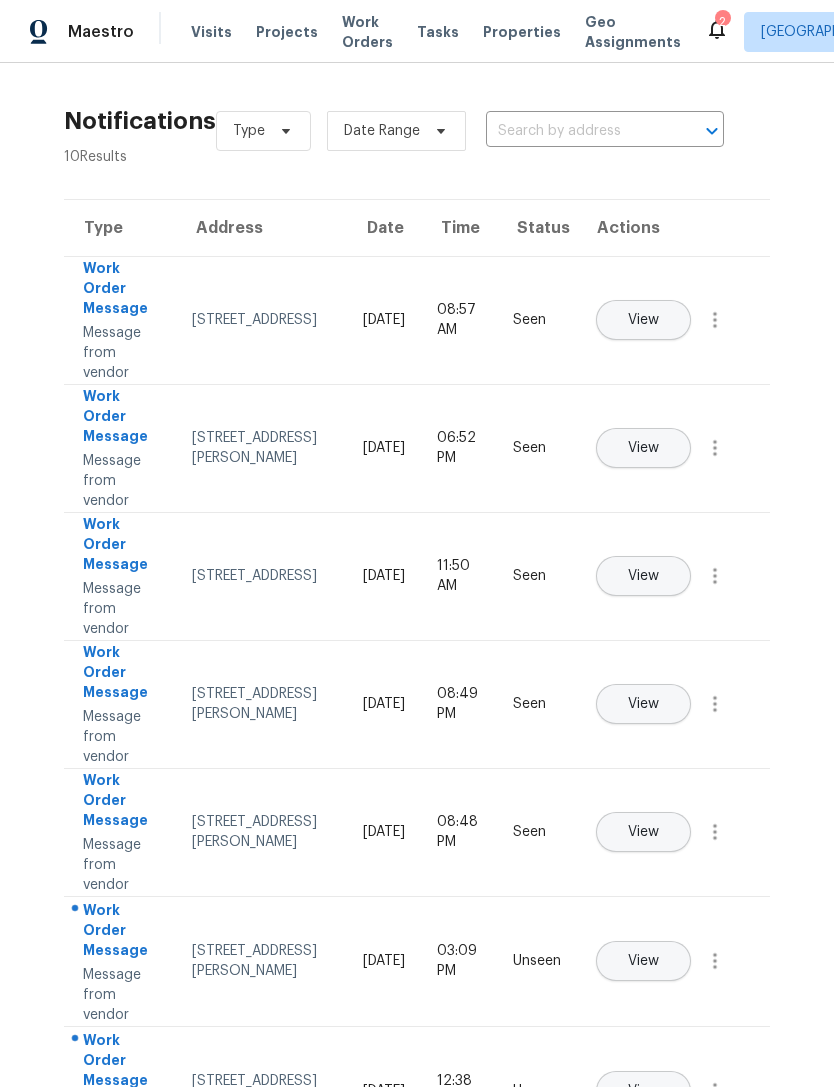 click on "View" at bounding box center [643, 961] 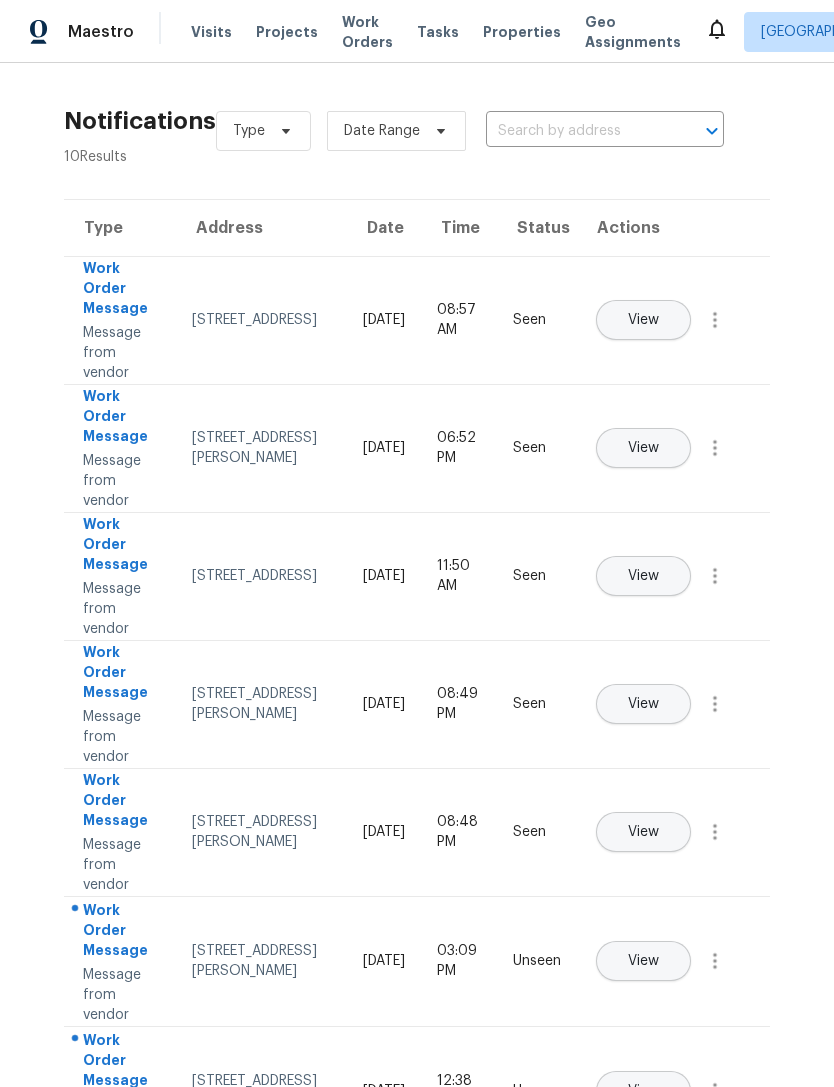 click on "Properties" at bounding box center (522, 32) 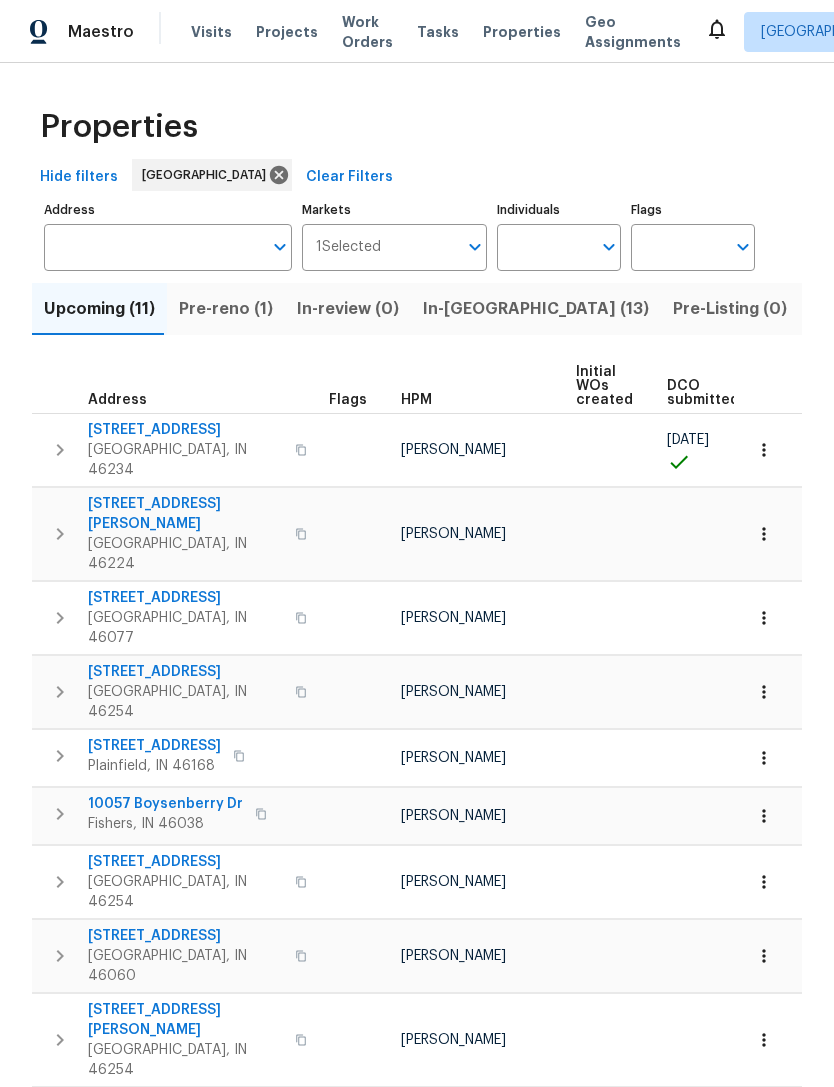click on "Address" at bounding box center (153, 247) 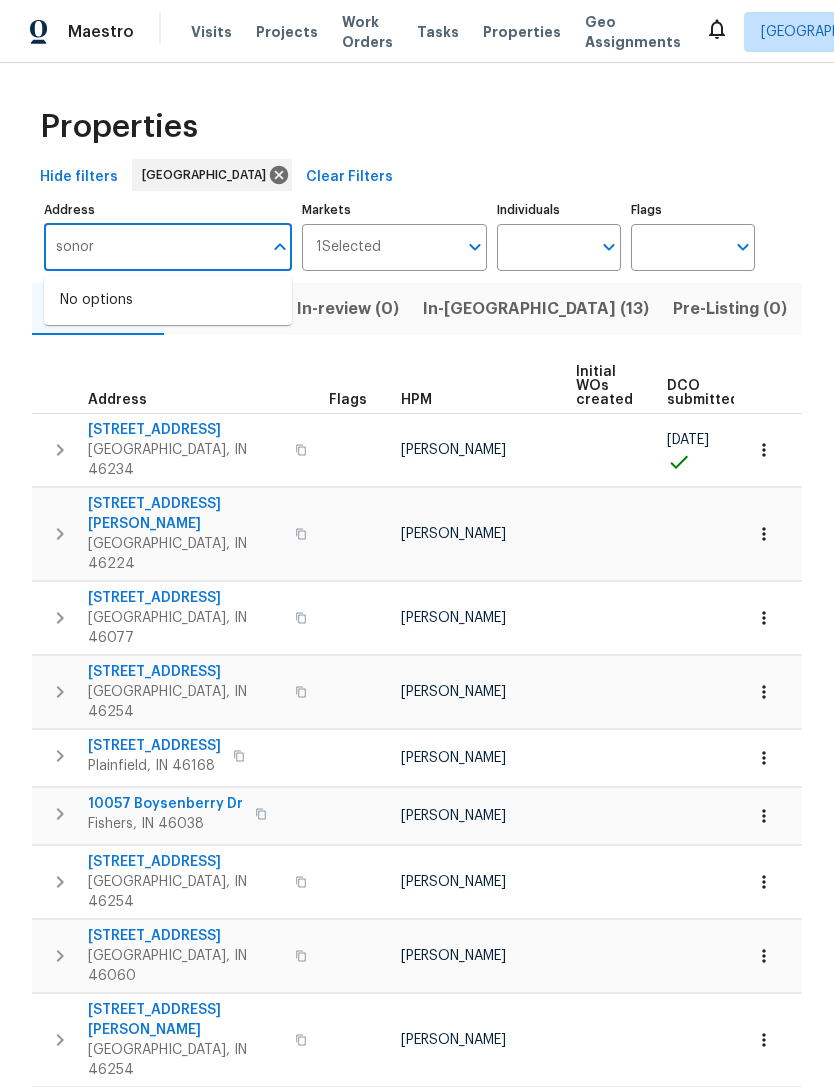 type on "sonora" 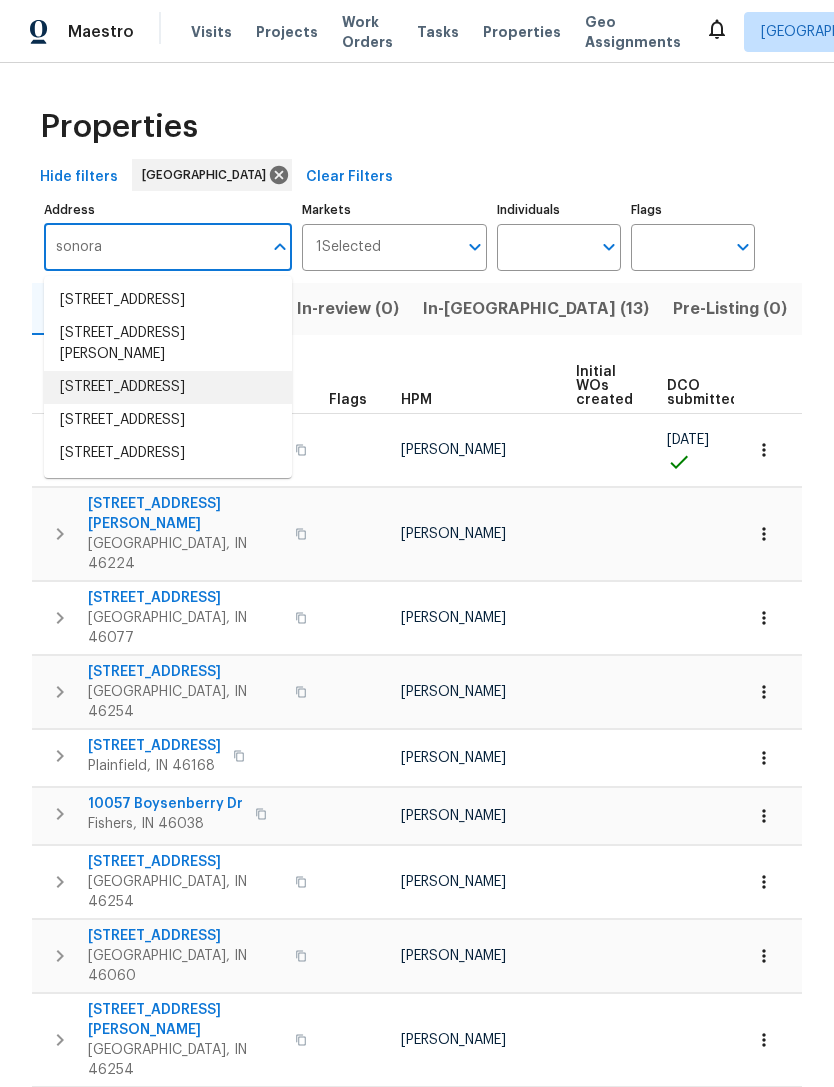 click on "6933 Sonora Blvd Brownsburg IN 46112" at bounding box center [168, 387] 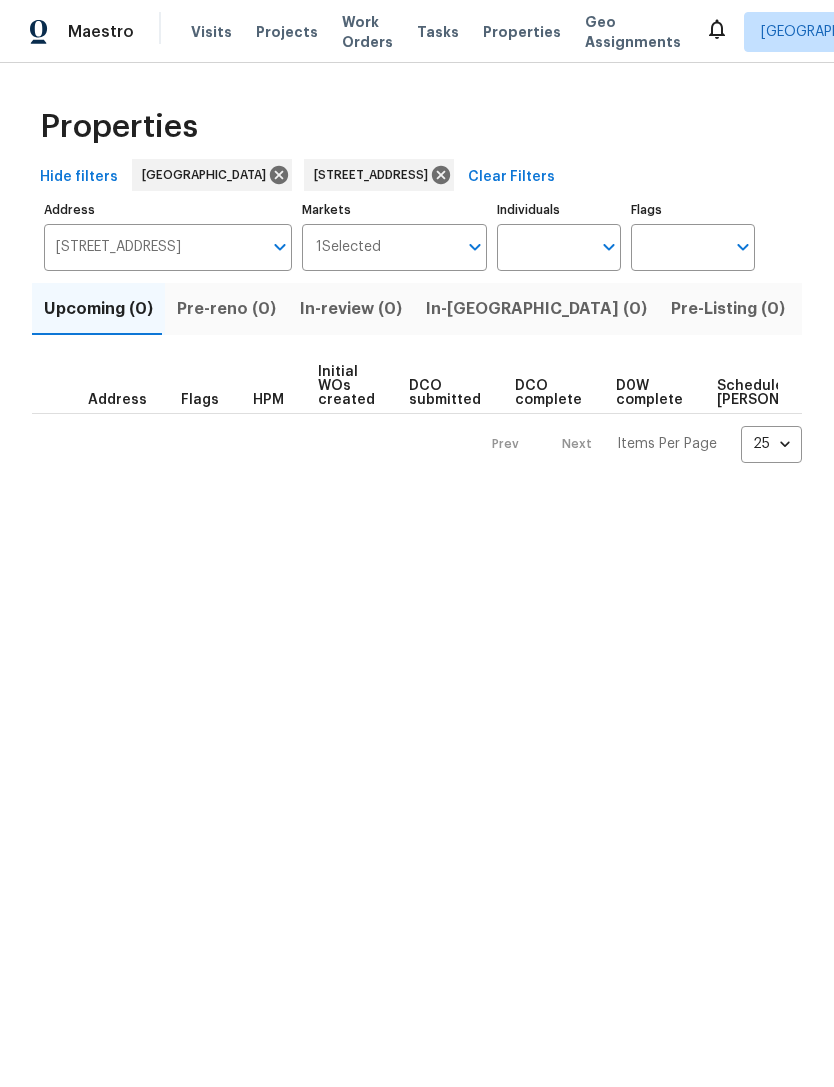 click on "Listed (1)" at bounding box center (845, 309) 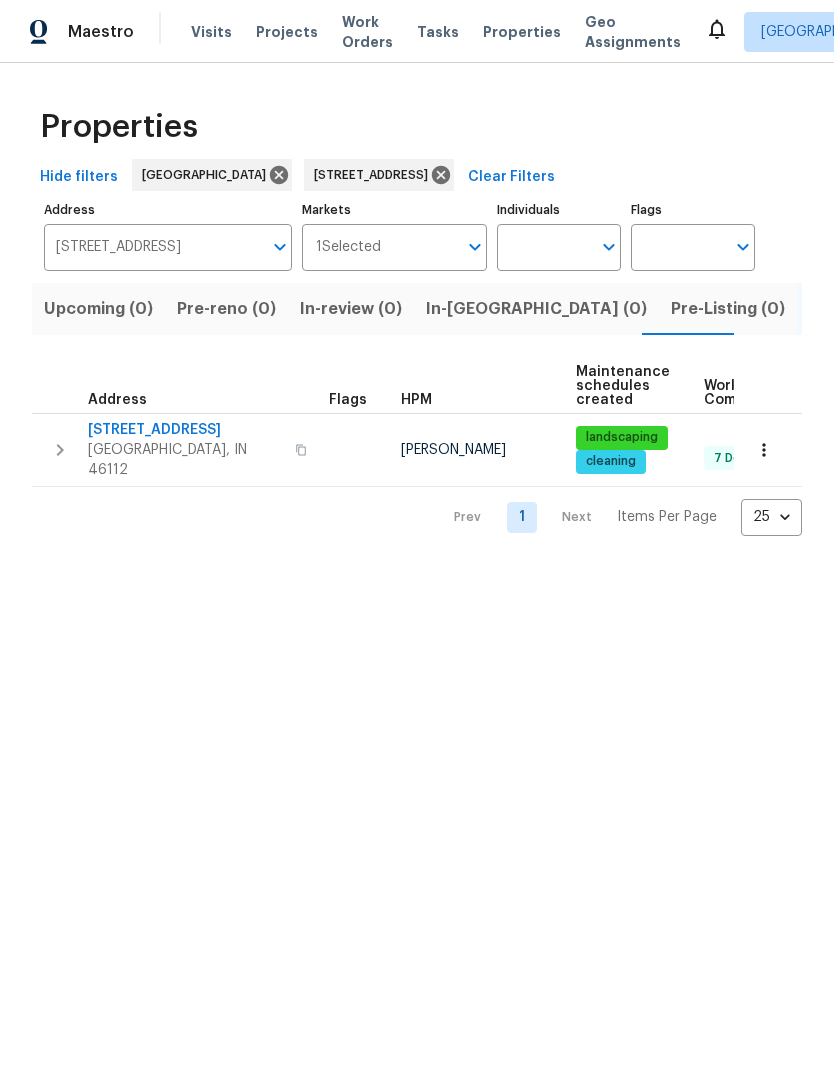 click 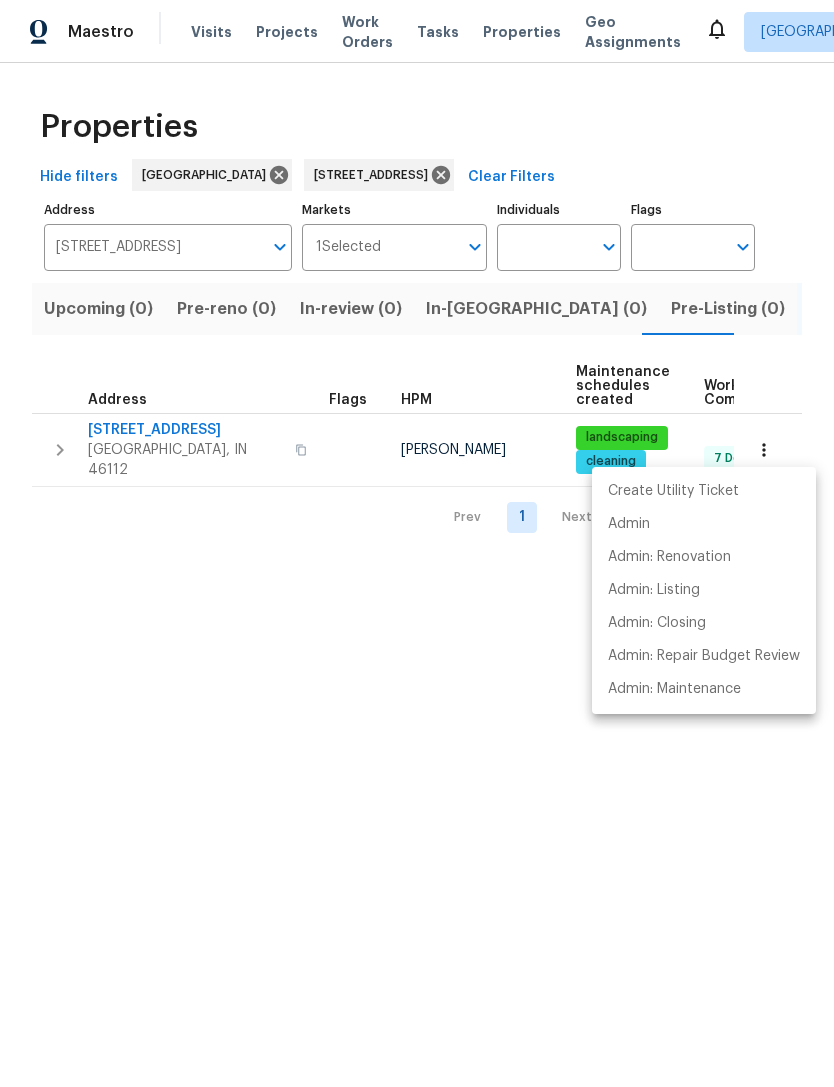 click at bounding box center (417, 543) 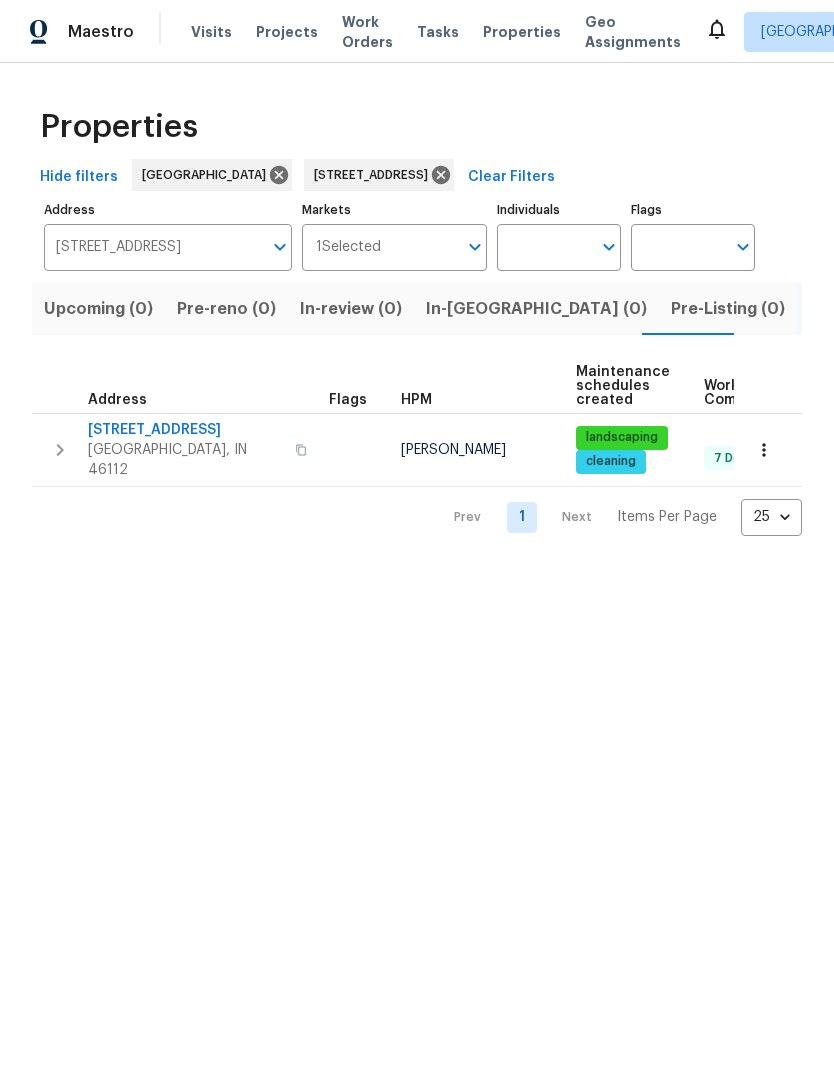 click on "6933 Sonora Blvd" at bounding box center (185, 430) 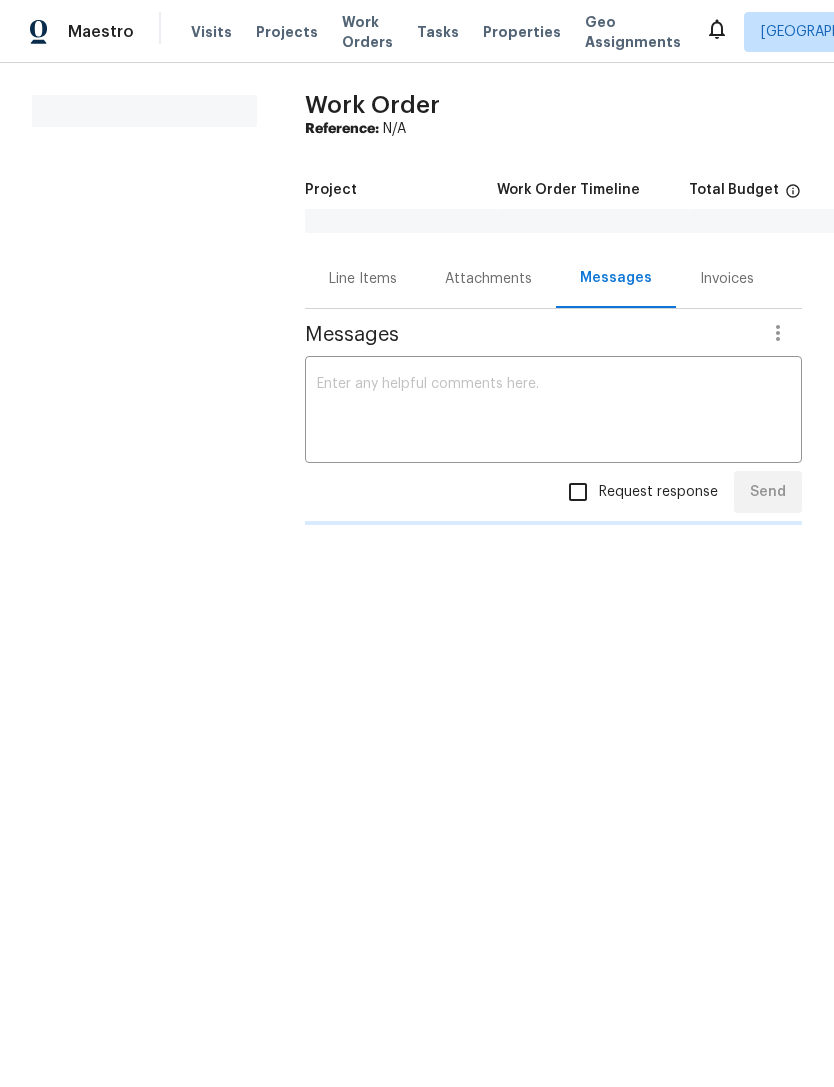 scroll, scrollTop: 0, scrollLeft: 0, axis: both 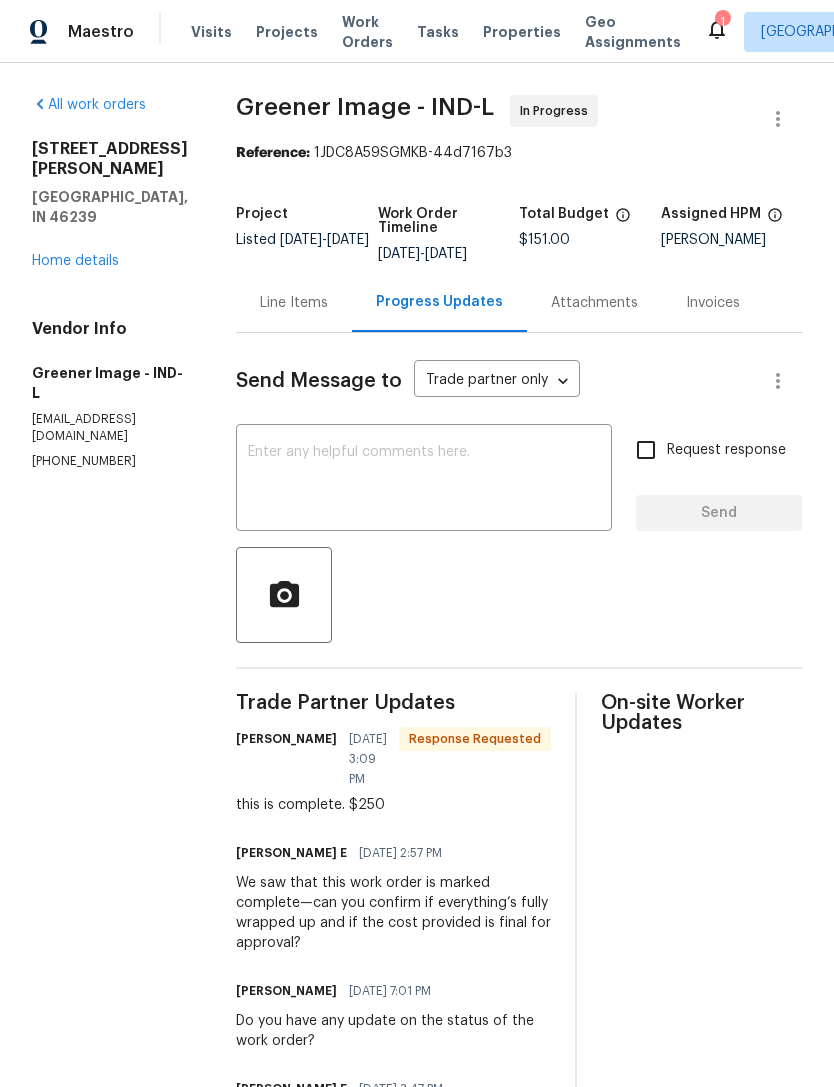 click 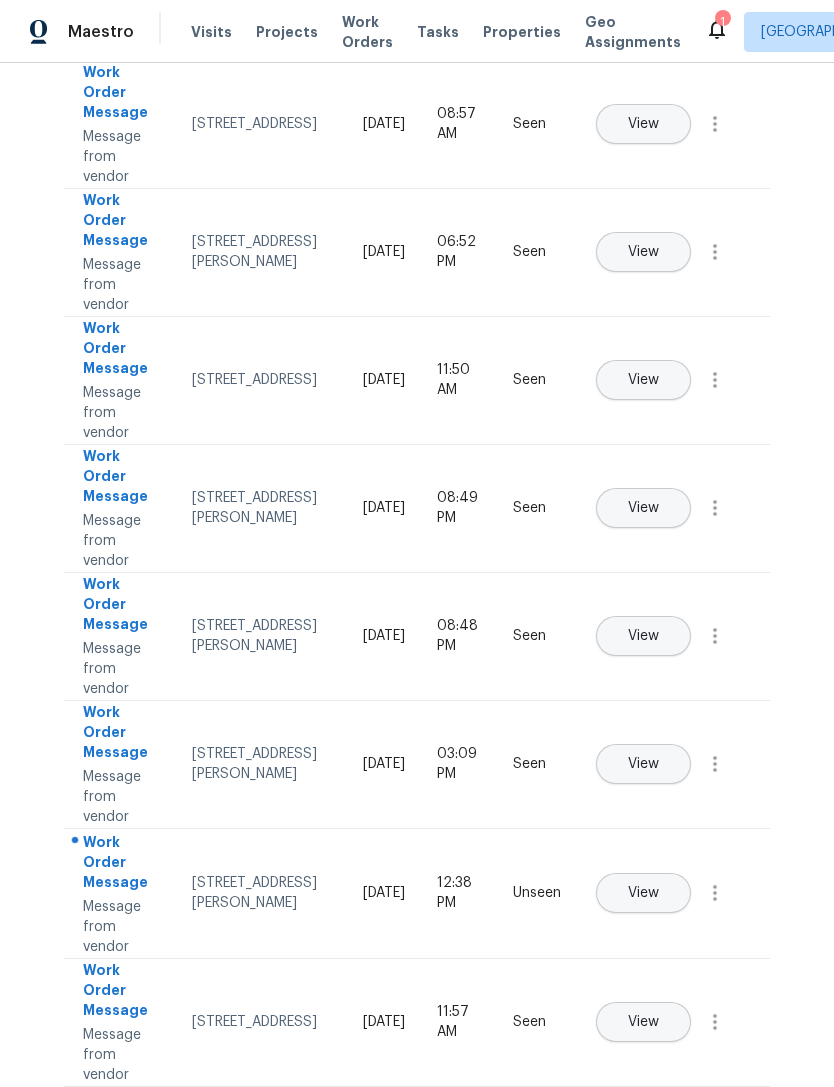 scroll, scrollTop: 197, scrollLeft: 0, axis: vertical 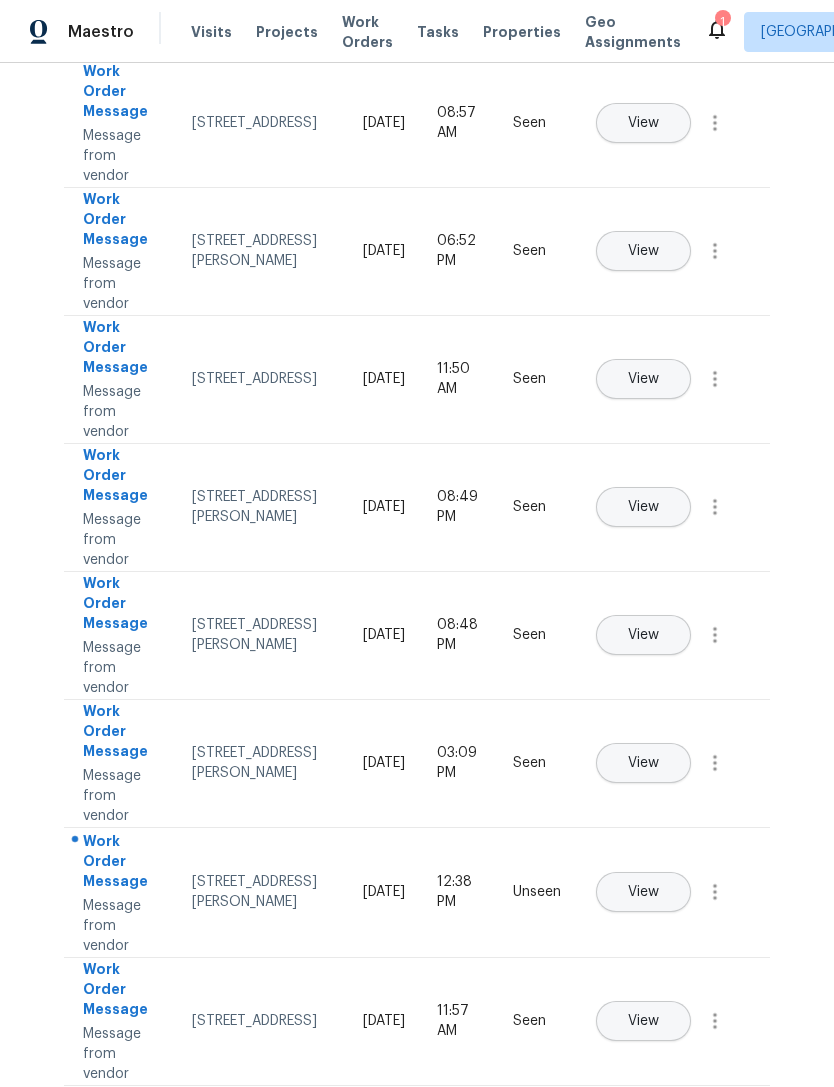 click on "View" at bounding box center (643, 892) 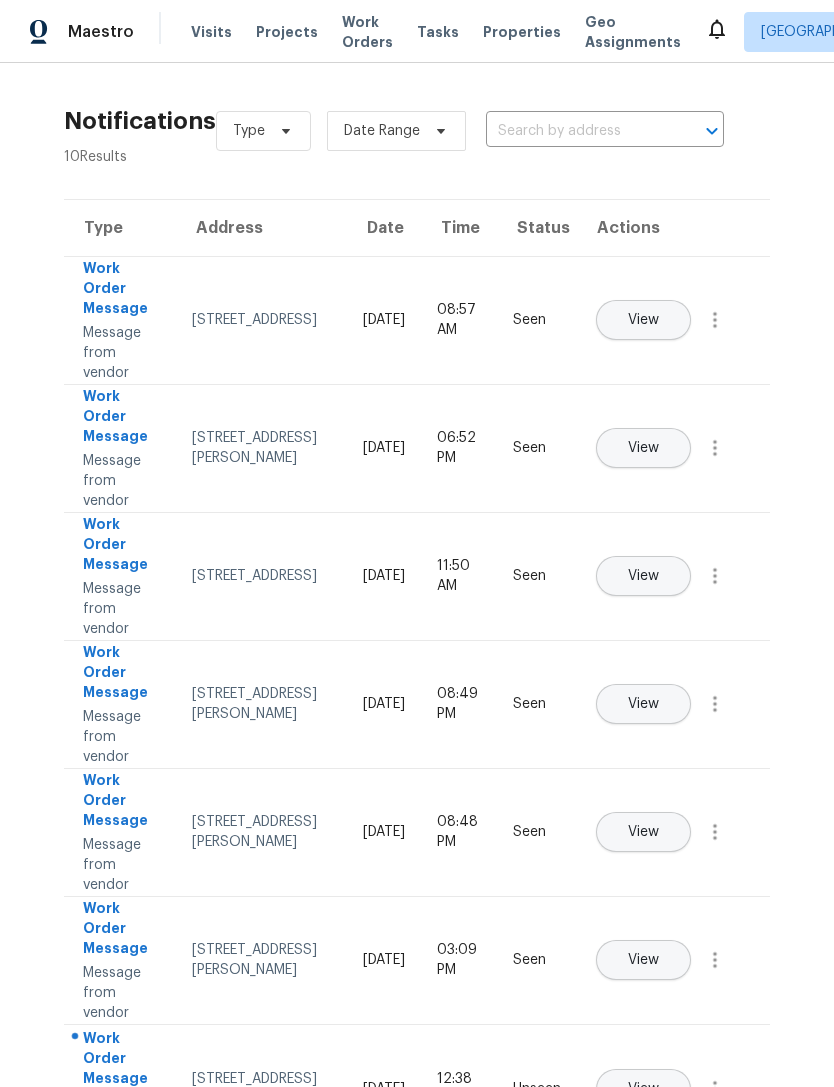 scroll, scrollTop: 0, scrollLeft: 0, axis: both 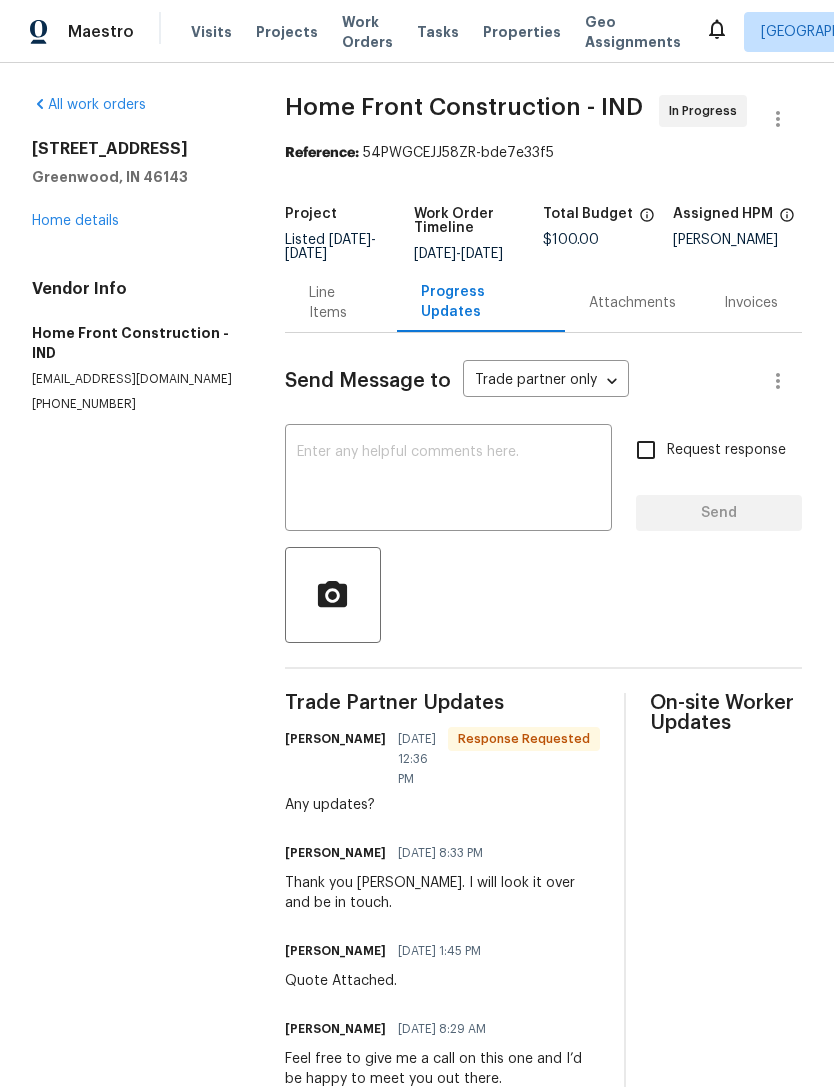 click on "x ​" at bounding box center [448, 480] 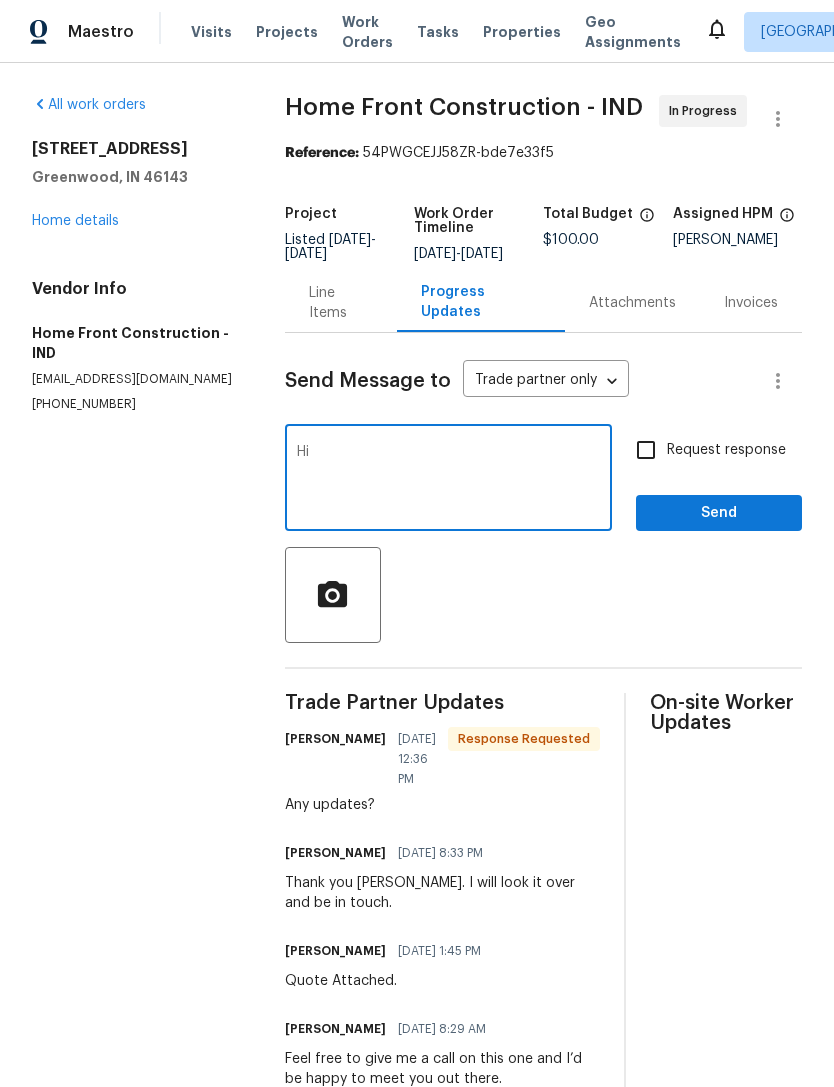 type on "H" 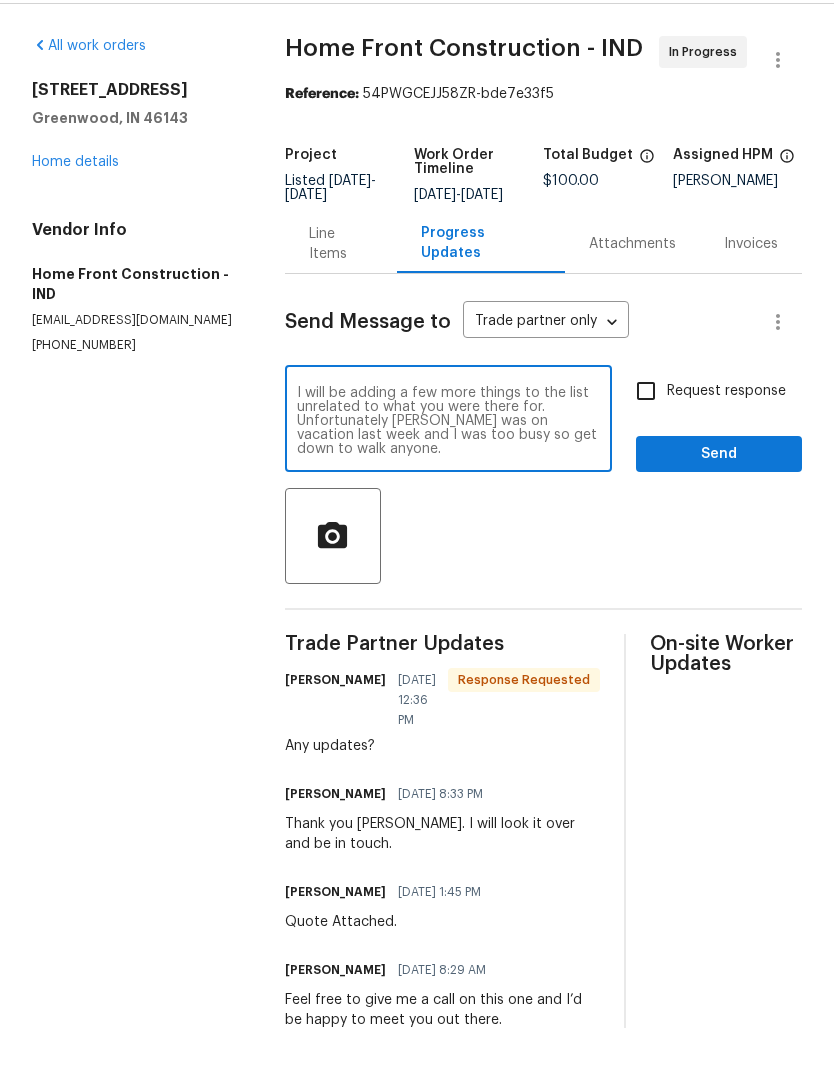 scroll, scrollTop: 28, scrollLeft: 0, axis: vertical 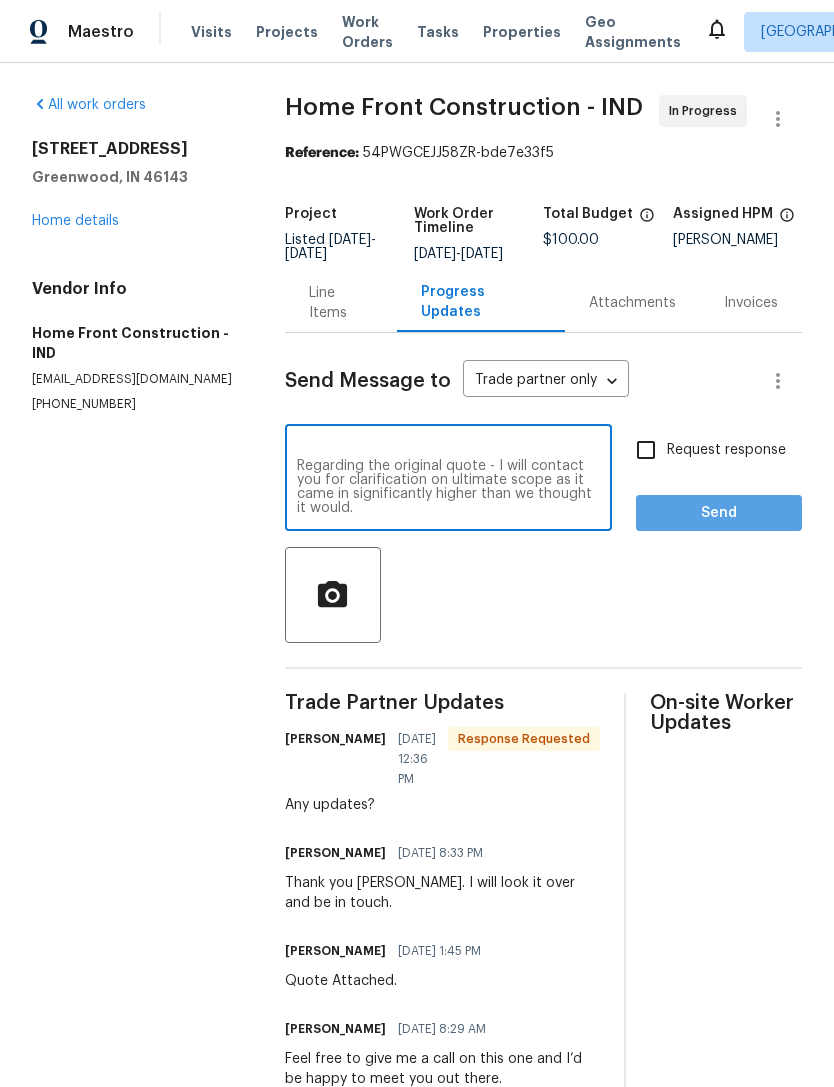 type on "I will be adding a few more things to the list unrelated to what you were there for. Unfortunately [PERSON_NAME] was on vacation last week and I was too busy so get down to walk anyone.
Regarding the original quote - I will contact you for clarification on ultimate scope as it came in significantly higher than we thought it would." 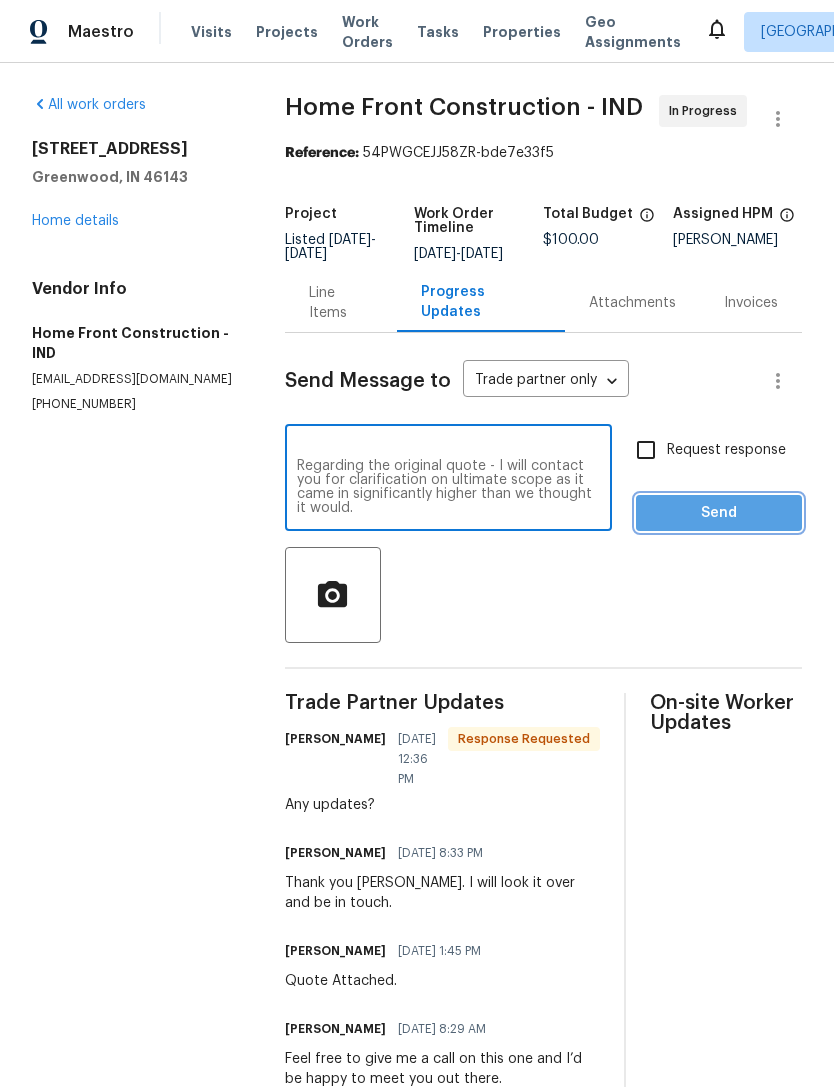 click on "Send" at bounding box center [719, 513] 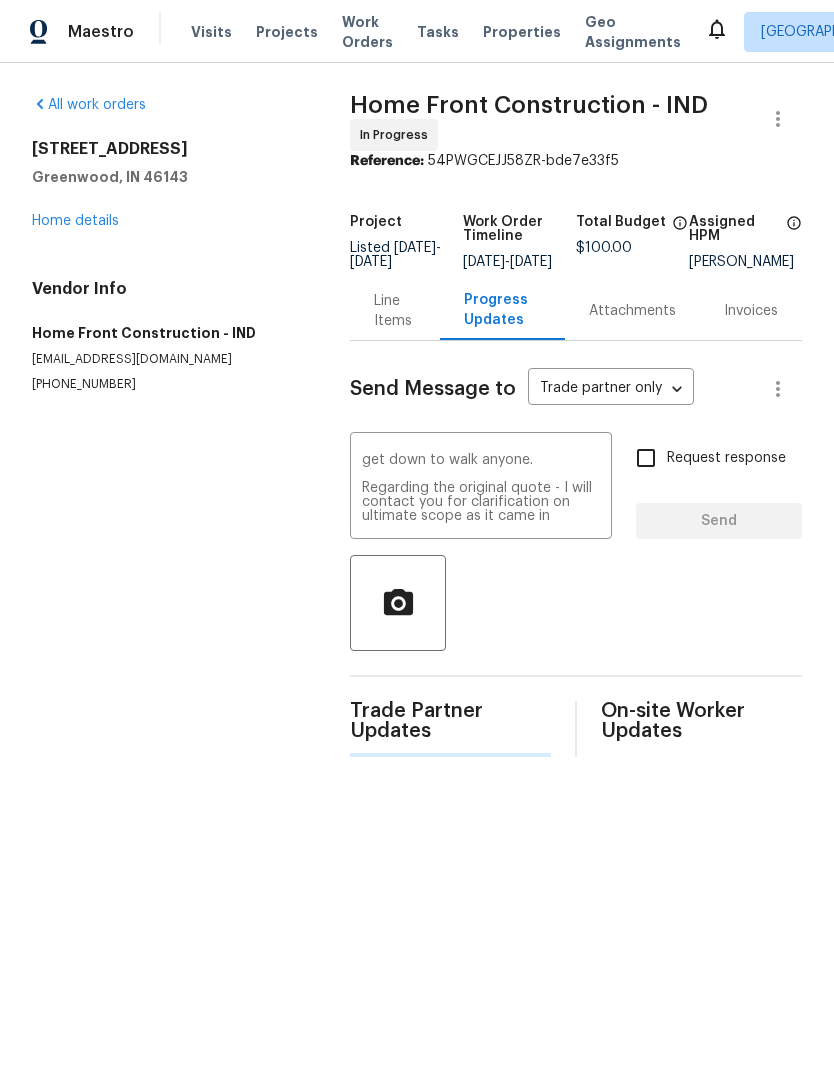 type 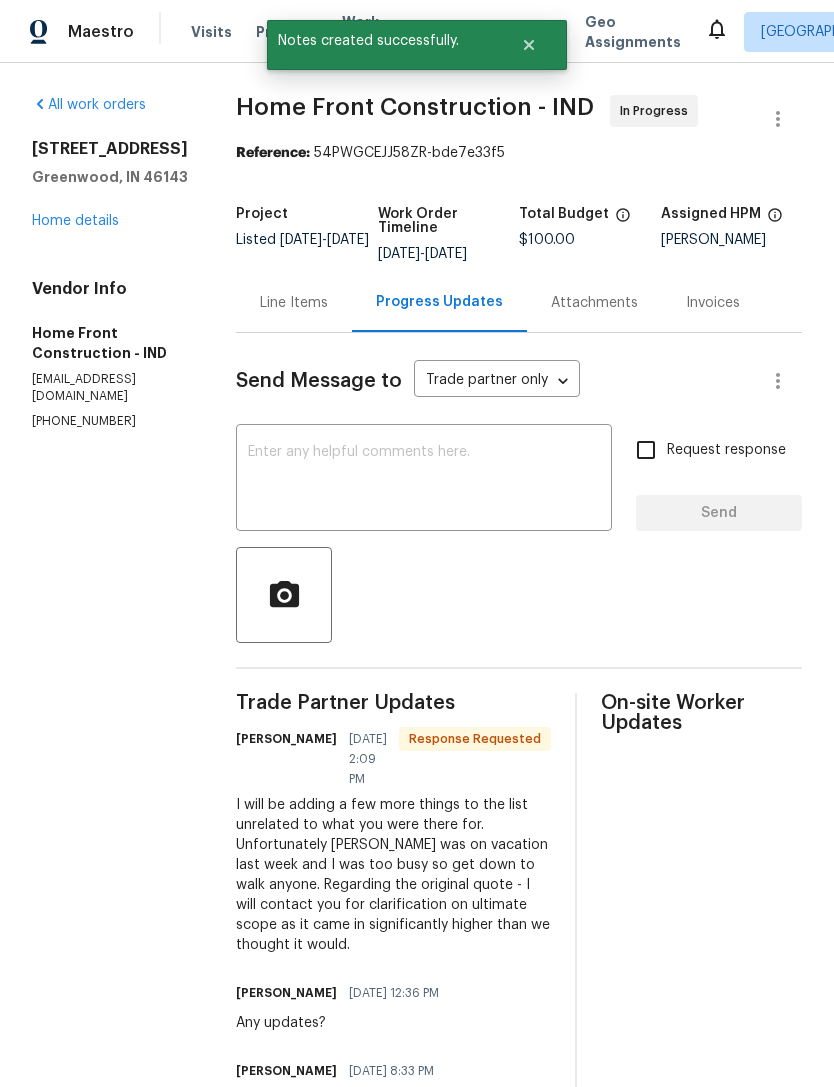 scroll, scrollTop: 0, scrollLeft: 0, axis: both 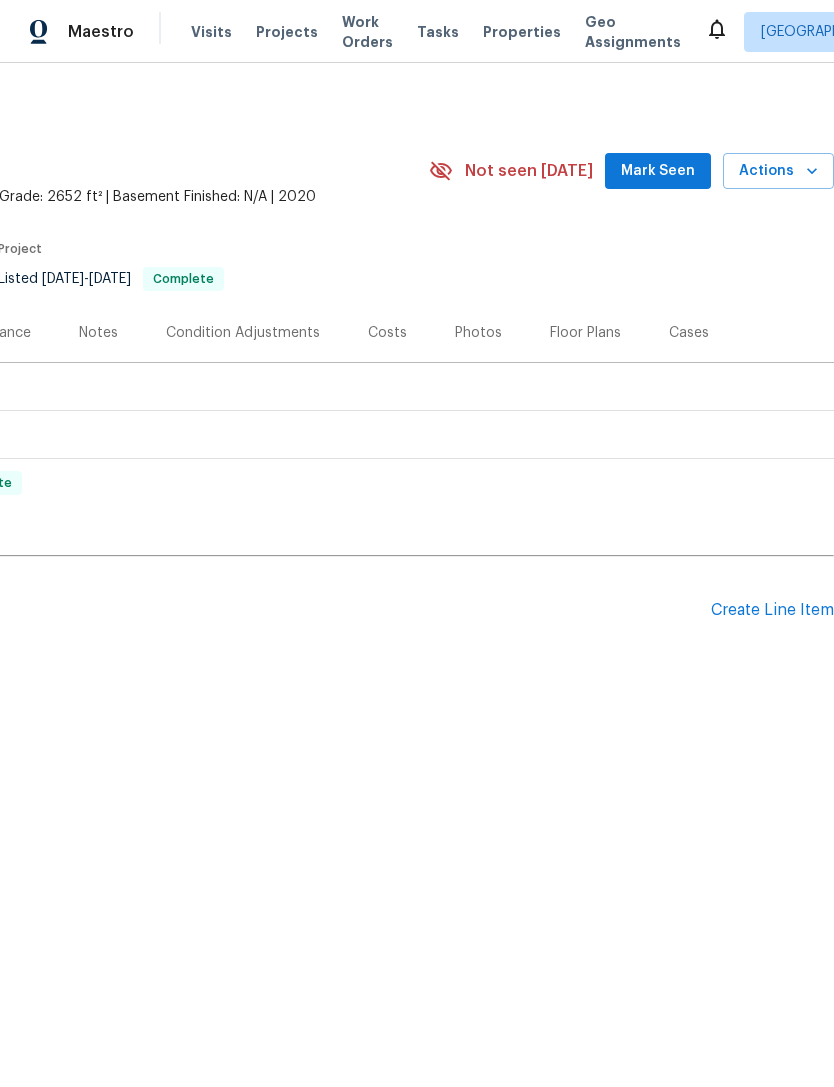 click 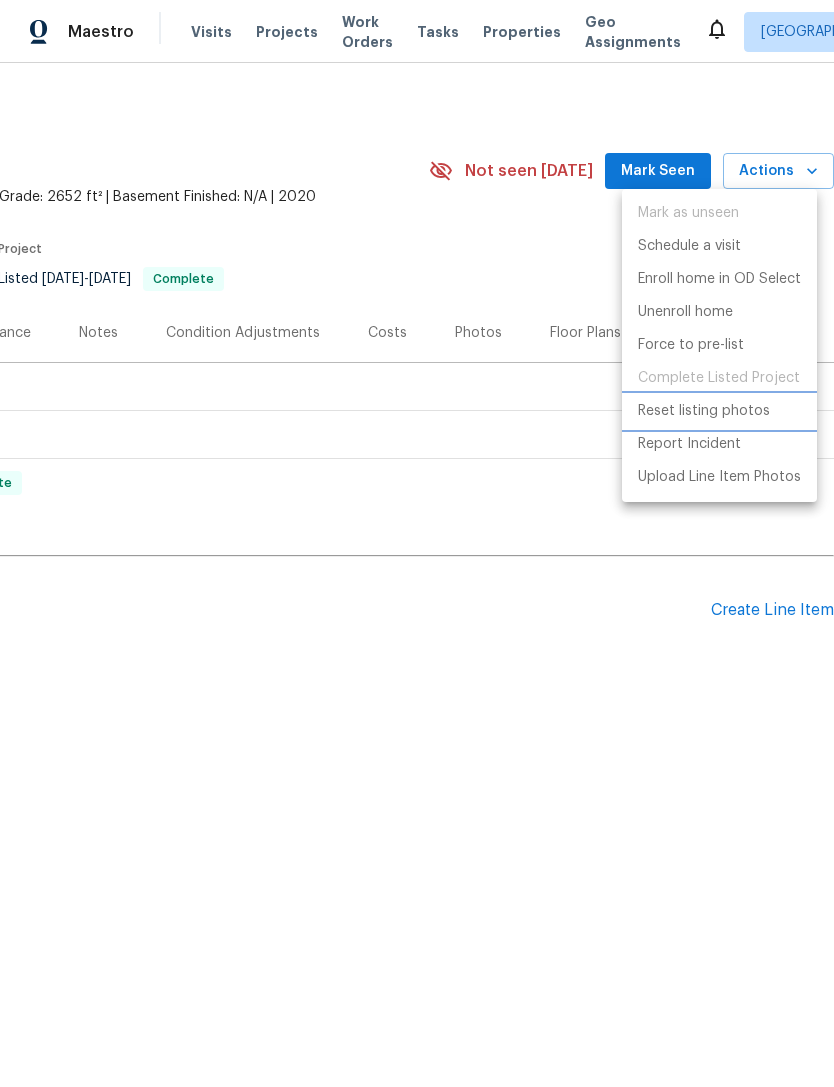 click on "Reset listing photos" at bounding box center [719, 411] 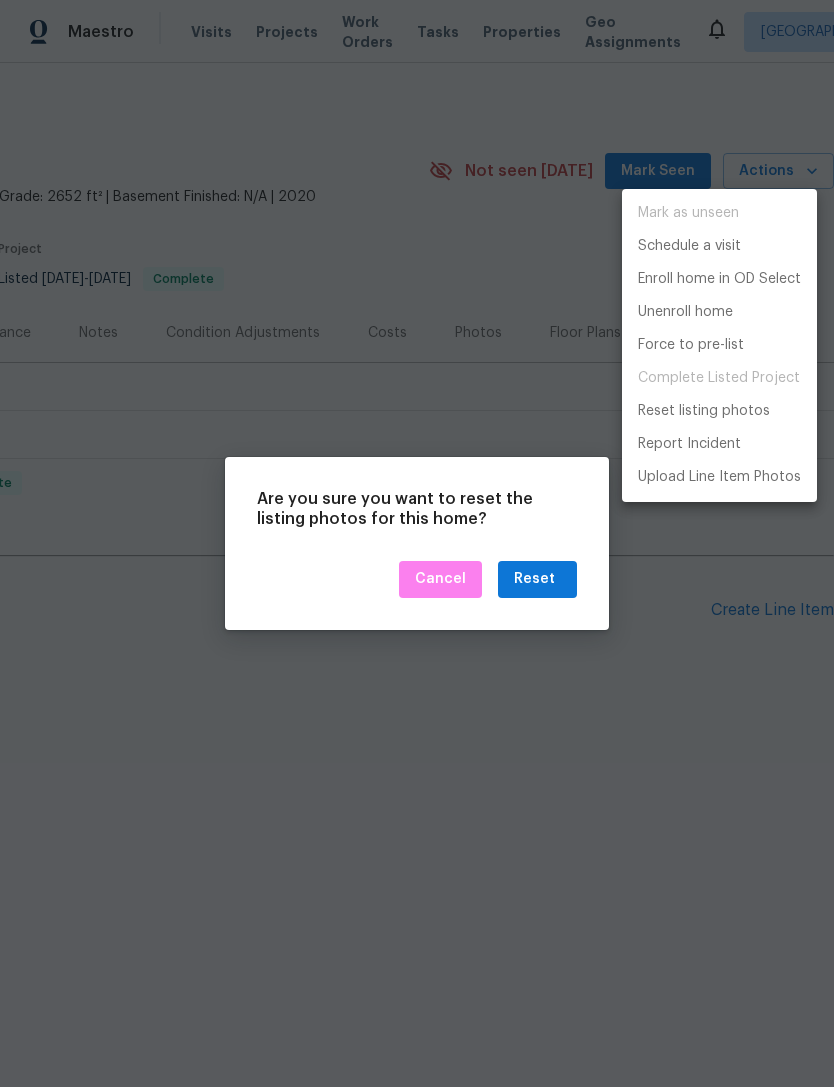 click at bounding box center [417, 543] 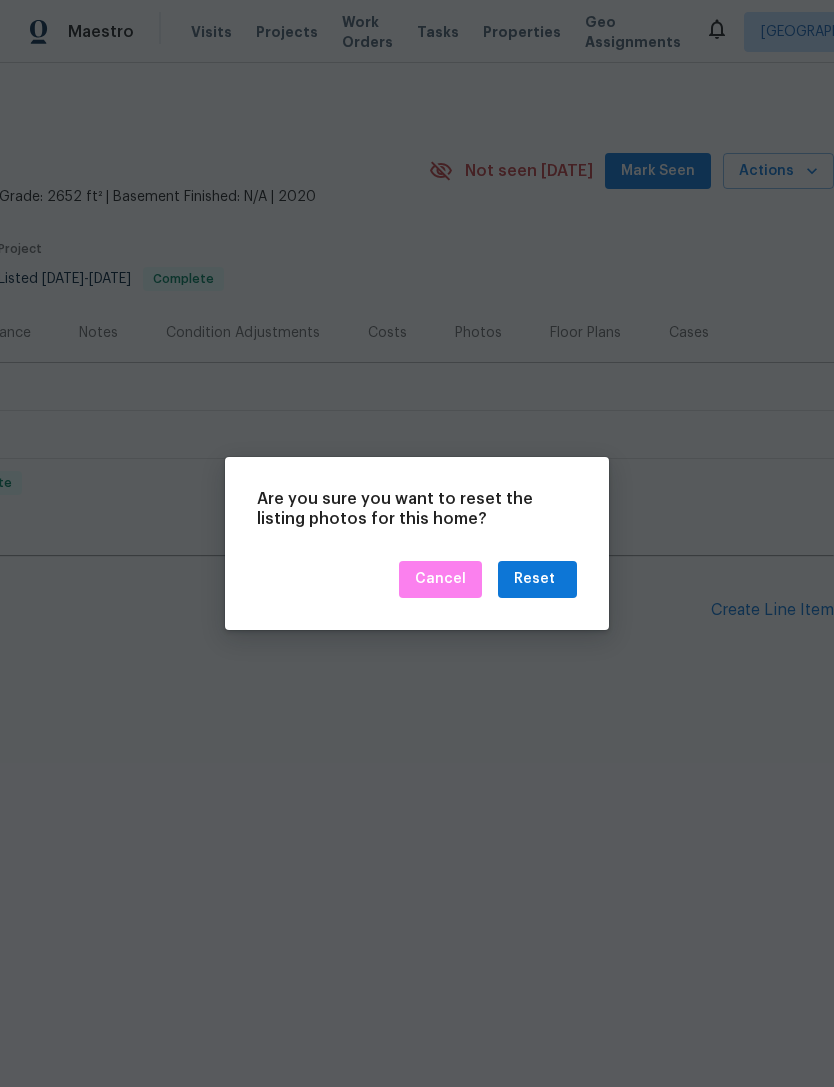 click at bounding box center (417, 543) 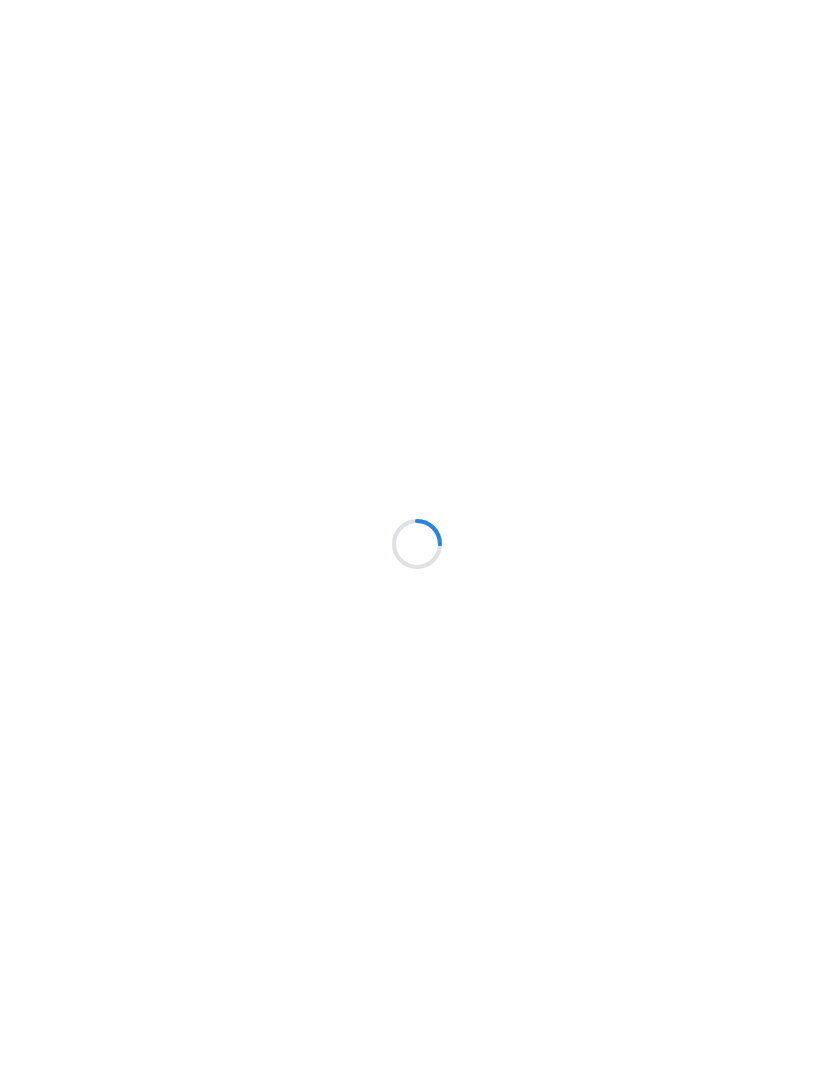 scroll, scrollTop: 0, scrollLeft: 0, axis: both 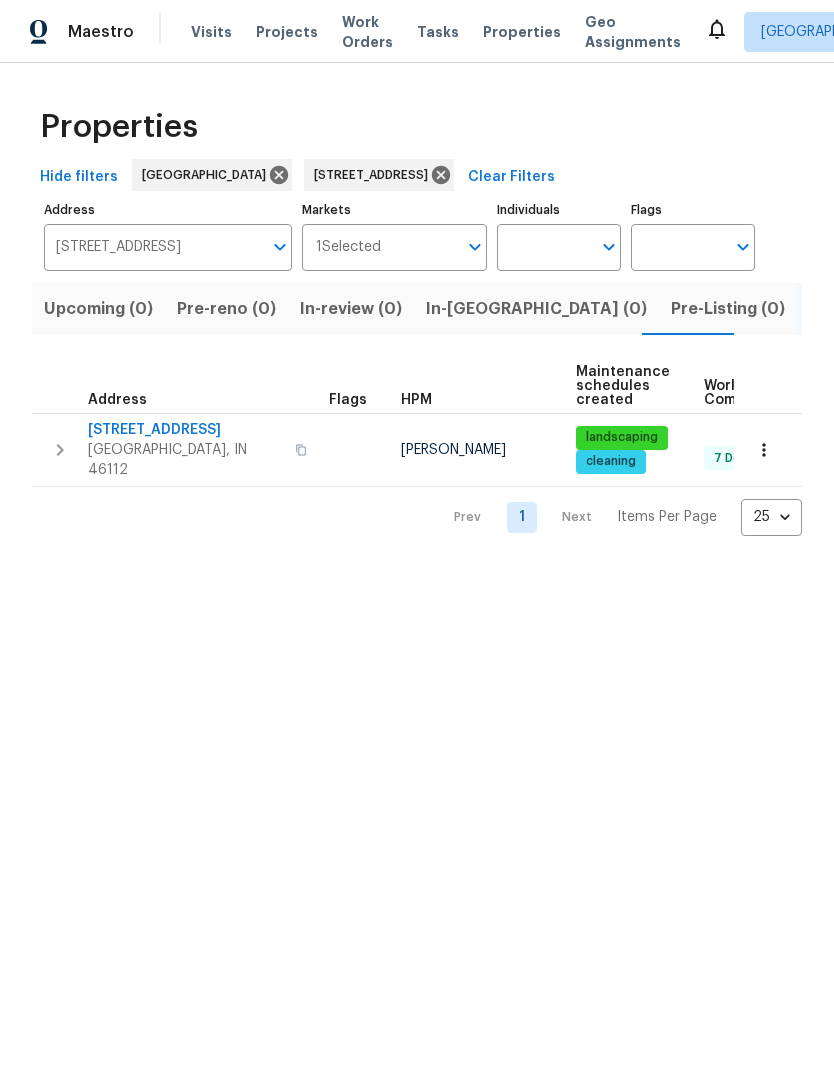 click on "Listed (1)" at bounding box center (845, 309) 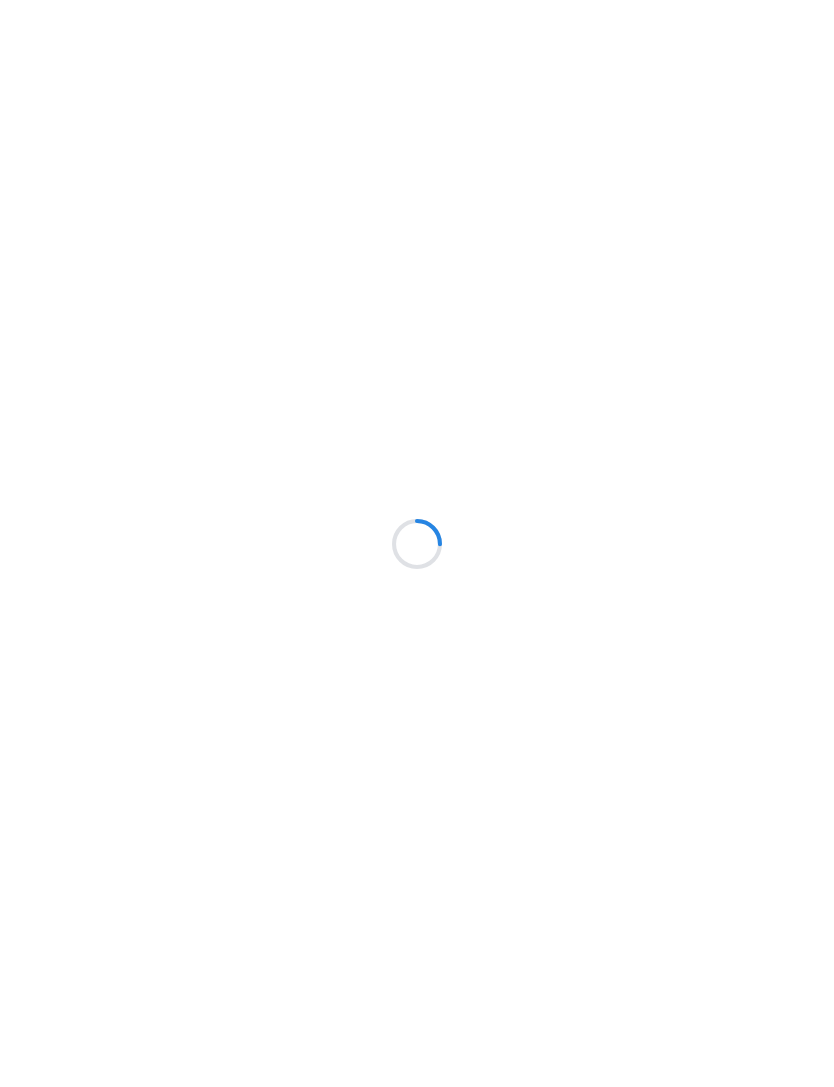 scroll, scrollTop: 0, scrollLeft: 0, axis: both 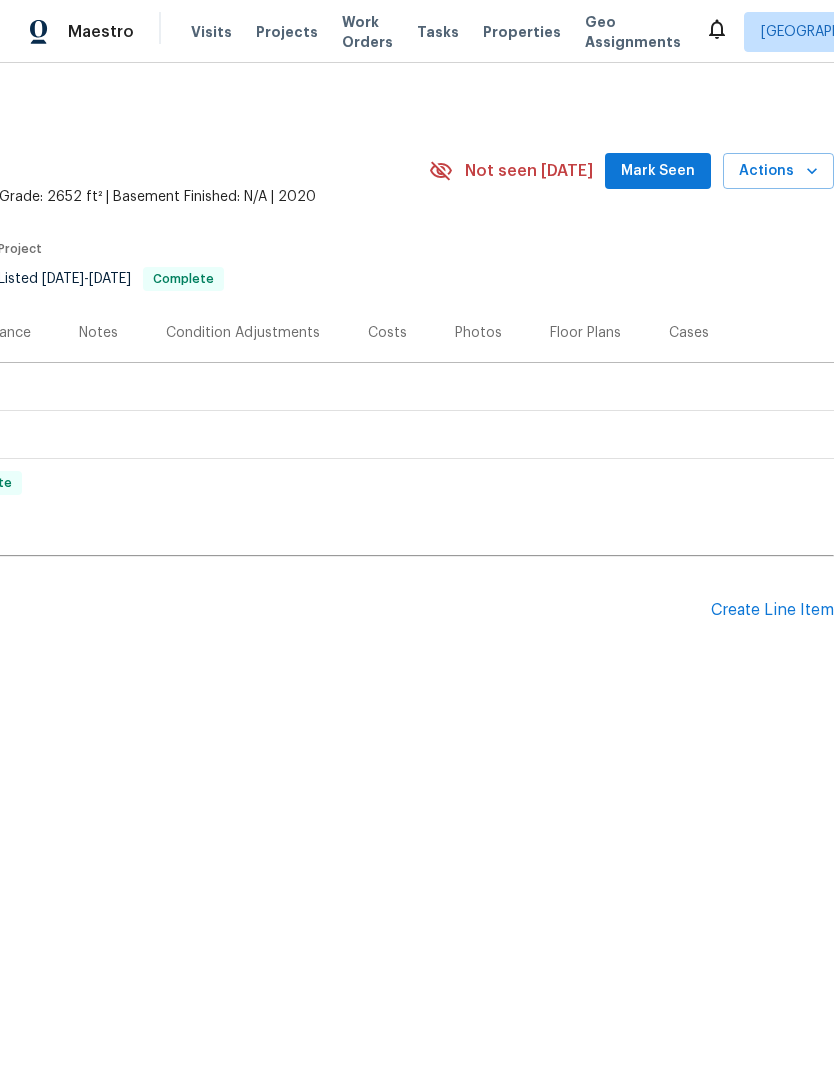 click on "Actions" at bounding box center (778, 171) 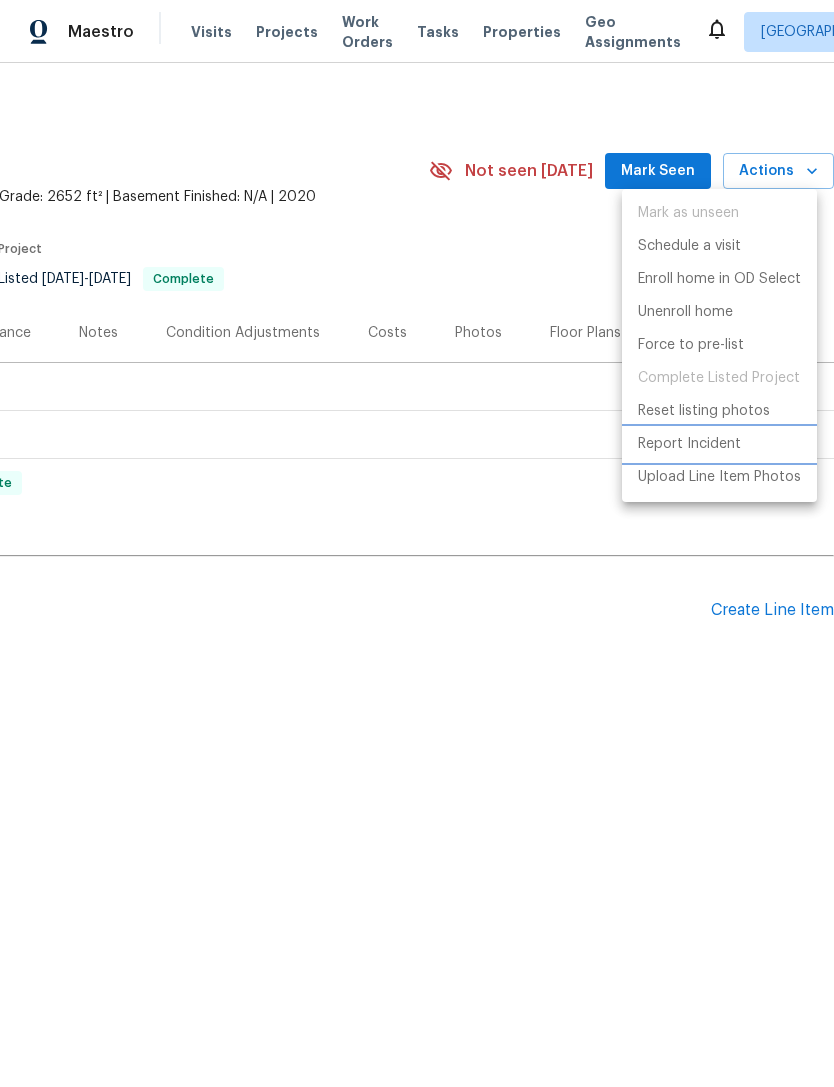 click on "Report Incident" at bounding box center (689, 444) 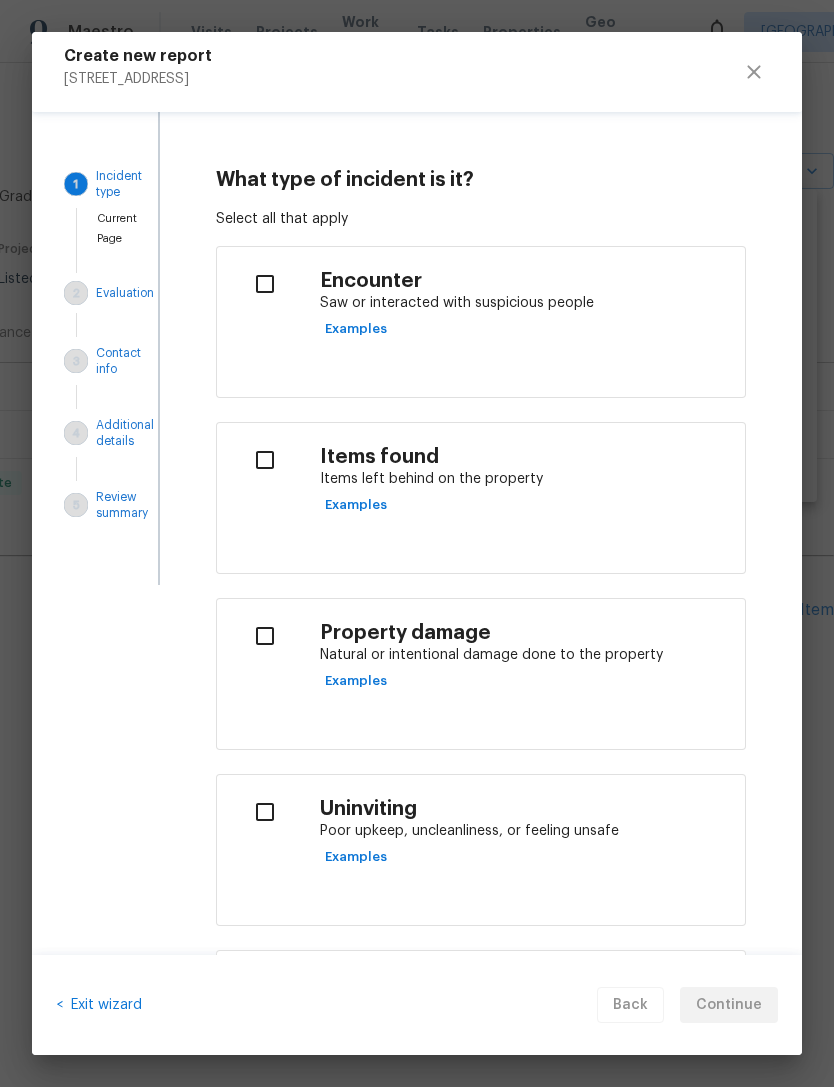 scroll, scrollTop: 0, scrollLeft: 0, axis: both 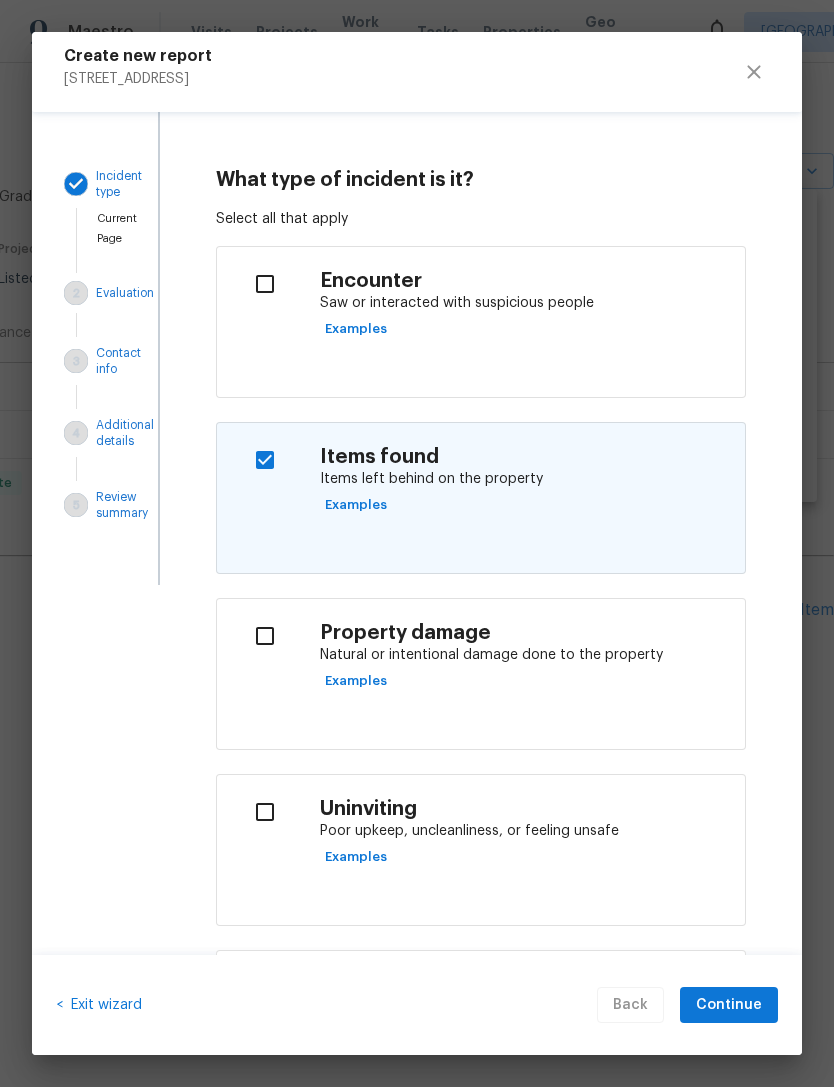 click at bounding box center [264, 460] 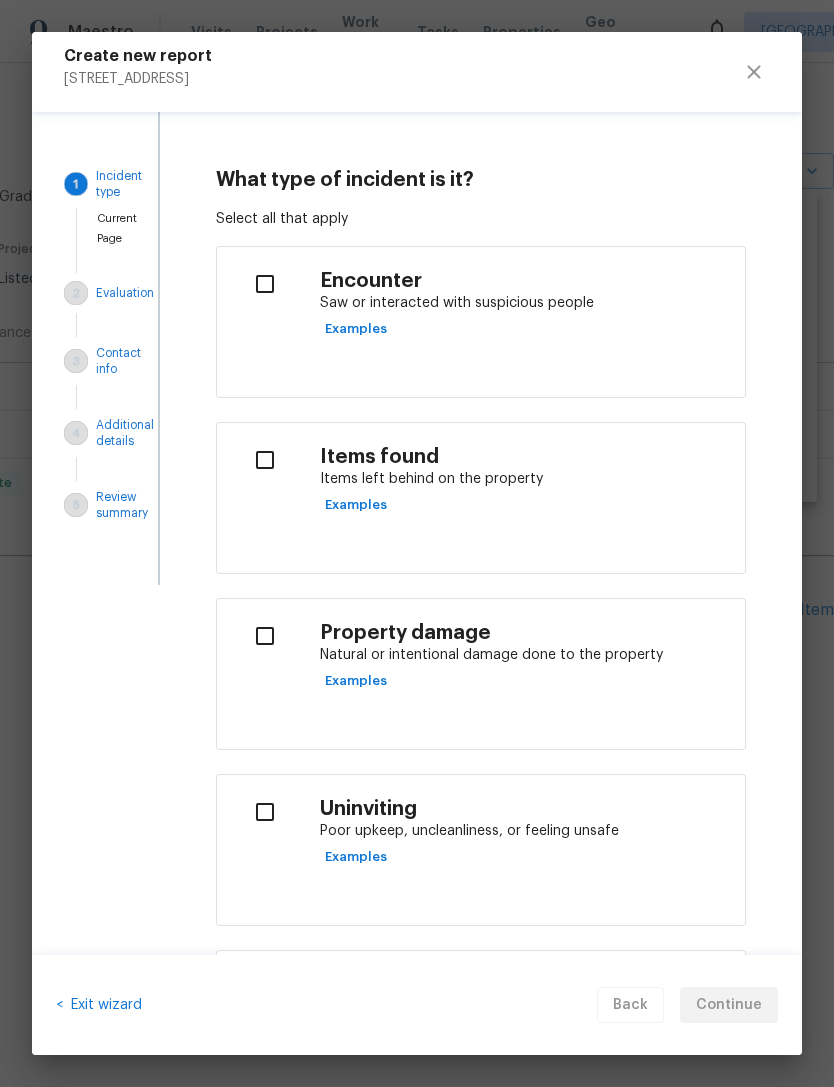 scroll, scrollTop: 0, scrollLeft: 0, axis: both 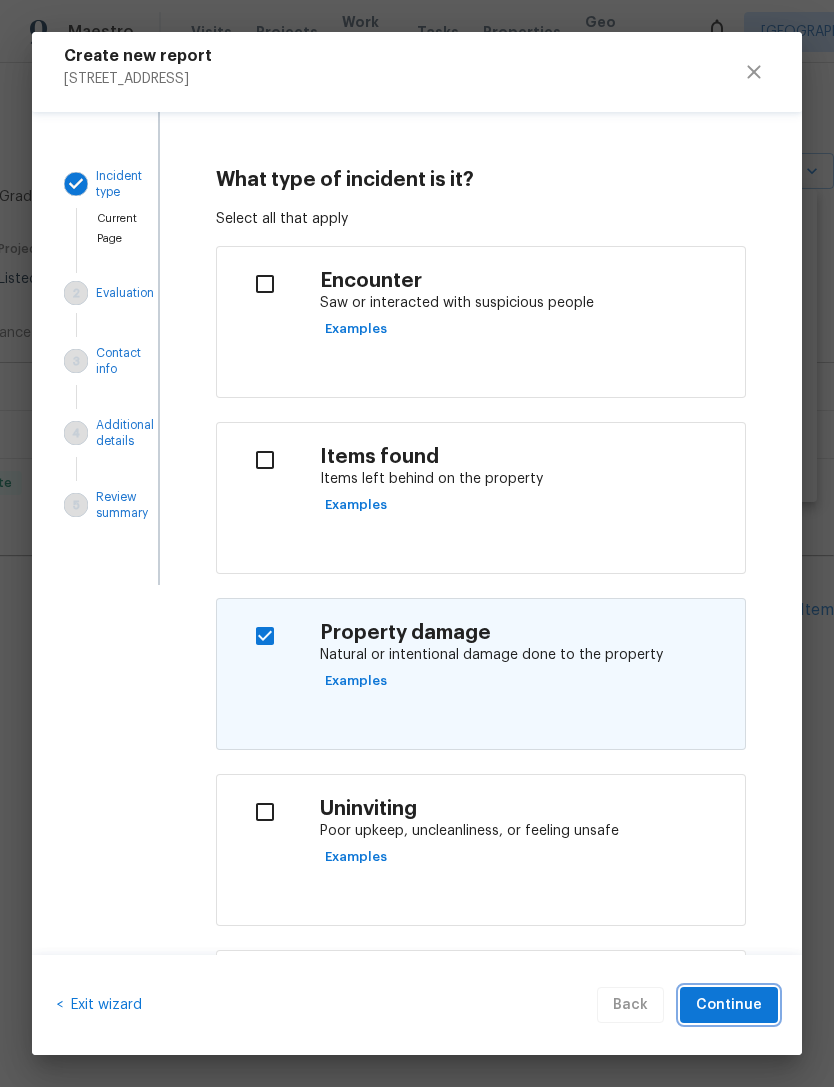 click on "Continue" at bounding box center (729, 1005) 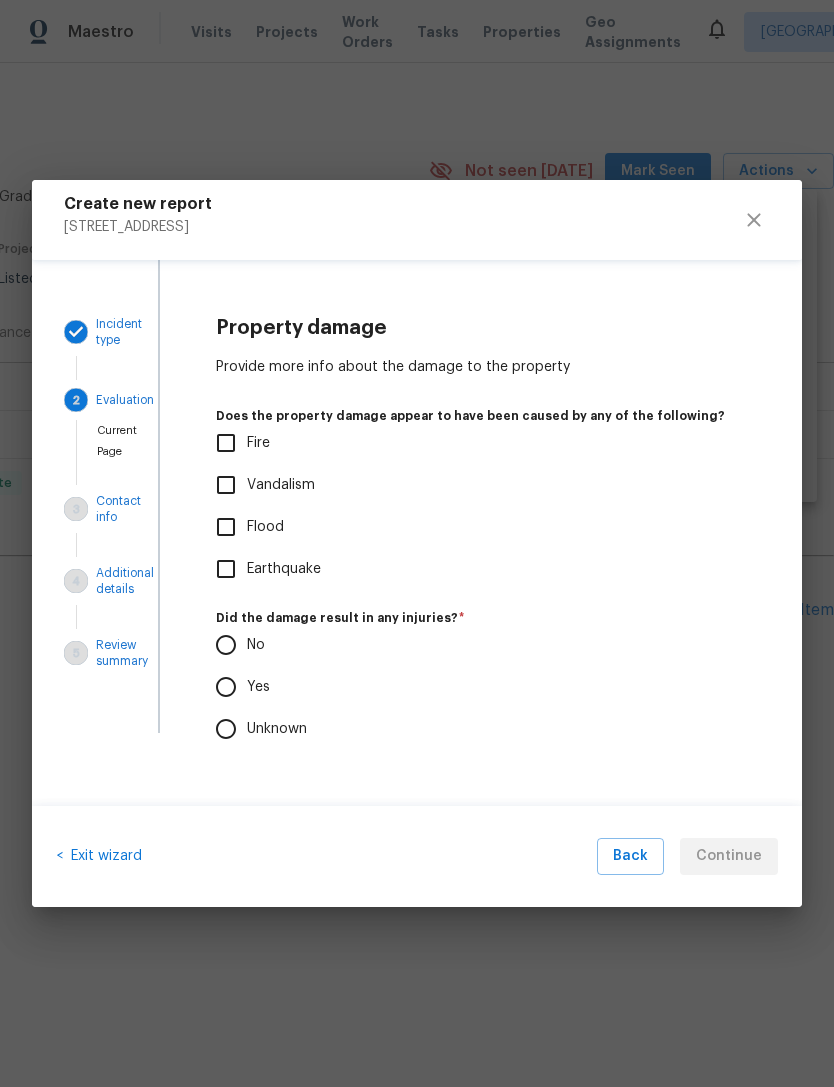 click on "Vandalism" at bounding box center [226, 485] 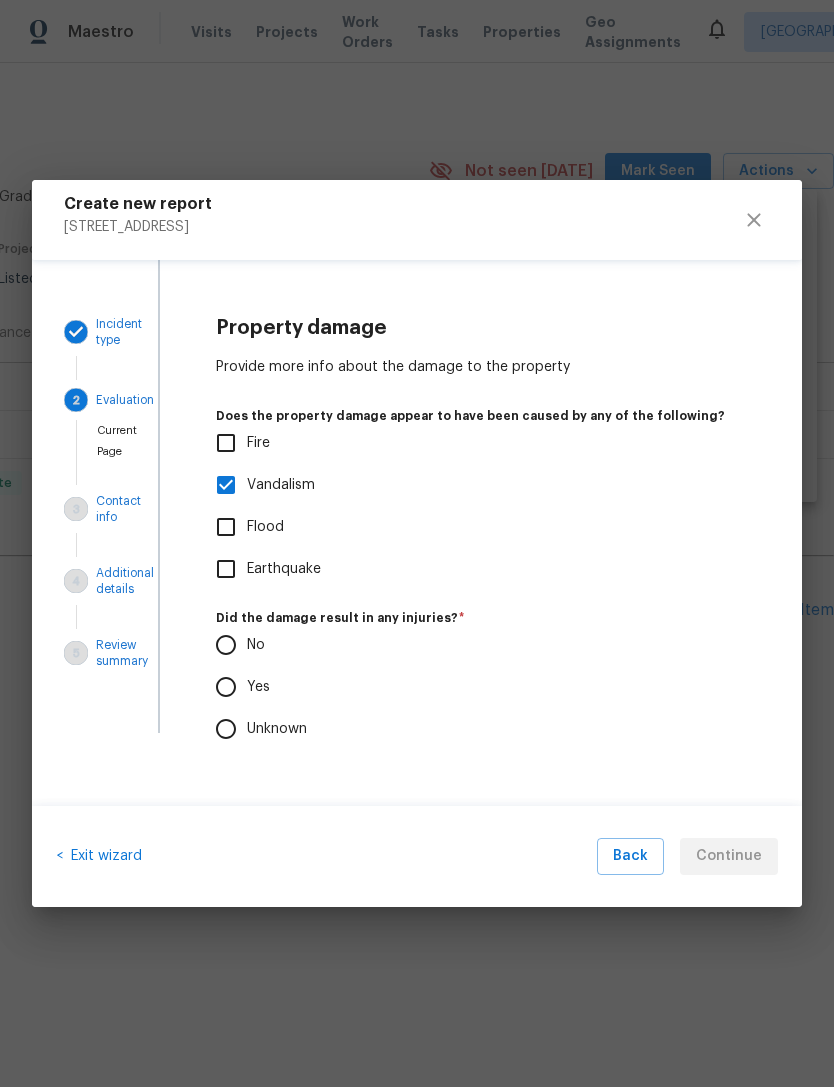 click on "No" at bounding box center (226, 645) 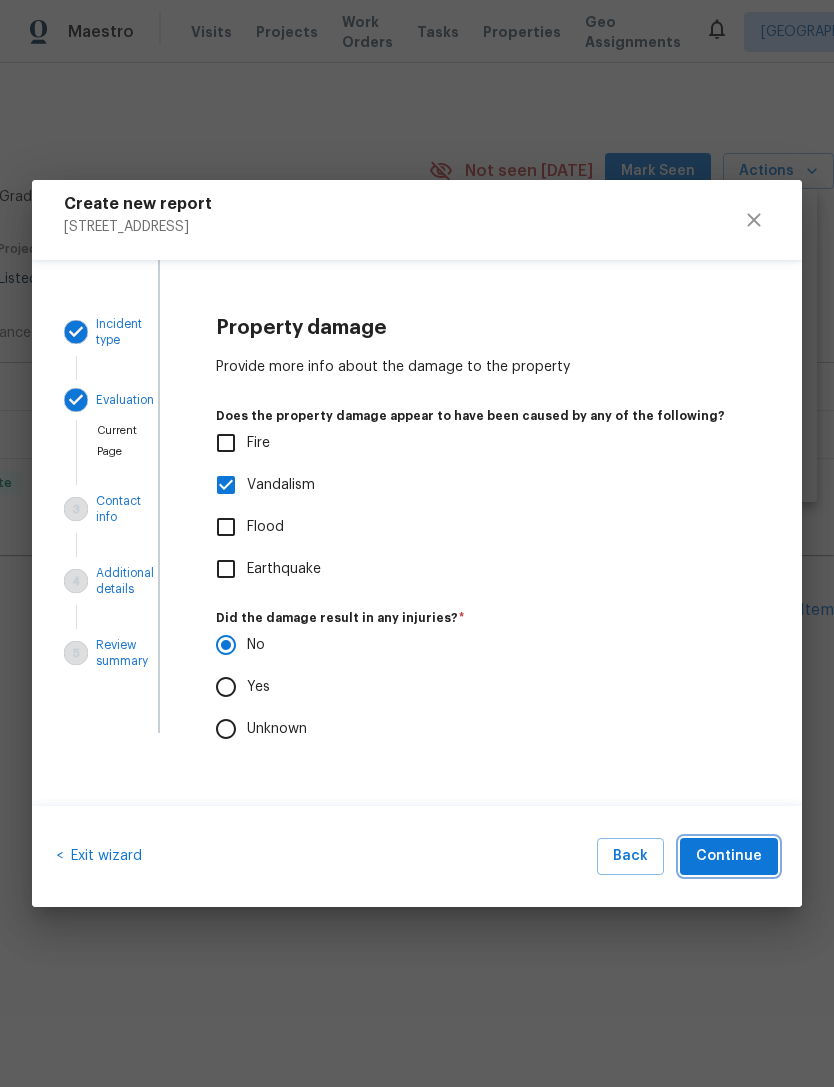 click on "Continue" at bounding box center [729, 856] 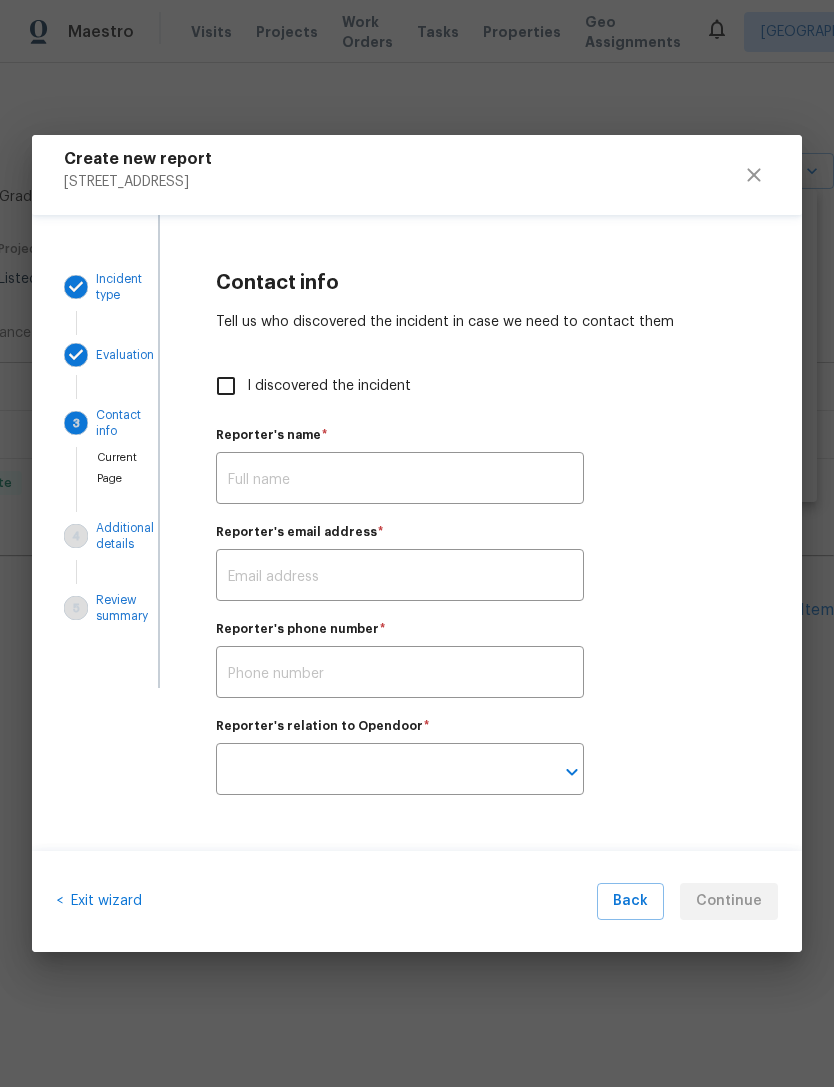 click at bounding box center [400, 480] 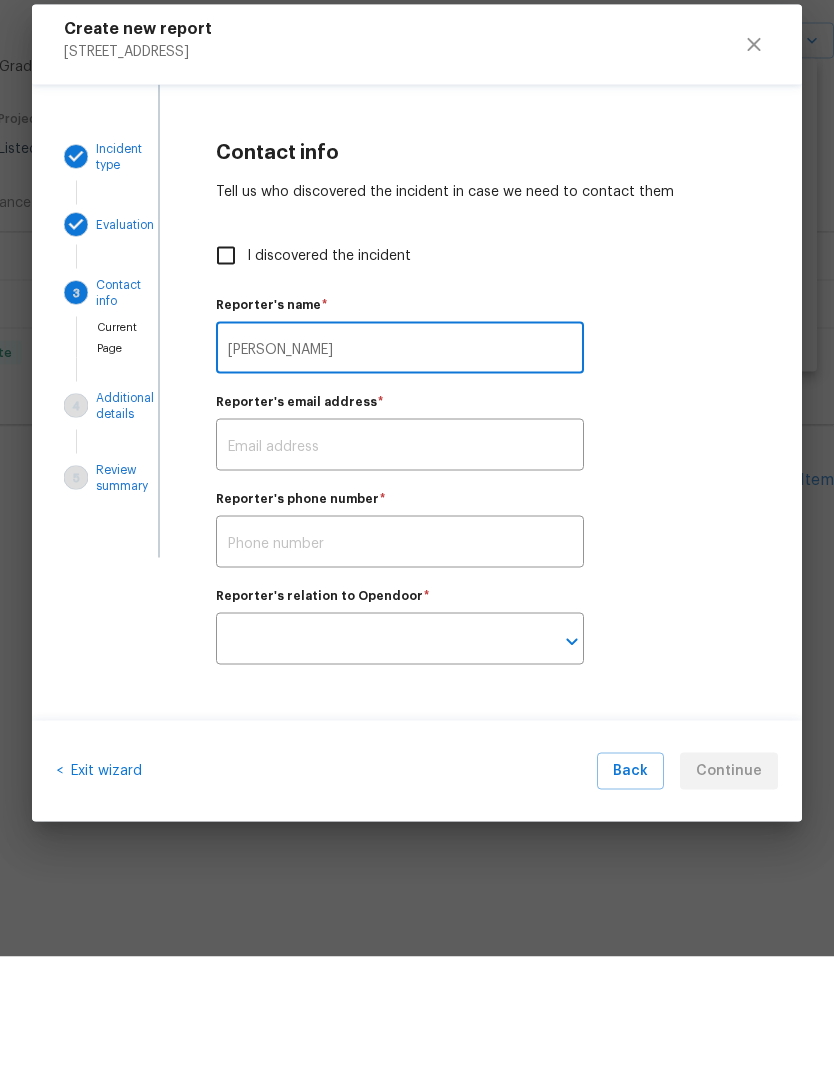 click at bounding box center (372, 771) 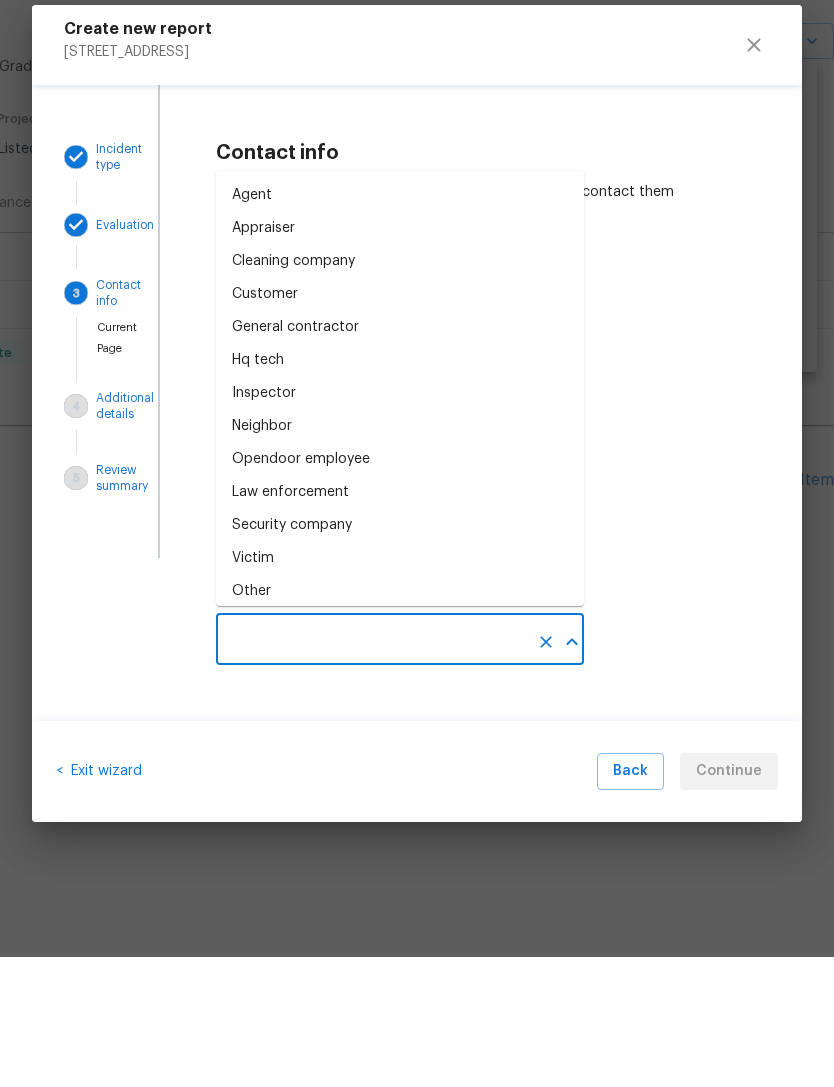 click on "Reporter's relation to Opendoor   * ​" at bounding box center [481, 757] 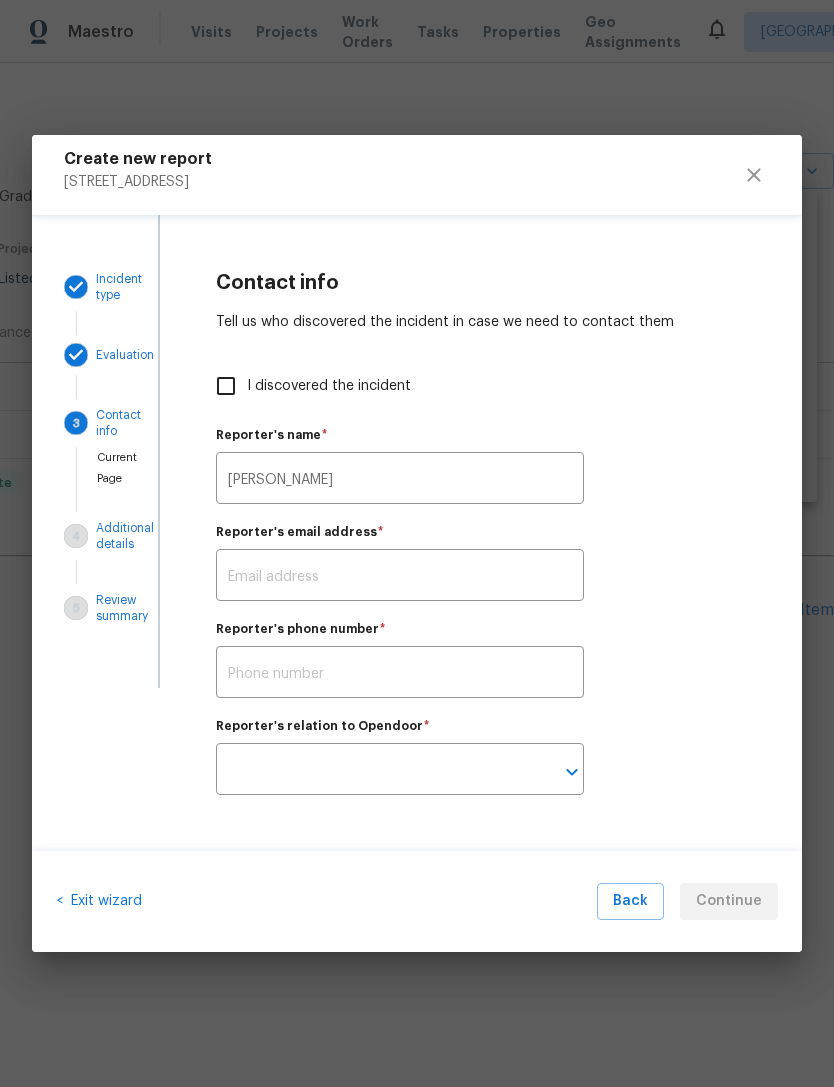 click on "Lydia Bowman" at bounding box center [400, 480] 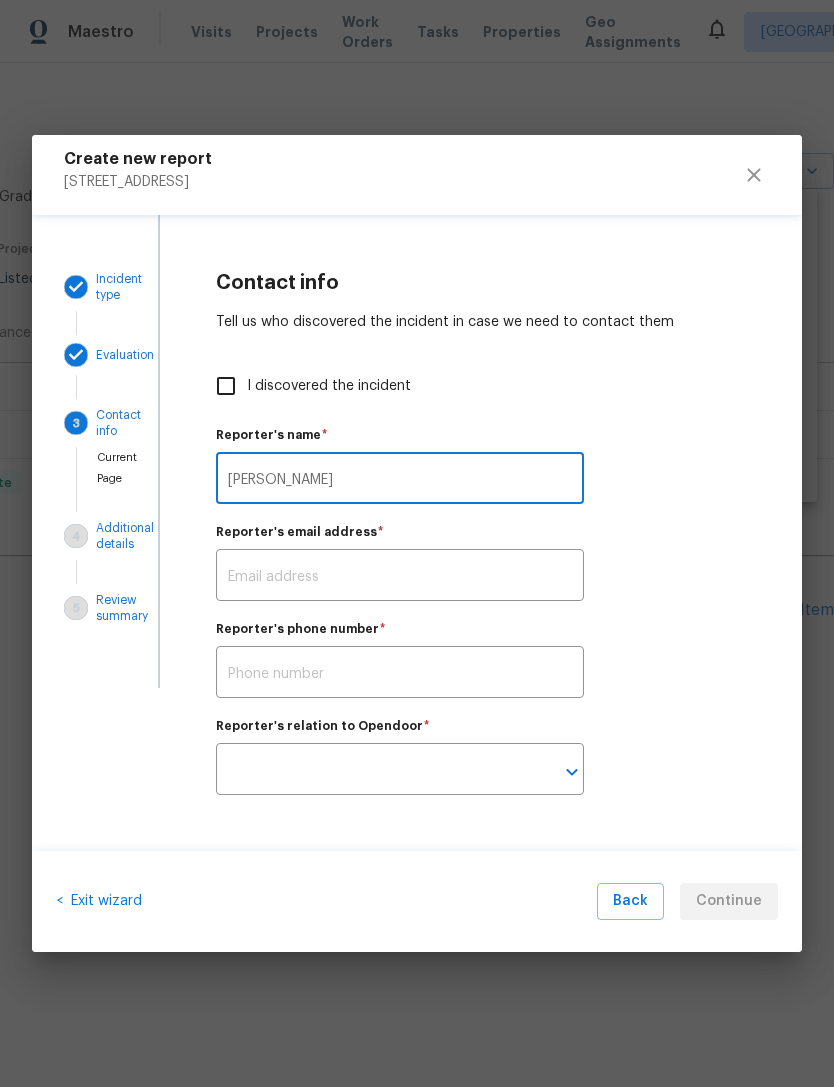 click on "Lydia Bowman" at bounding box center (400, 480) 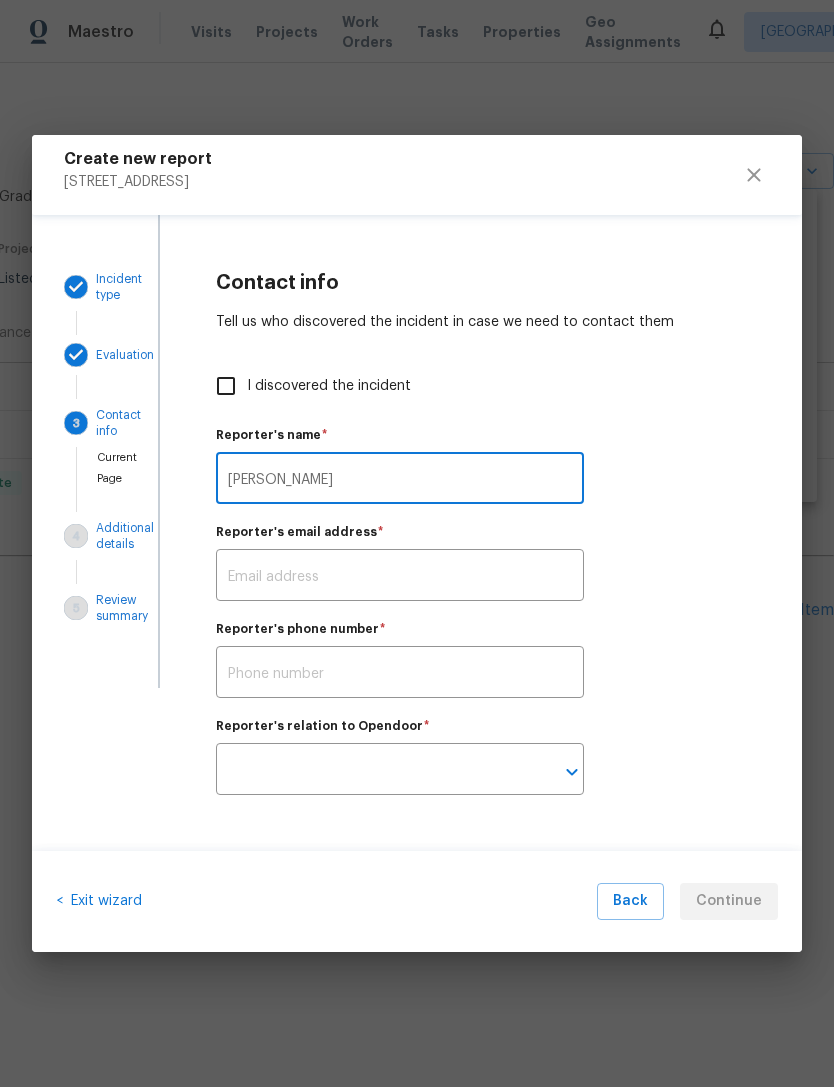 type on "[PERSON_NAME]" 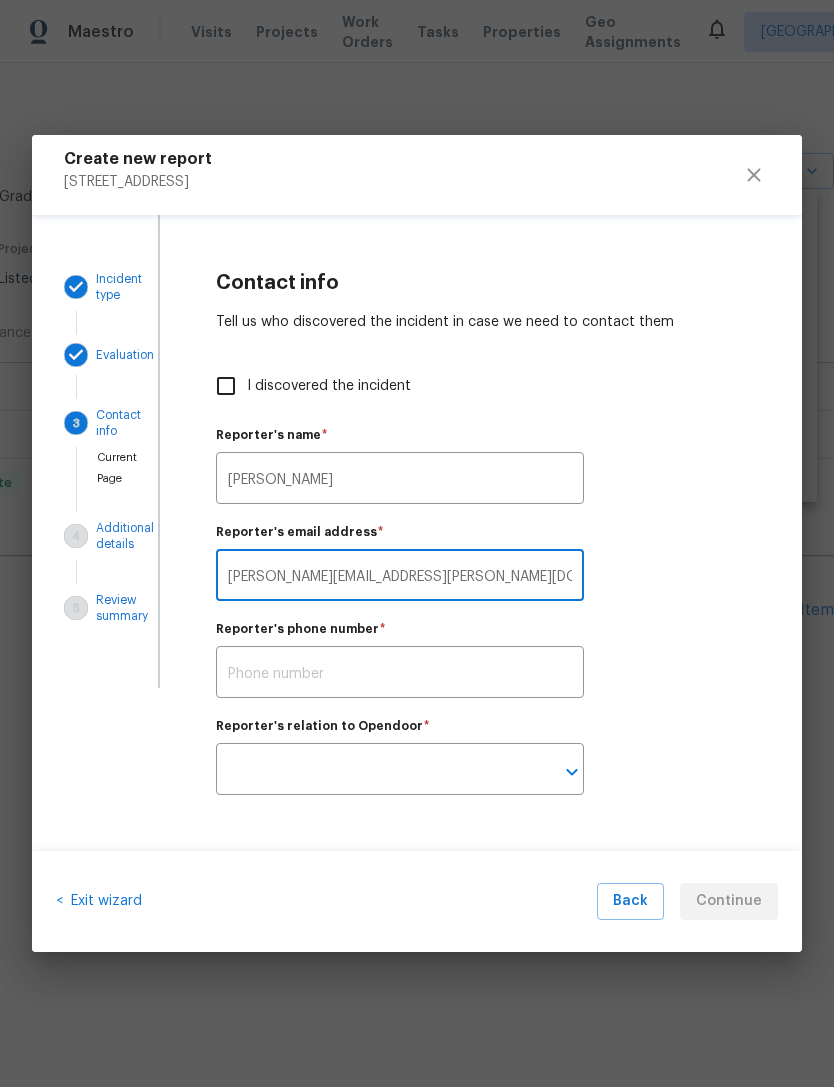 type on "Dodd.drayer@opendoor.com" 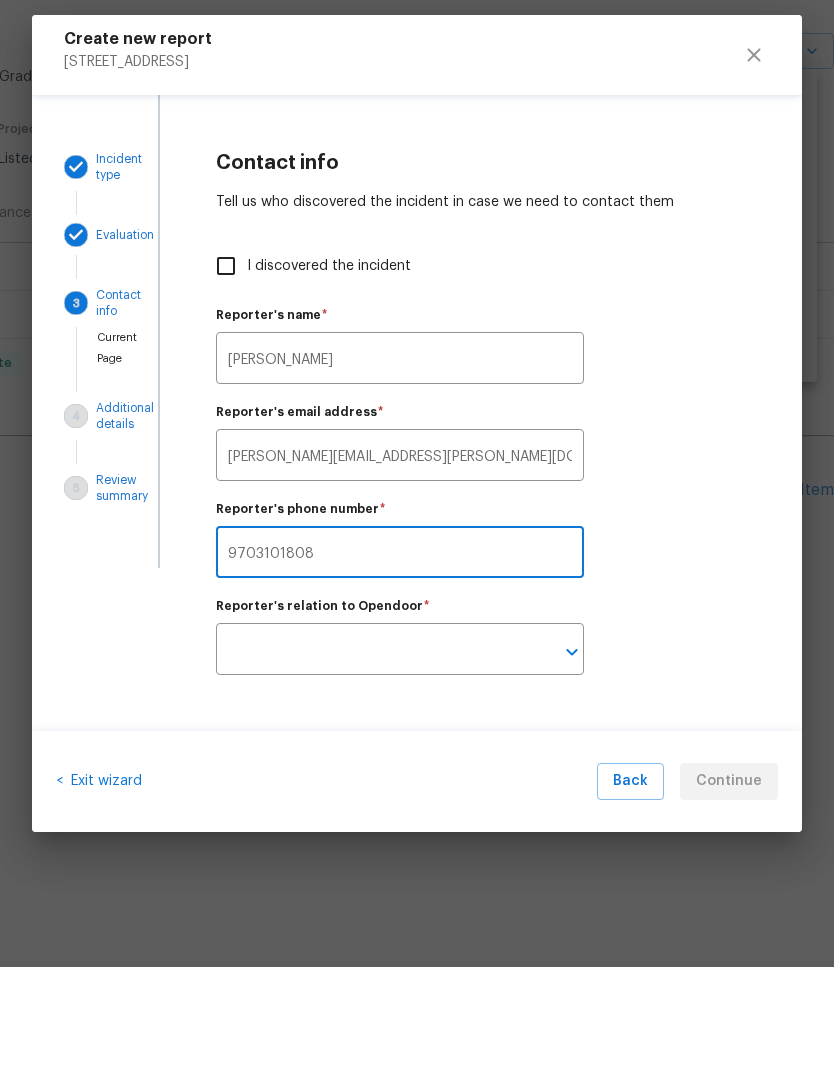 type on "9703101808" 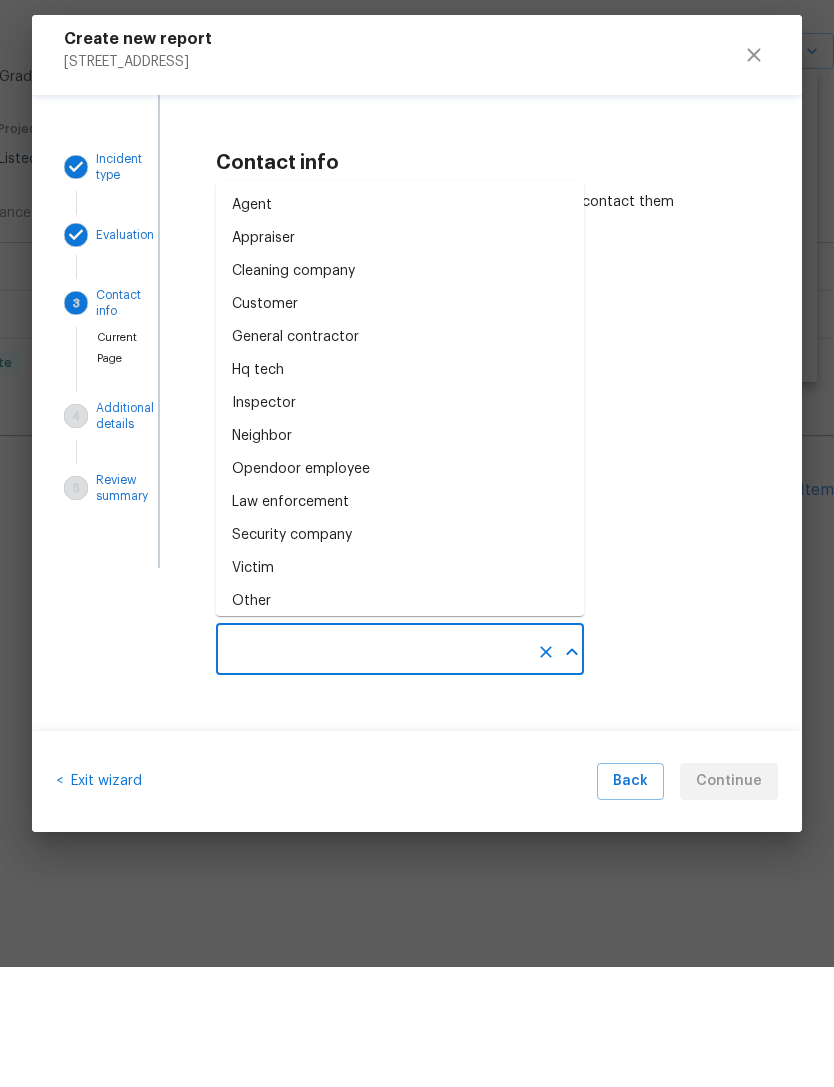 click on "Opendoor employee" at bounding box center [301, 589] 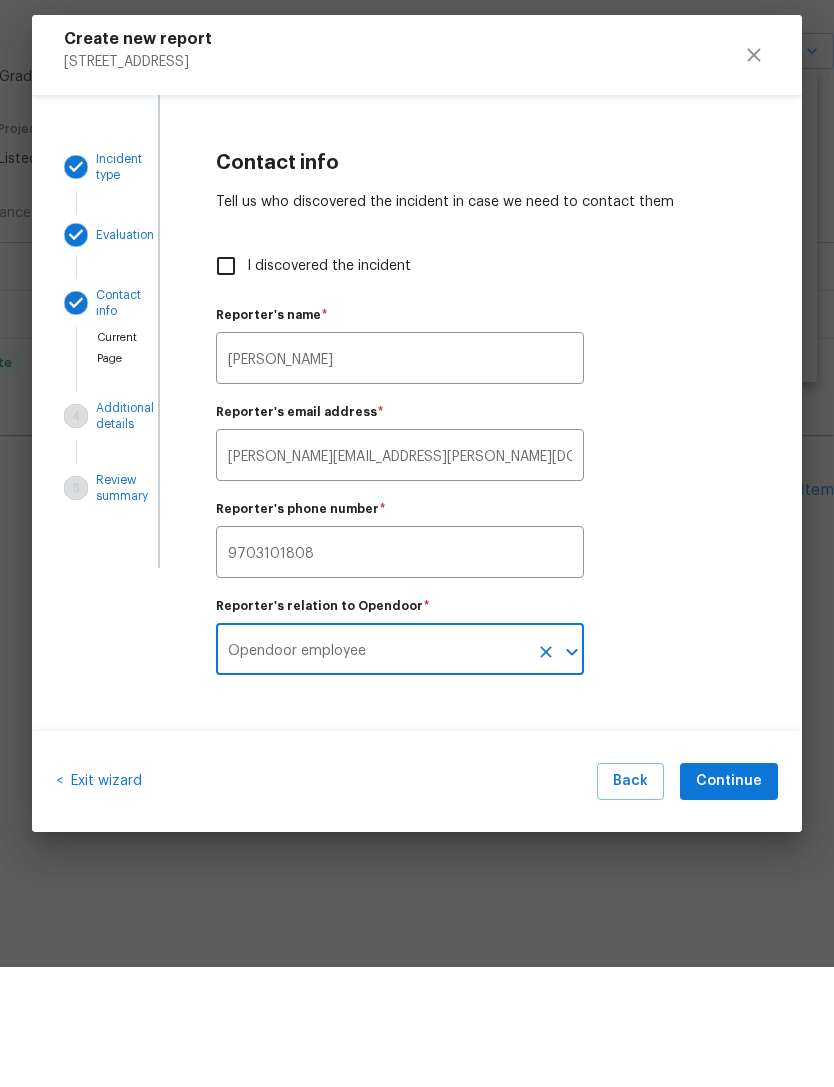 click on "Reporter's phone number   * 9703101808 ​" at bounding box center (481, 660) 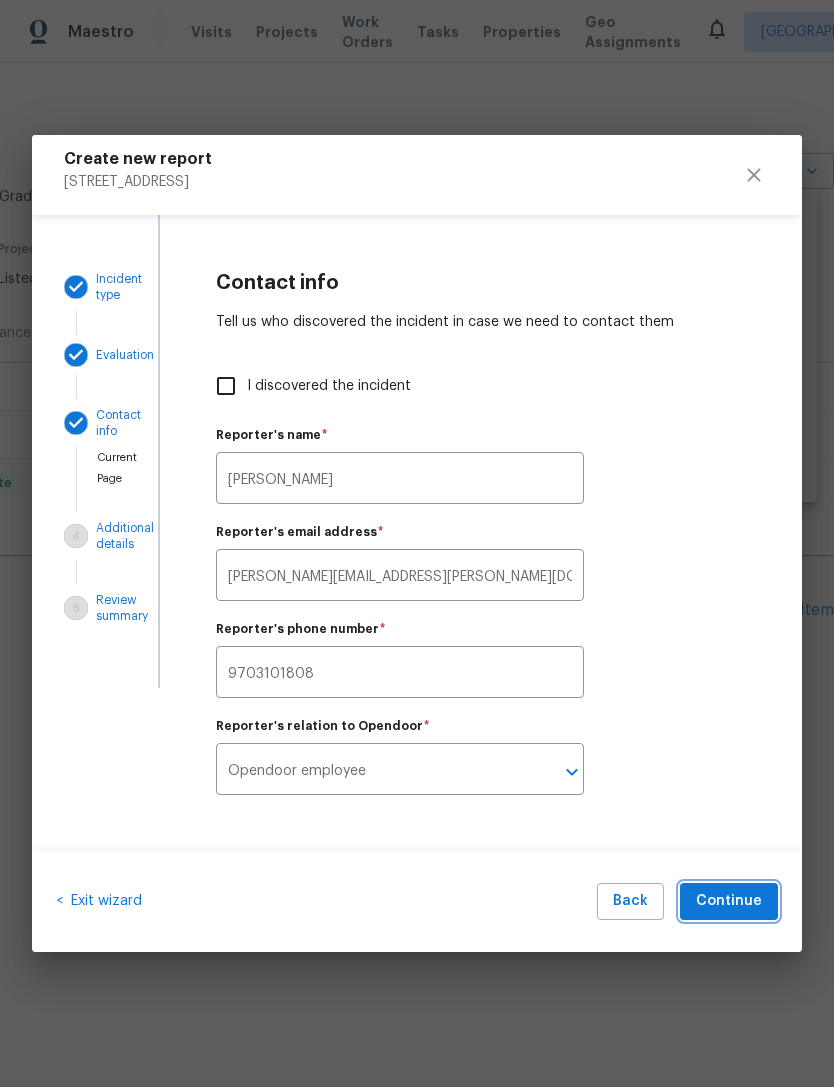 click on "Continue" at bounding box center [729, 901] 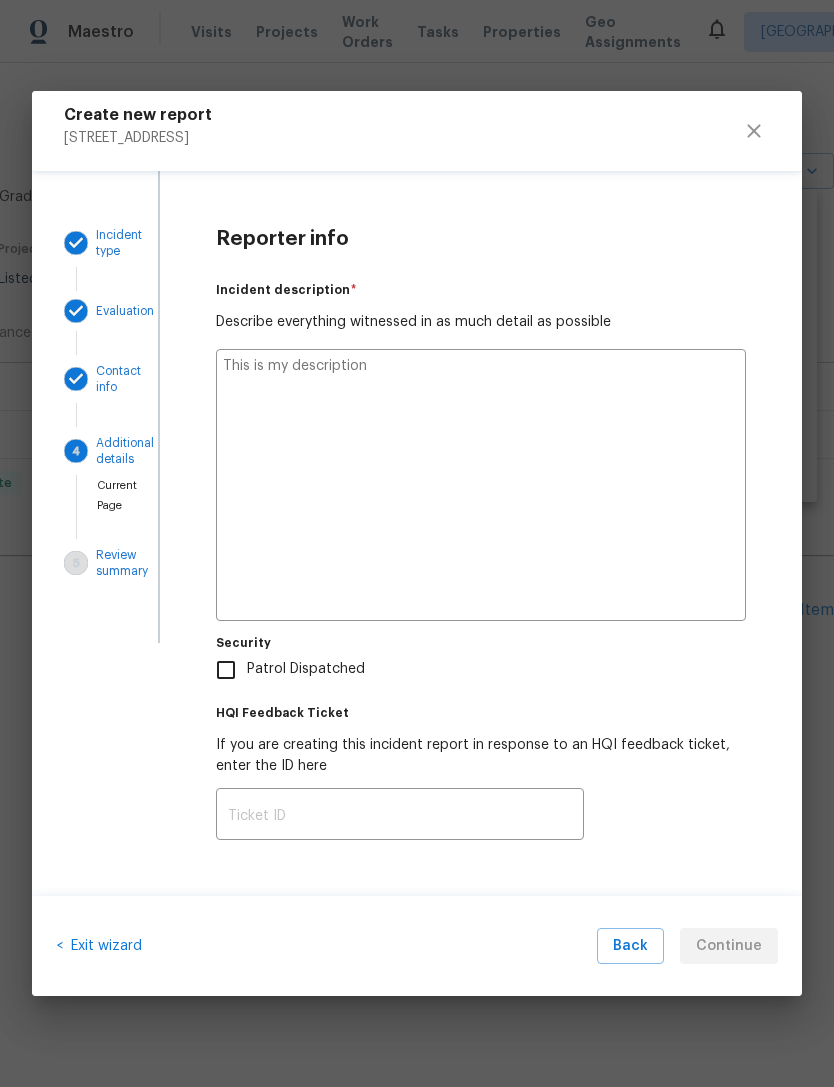 click at bounding box center (481, 485) 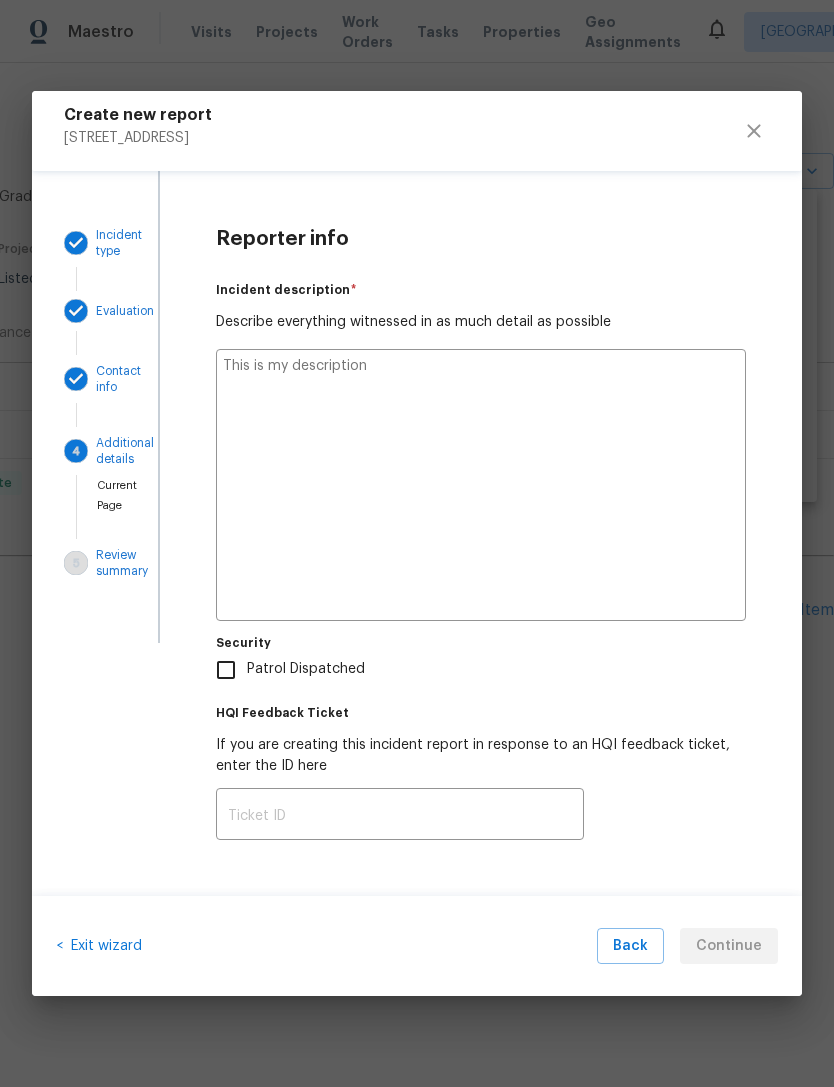type on "C" 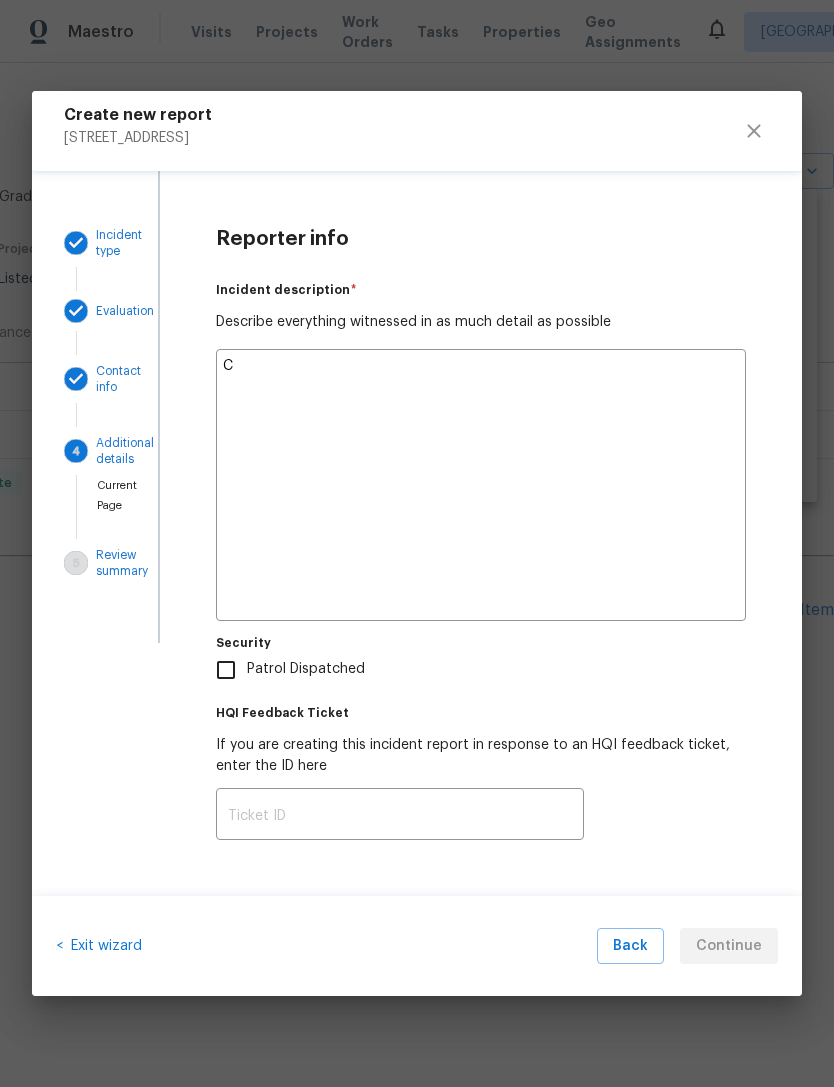 type on "x" 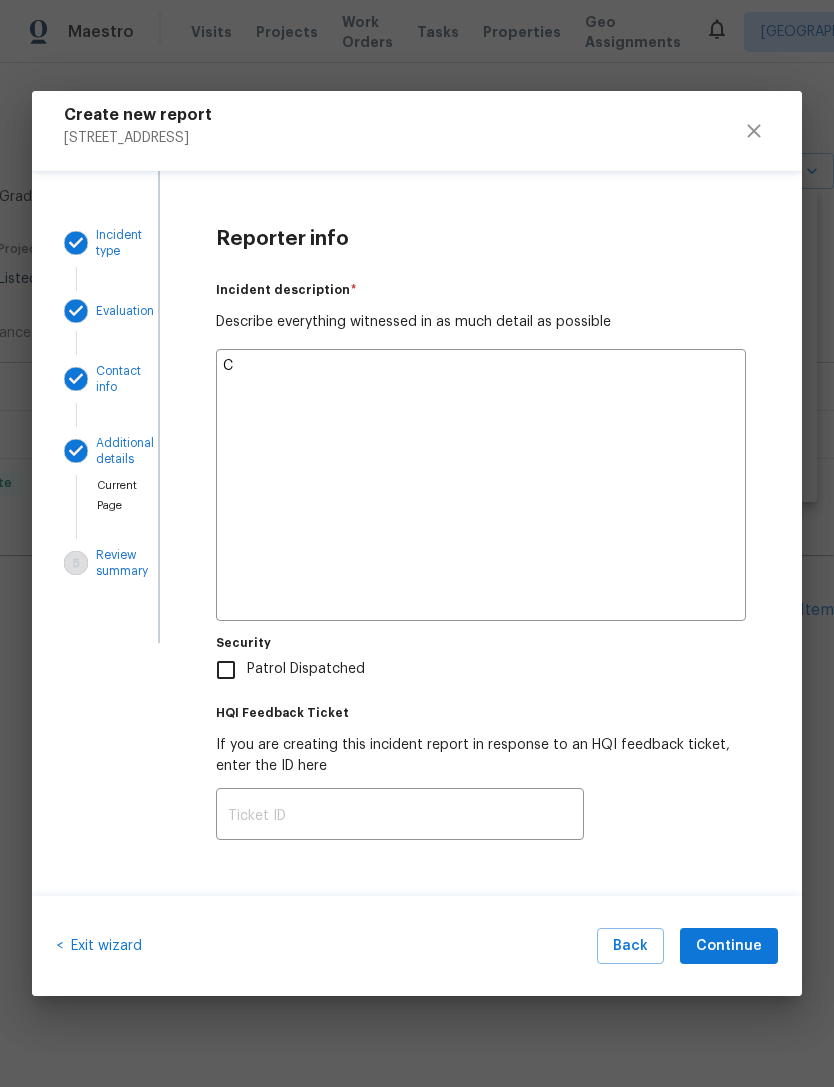 type on "Cl" 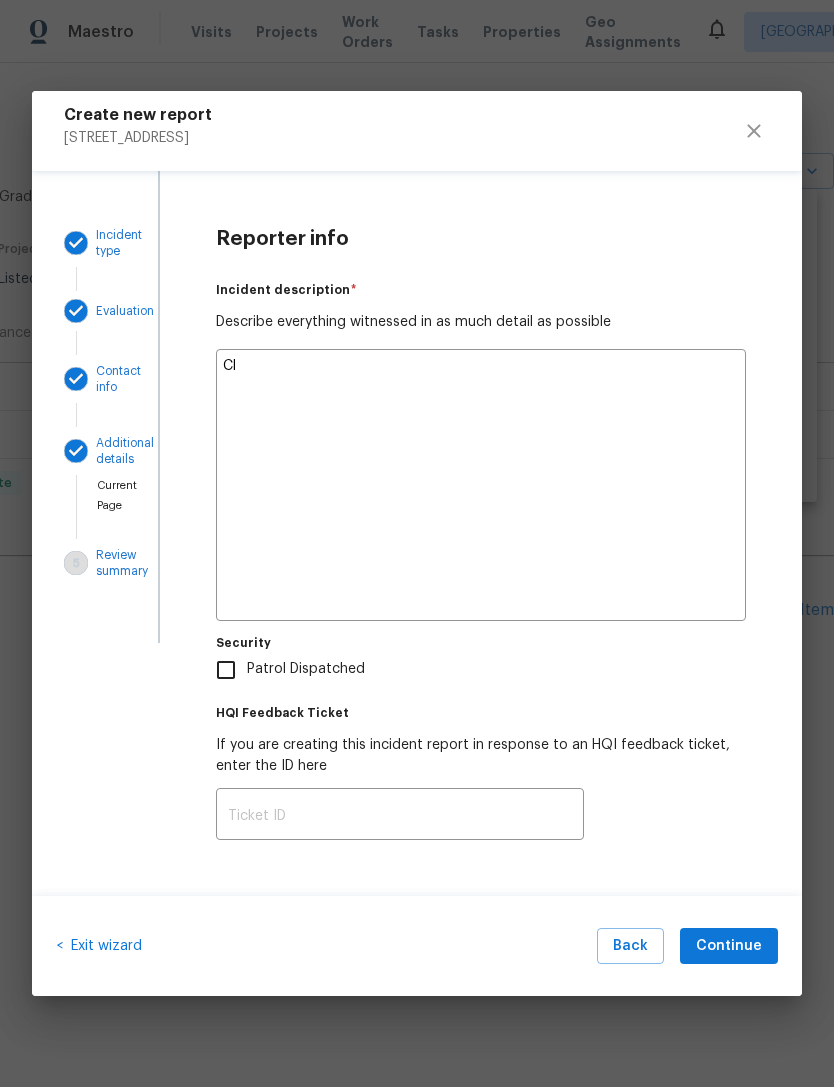 type on "x" 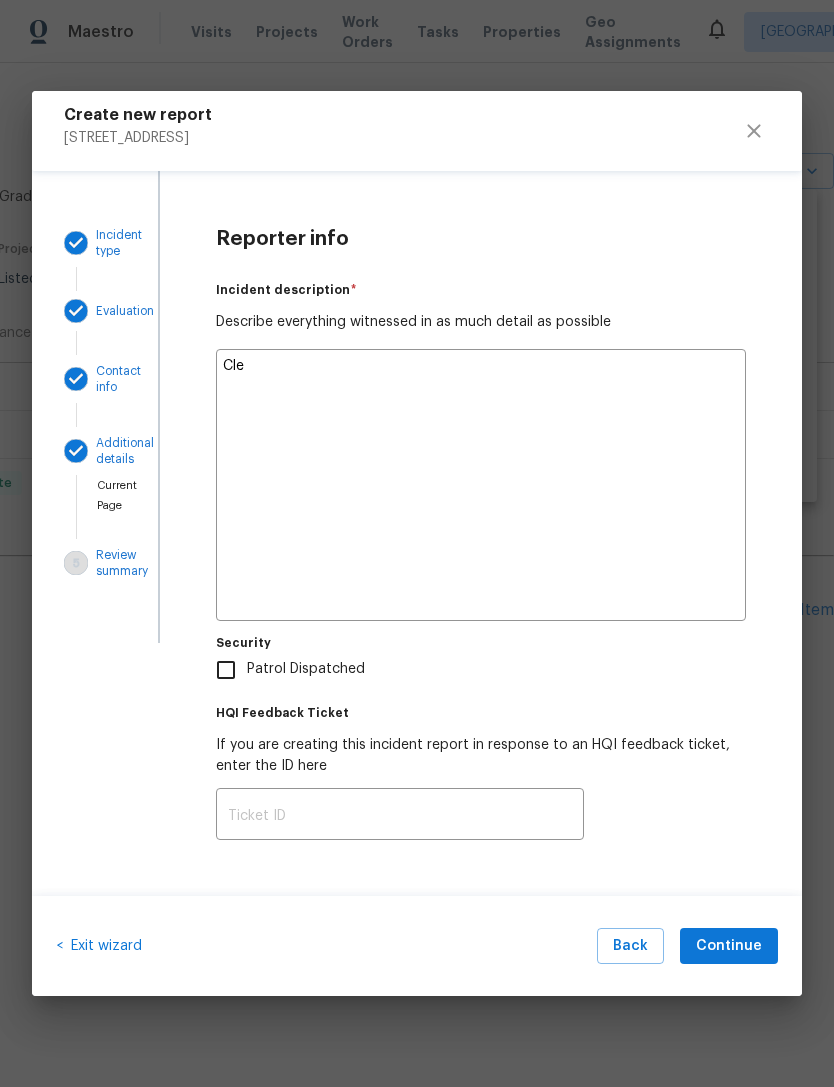 type on "x" 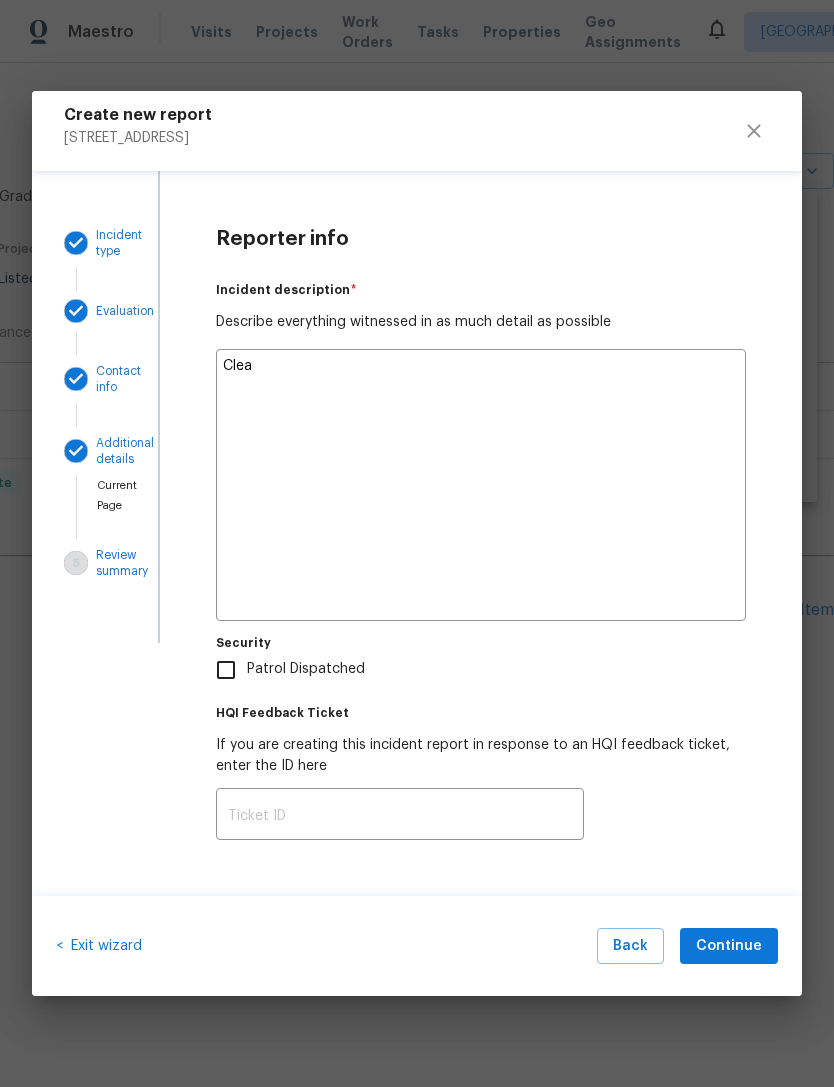 type on "x" 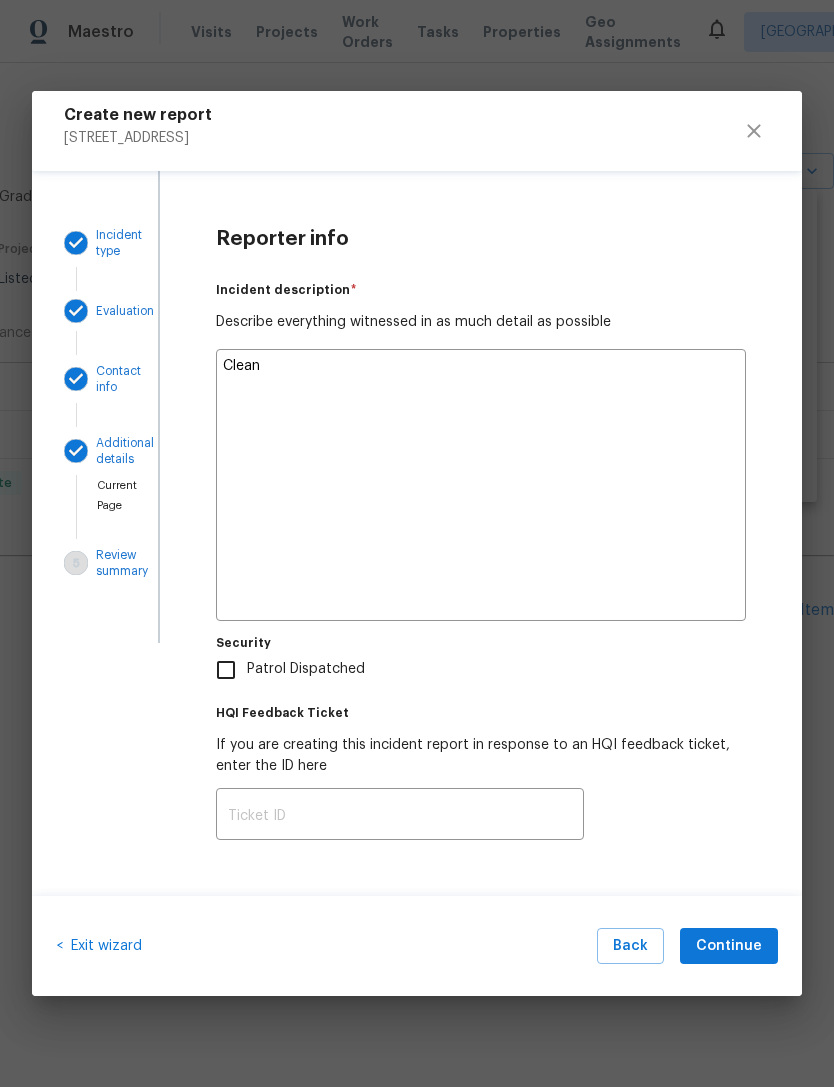type on "x" 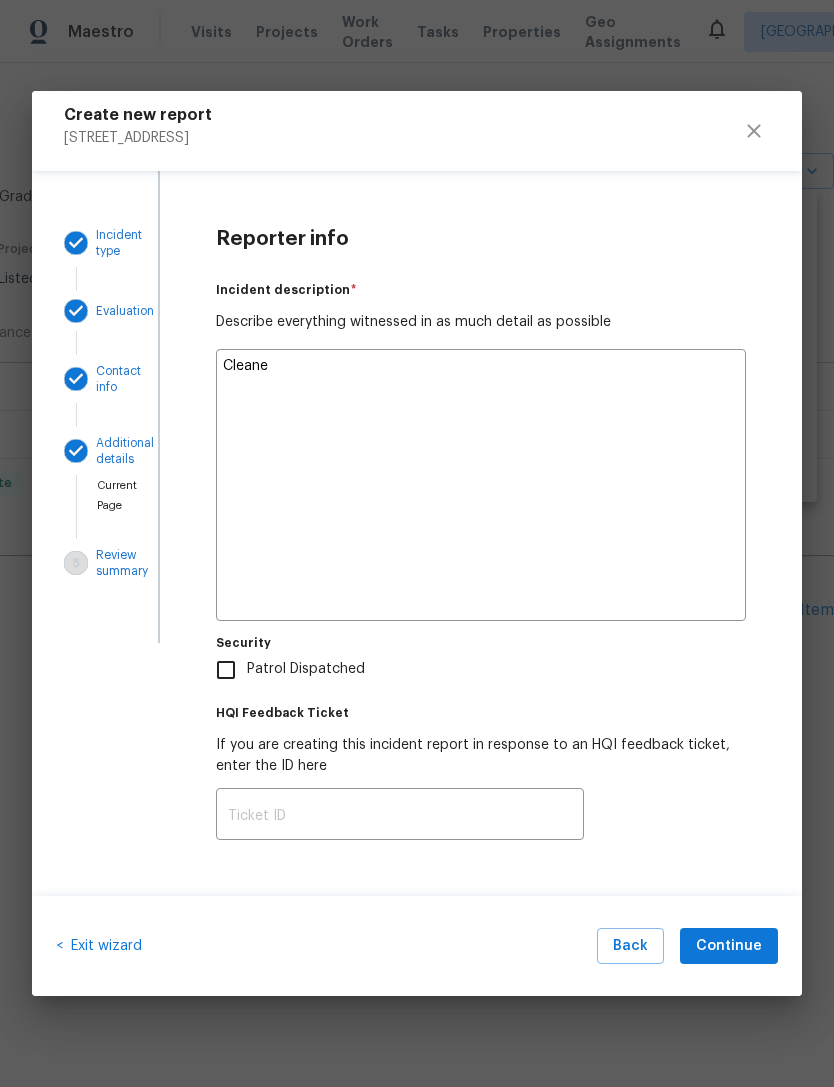 type on "x" 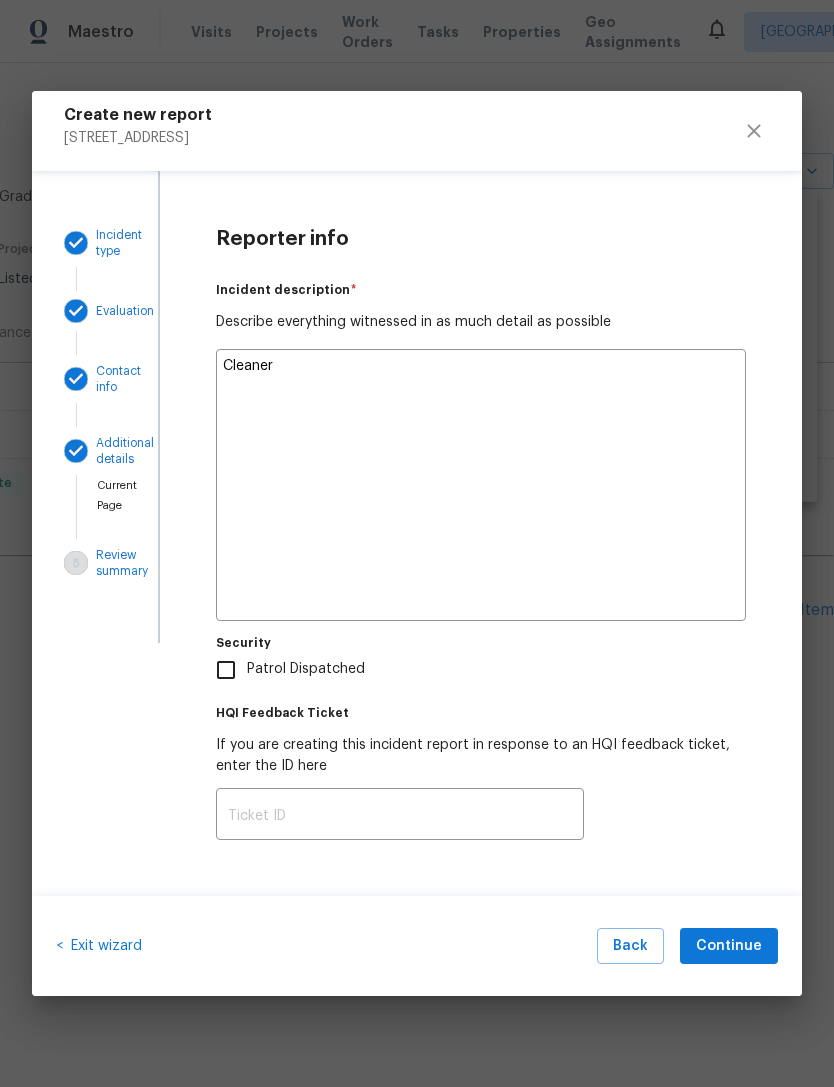 type on "x" 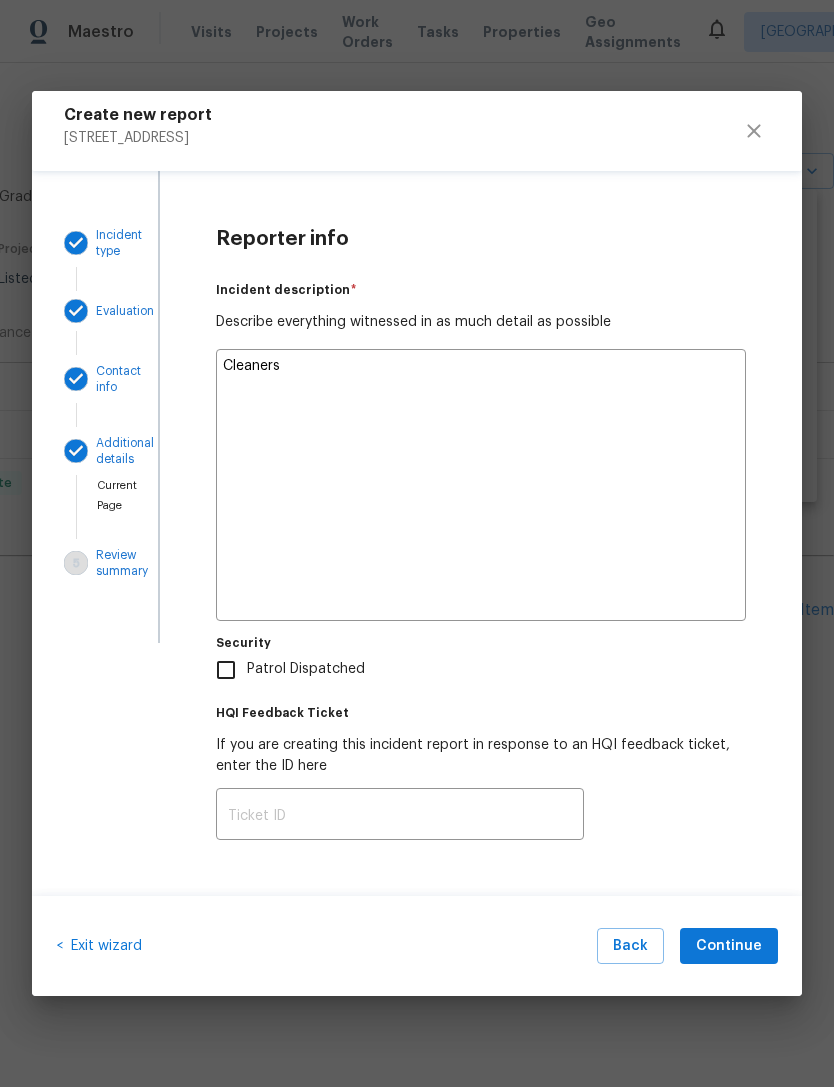 type on "x" 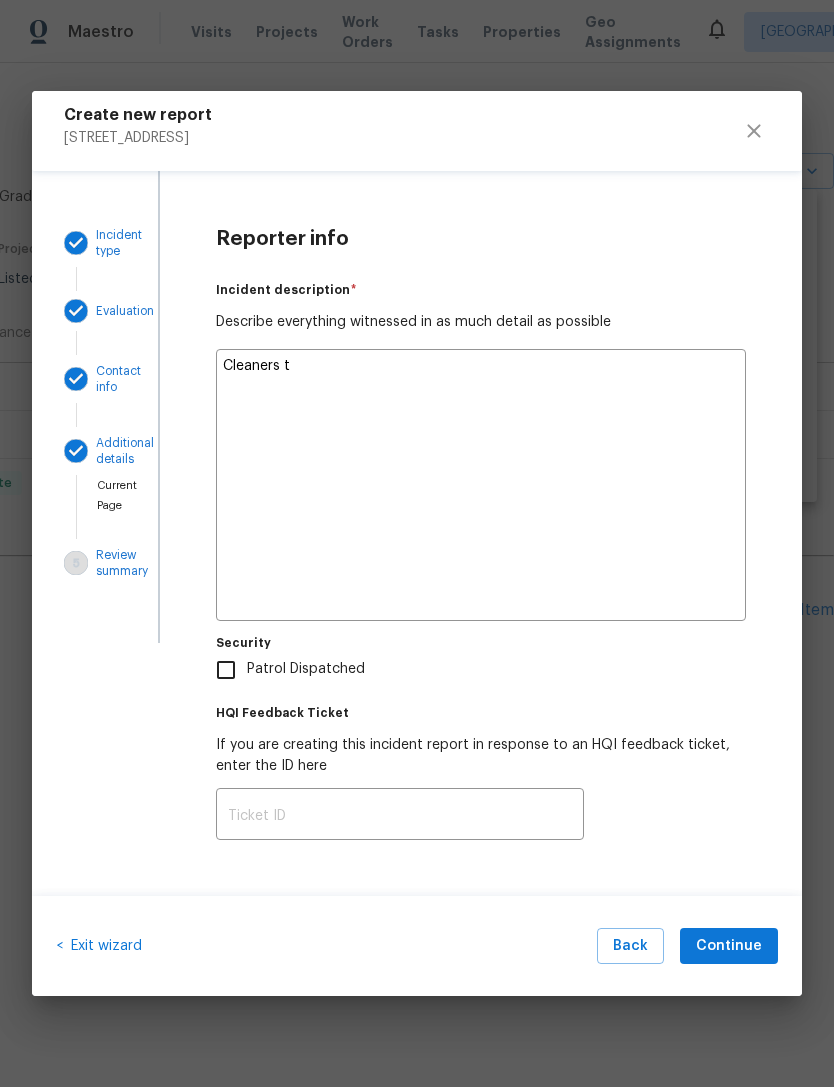 type on "x" 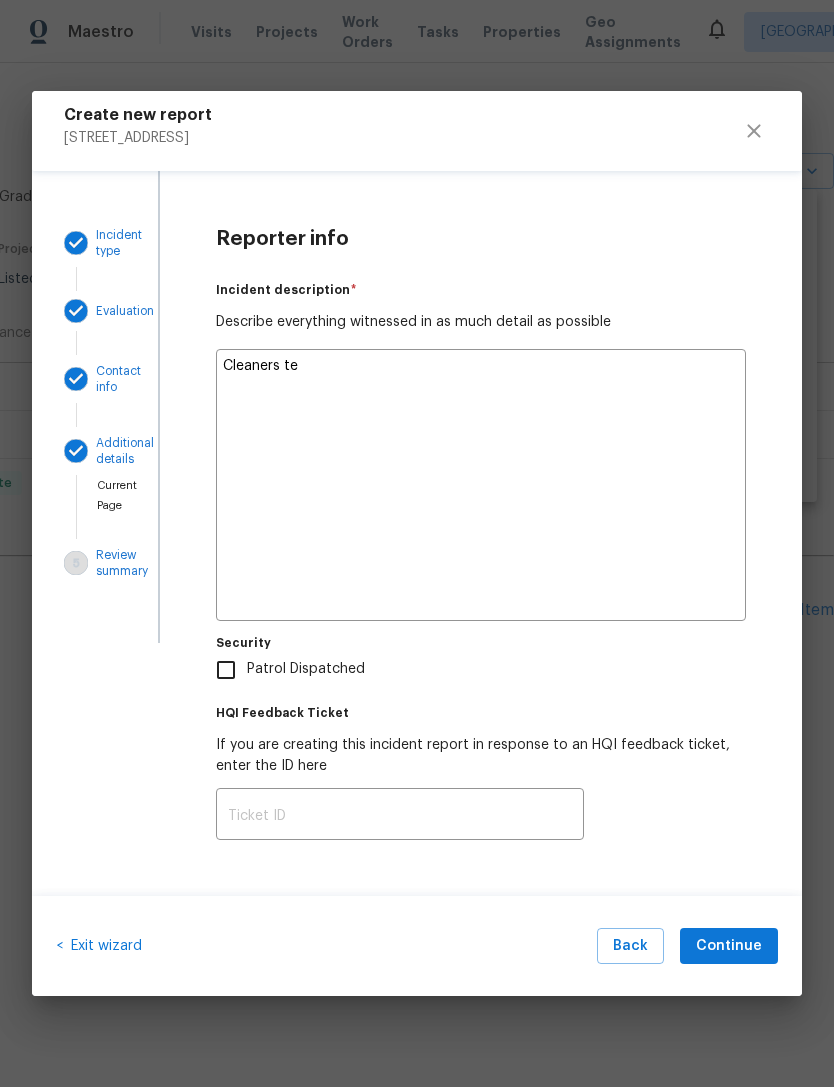 type on "x" 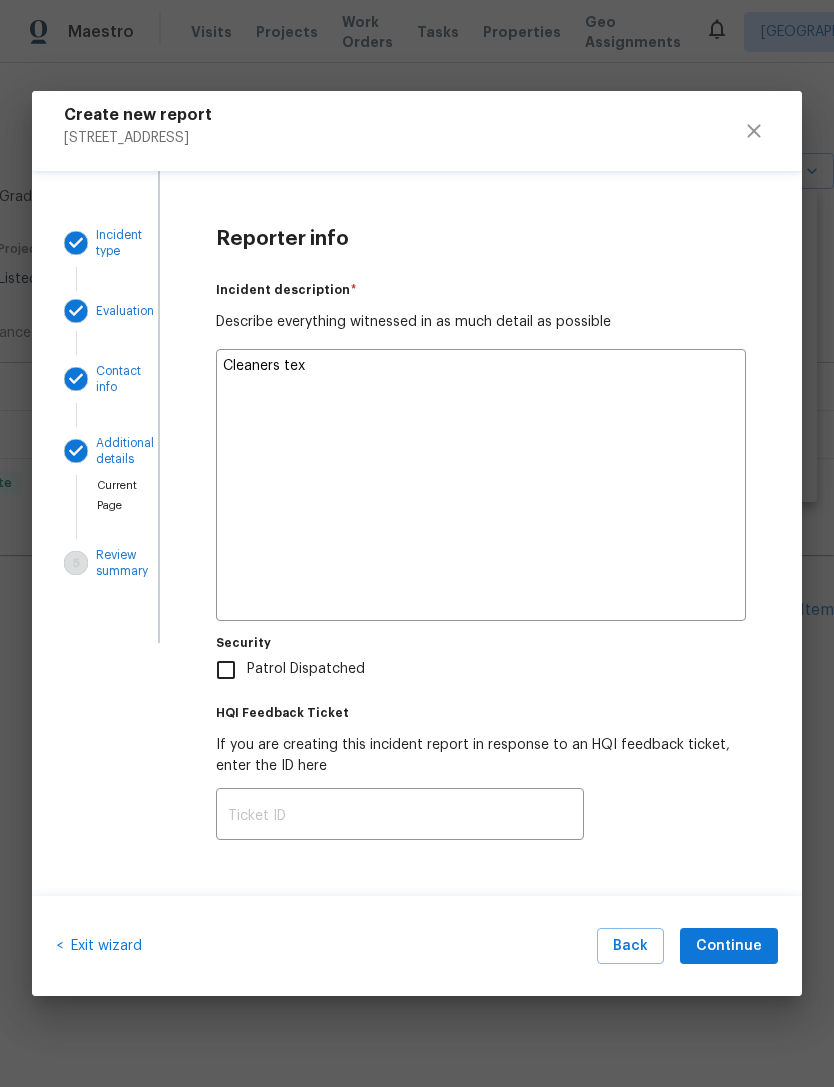 type on "x" 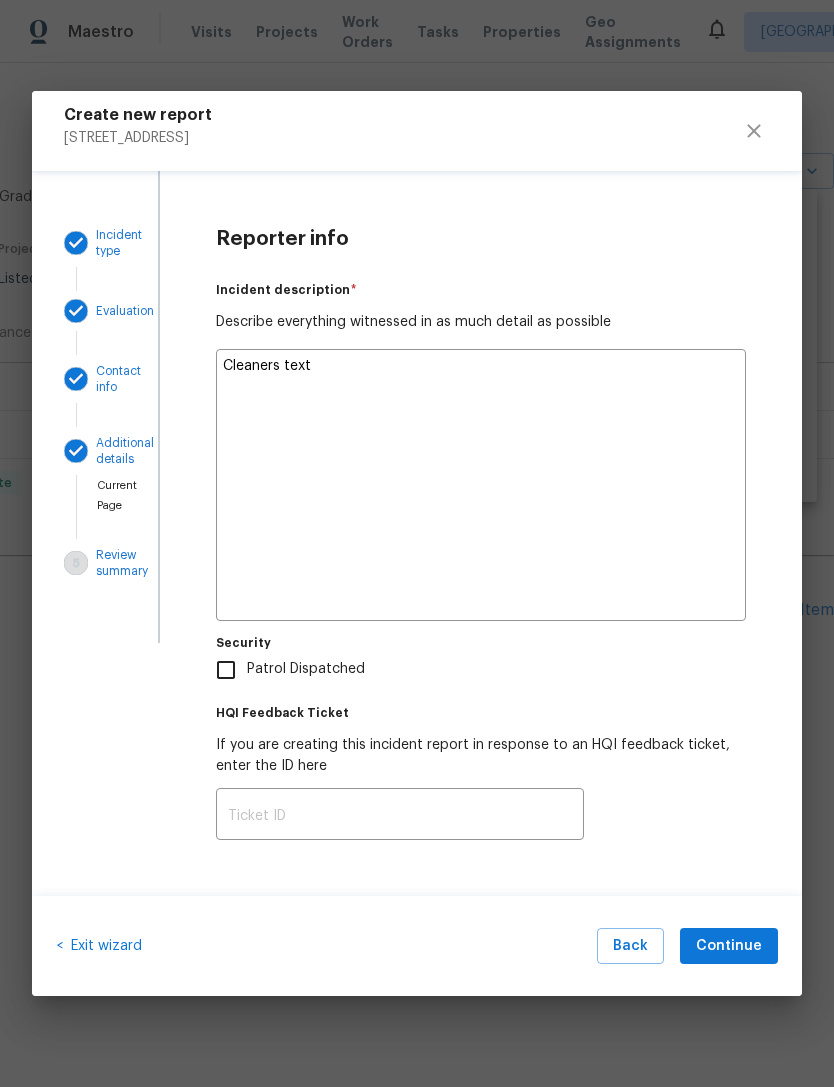 type on "x" 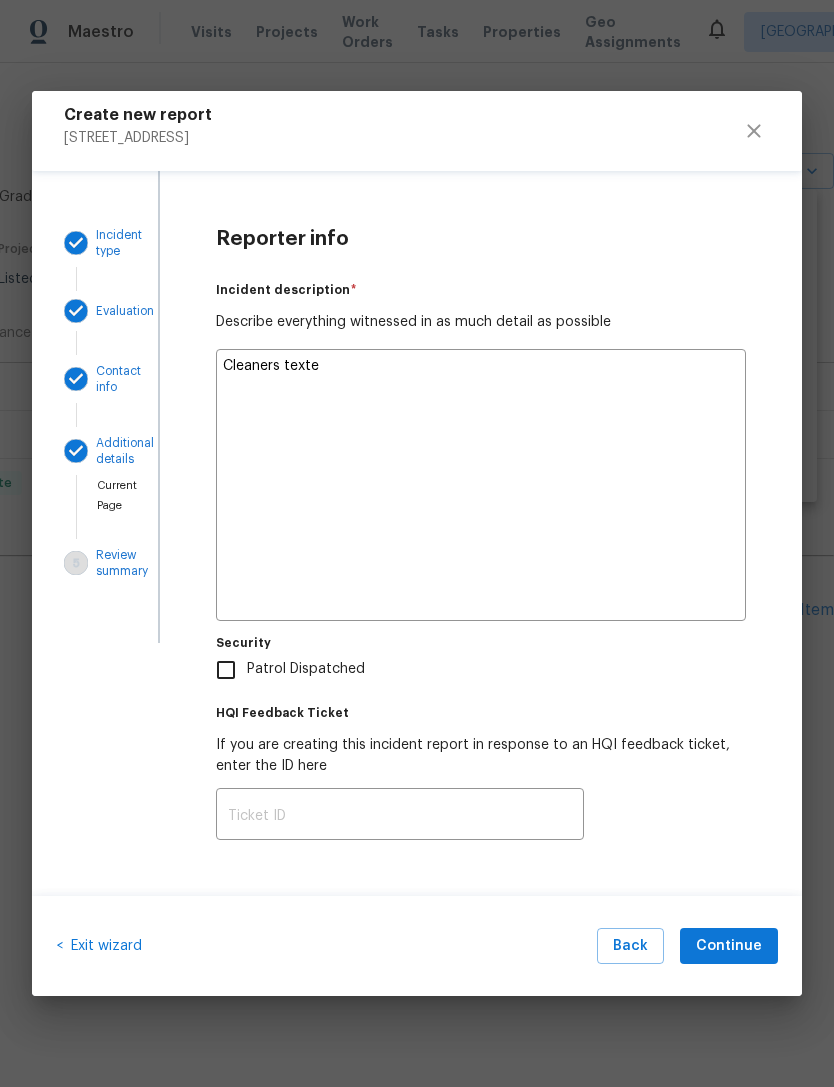 type on "x" 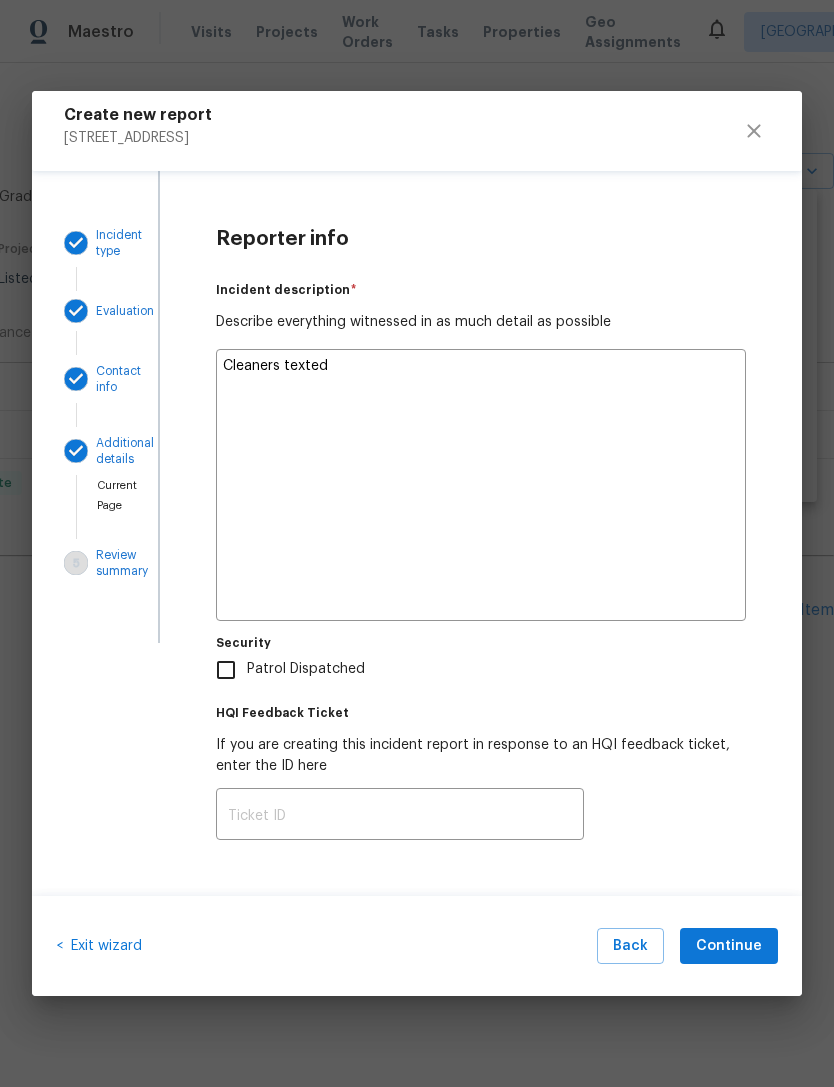 type on "x" 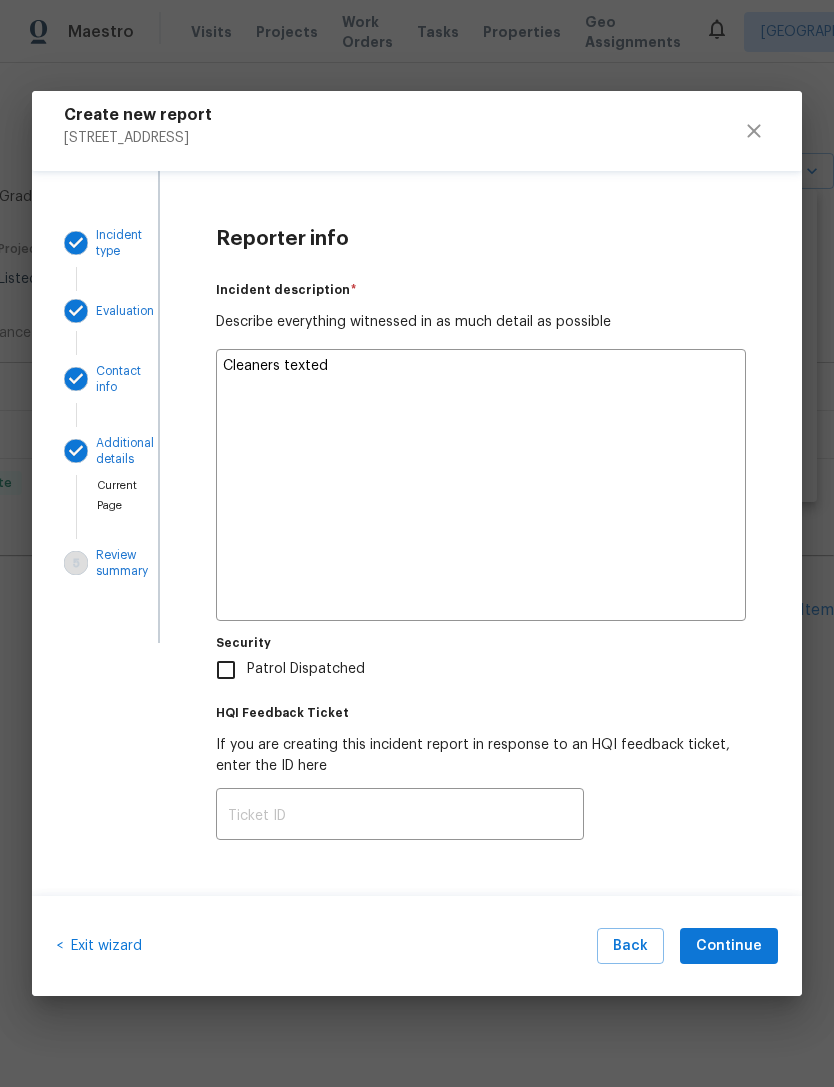 type on "Cleaners texted" 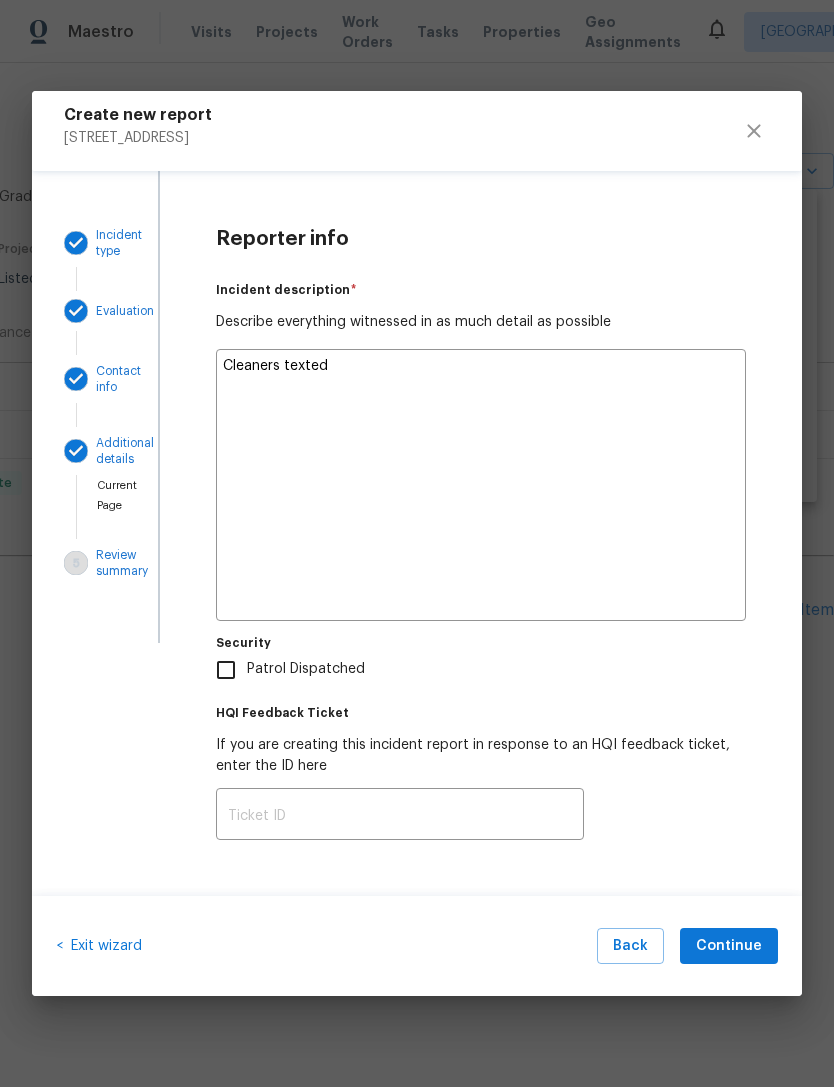 type on "x" 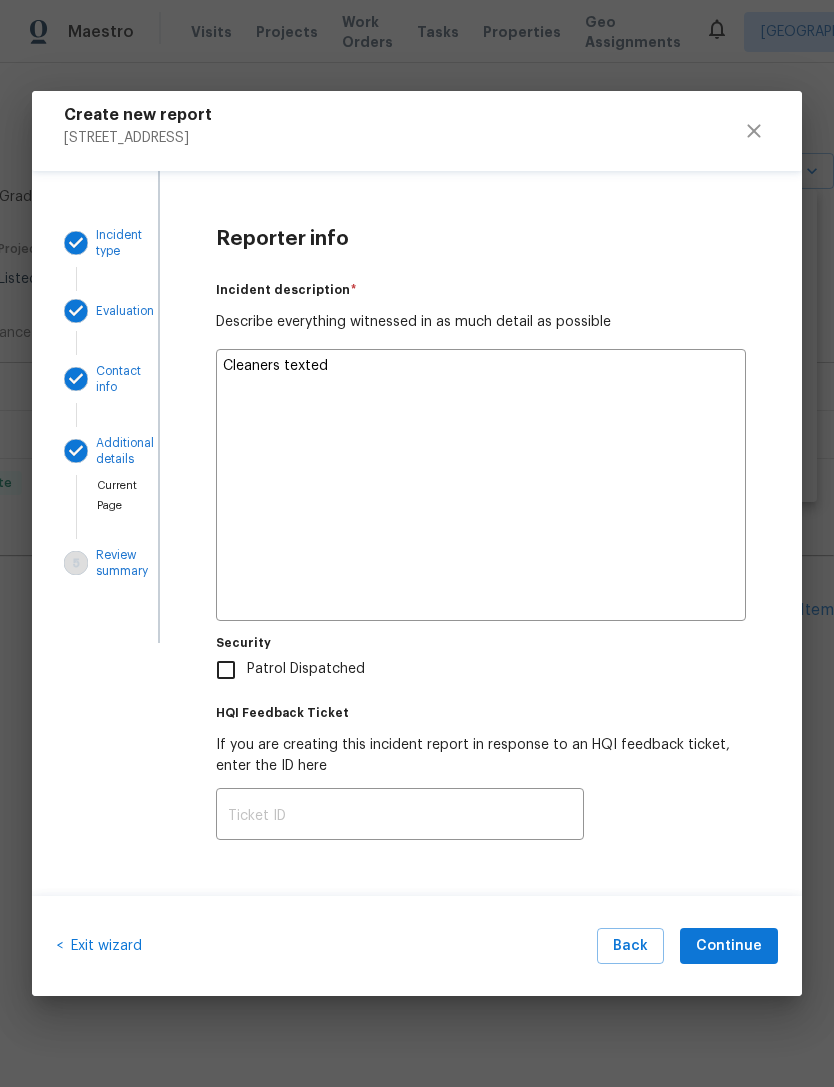 paste on "Cleaners advised that the blinds were pulled down, there was trash on the counter, and all of the security sensors were gone. Appears there has been a break-in, but I’m not able to get confirmation from the cleaners if we have broken locks or a broken window. I’m unsure of other condition detail details." 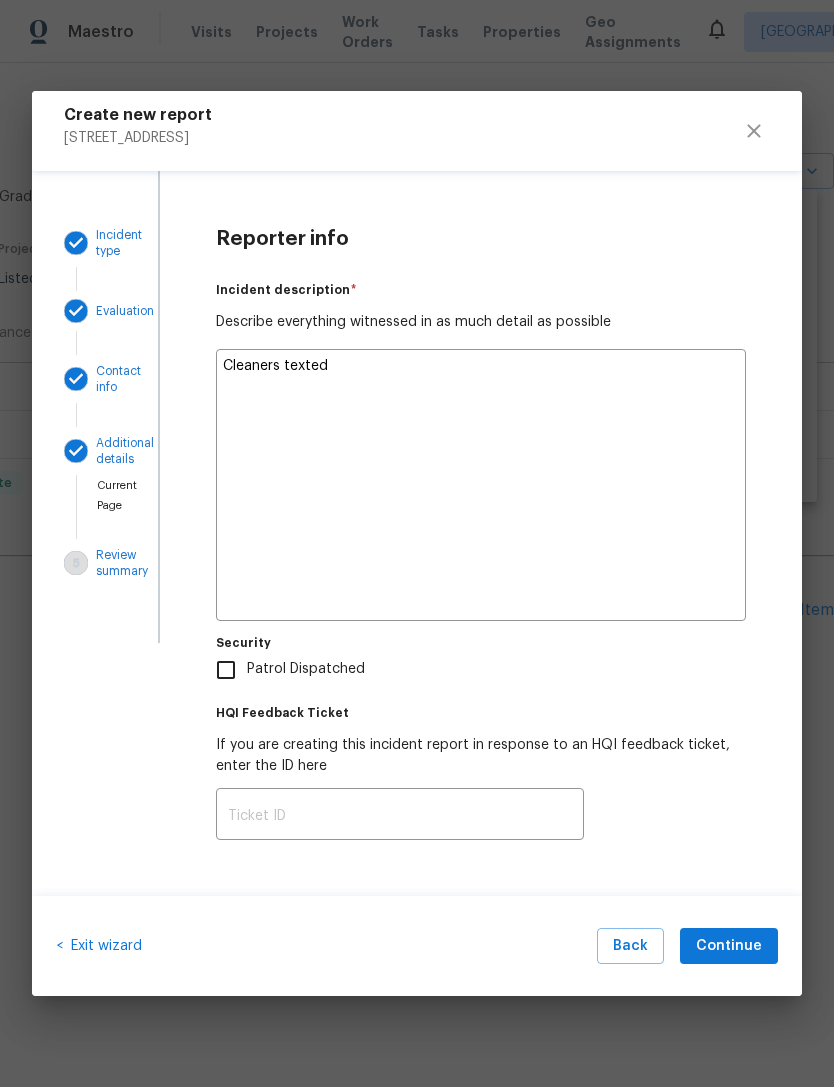 type on "Cleaners texted Cleaners advised that the blinds were pulled down, there was trash on the counter, and all of the security sensors were gone. Appears there has been a break-in, but I’m not able to get confirmation from the cleaners if we have broken locks or a broken window. I’m unsure of other condition detail details." 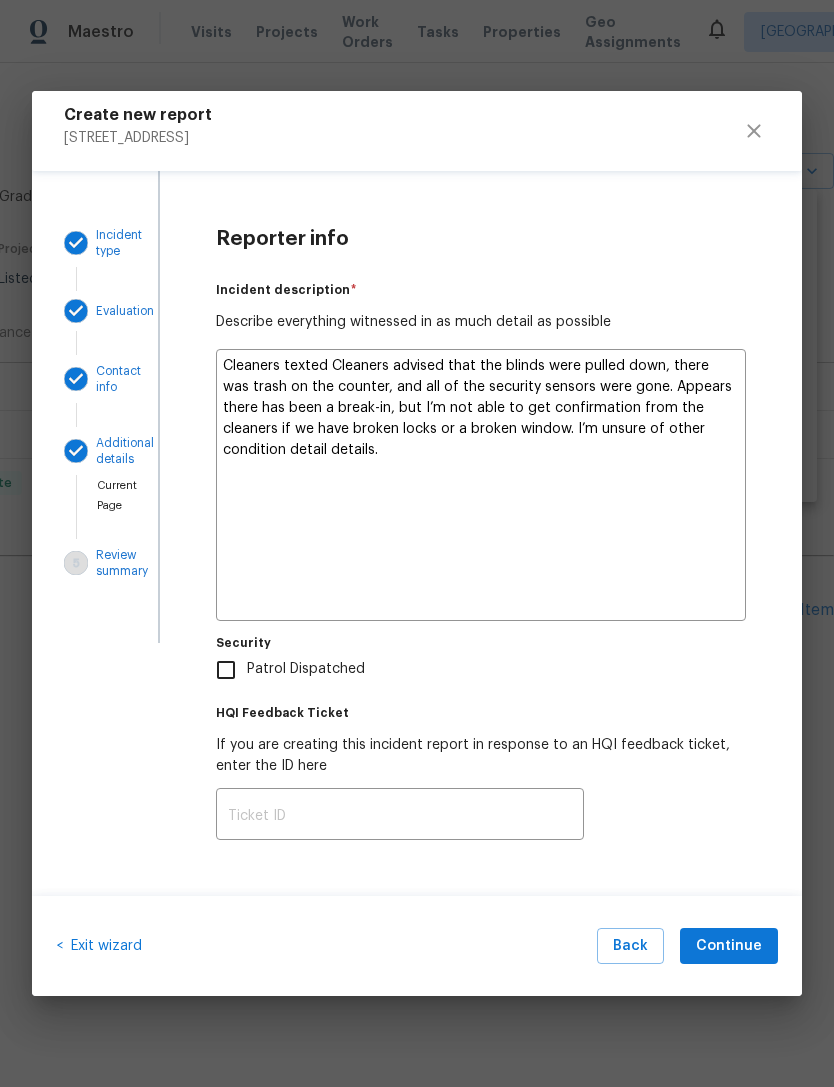type on "x" 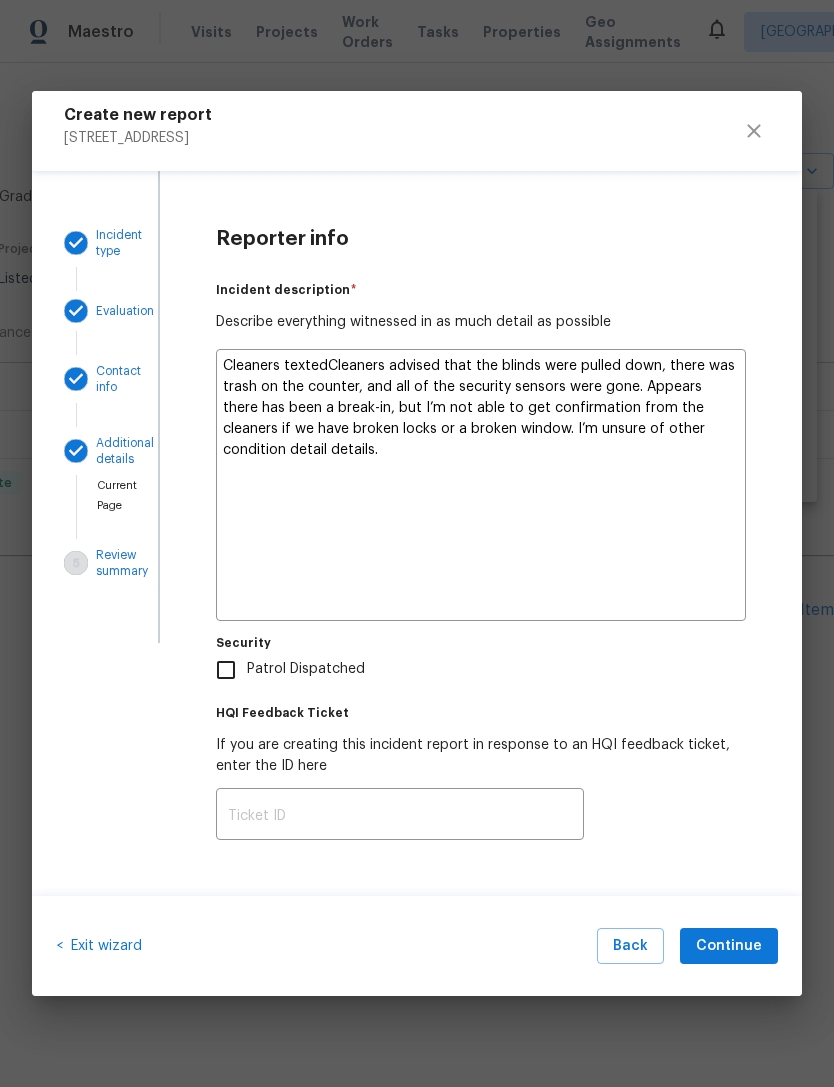 type on "x" 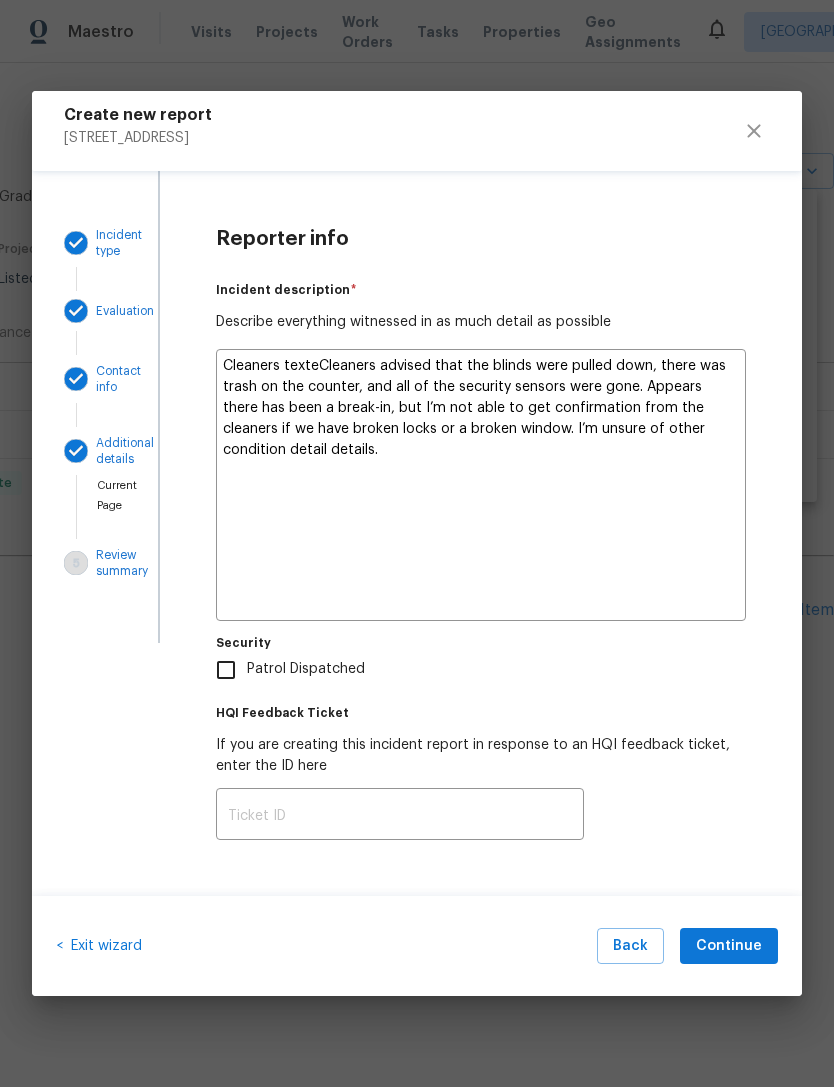 type on "x" 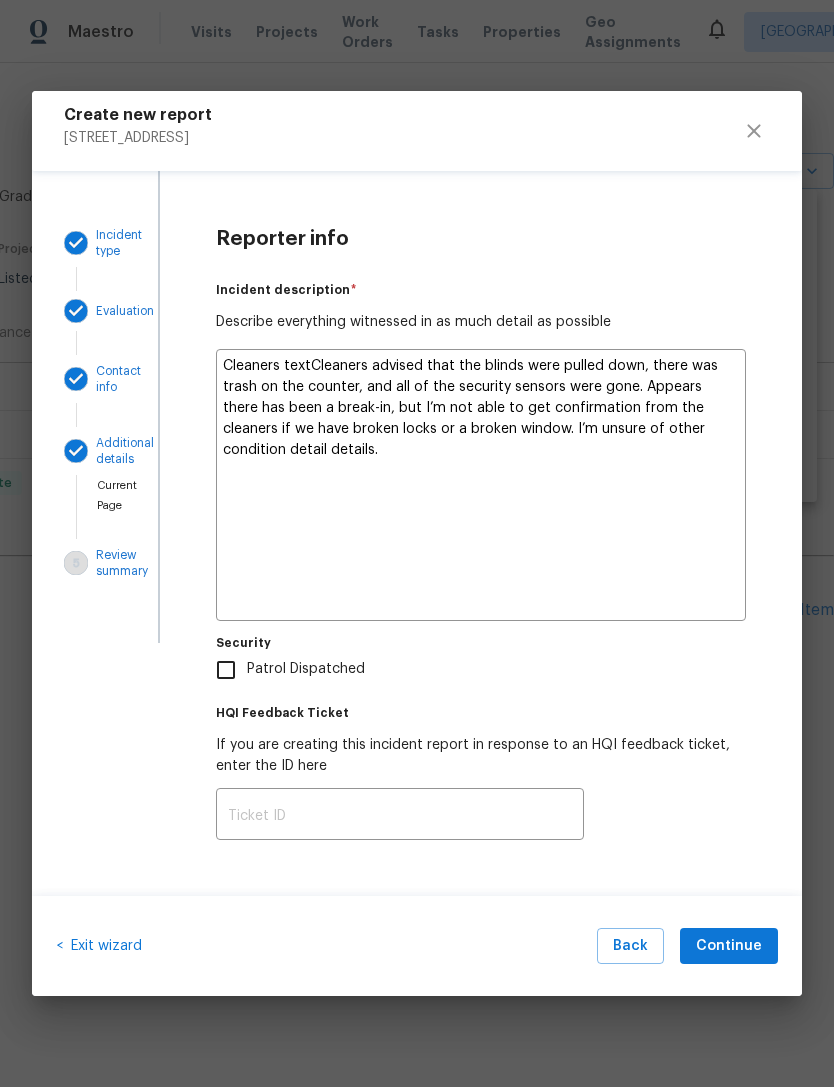 type on "x" 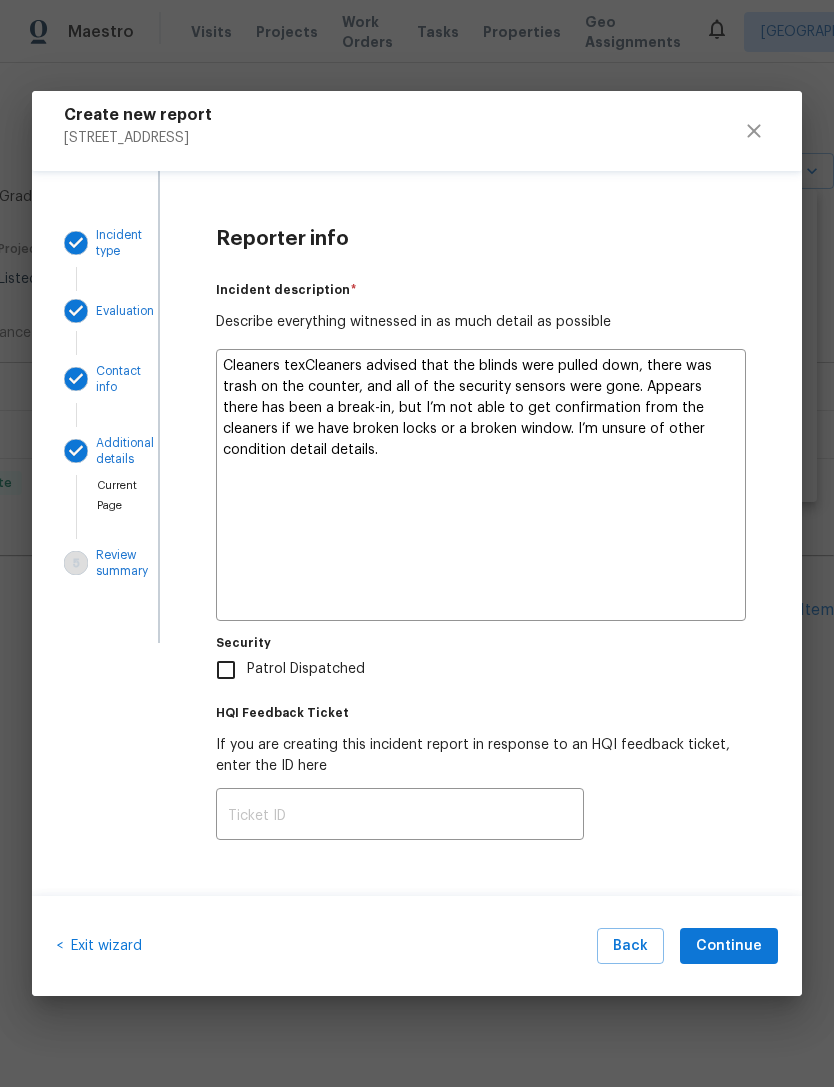 type on "x" 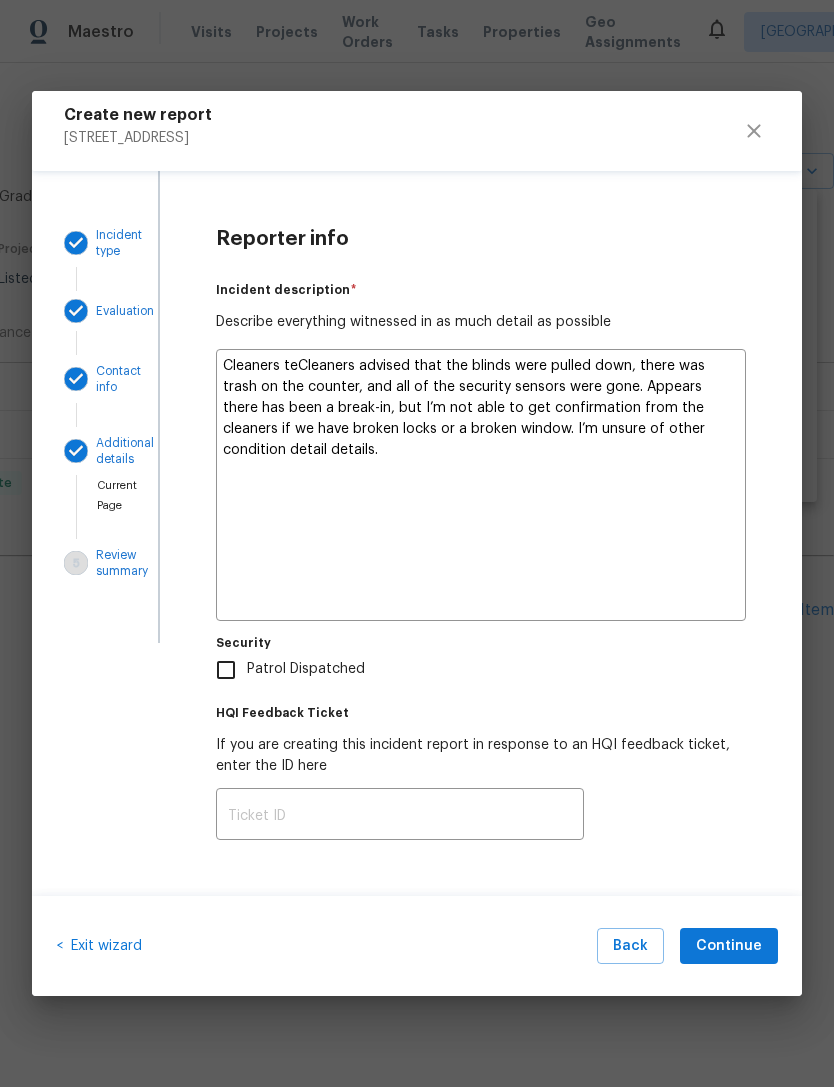 type on "x" 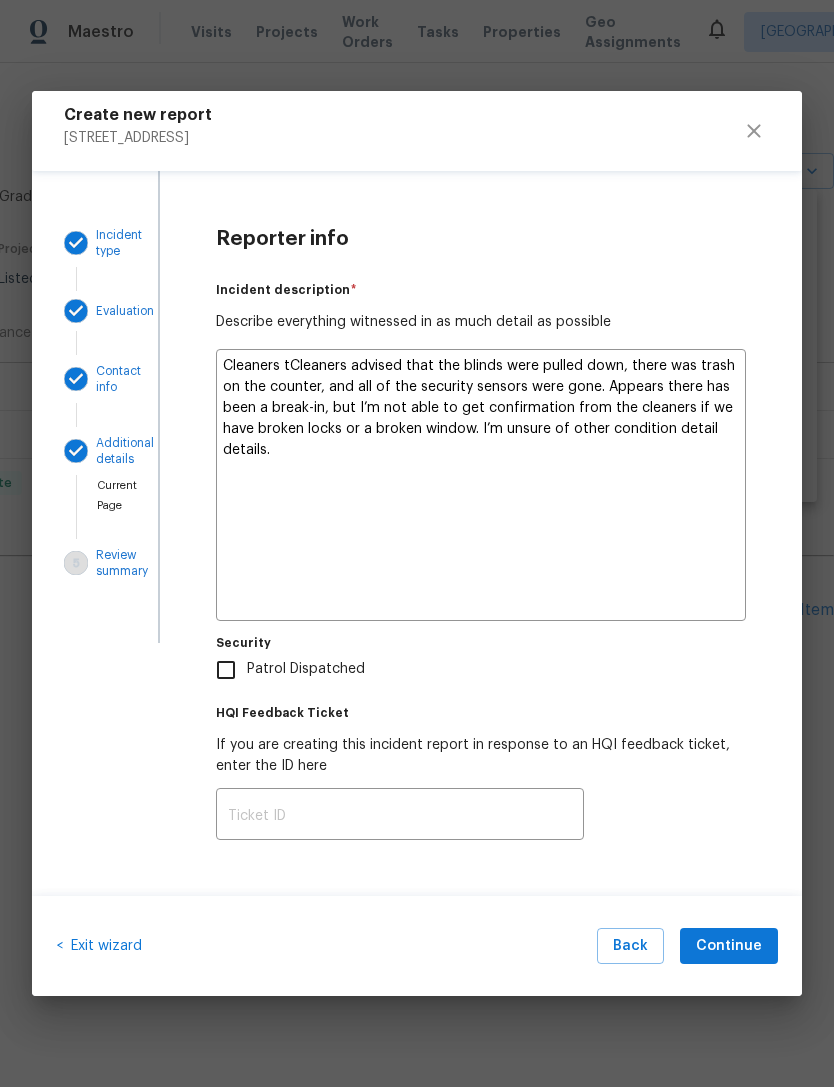 type on "x" 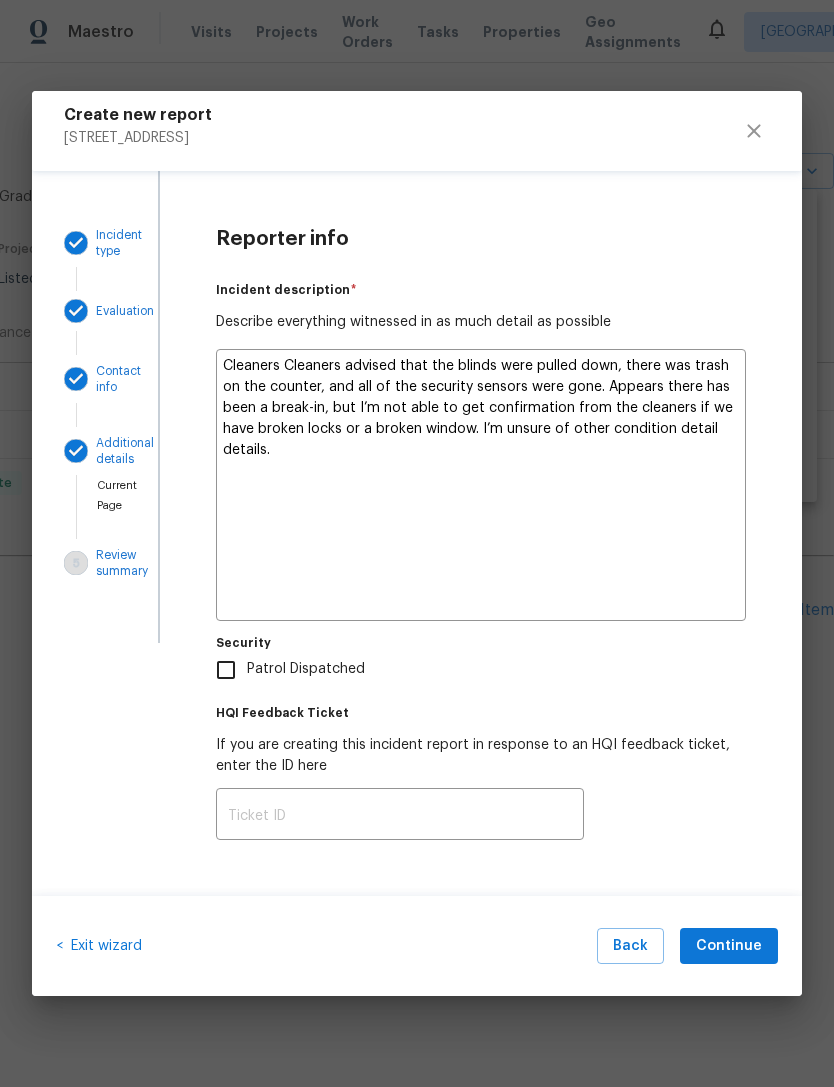 type on "x" 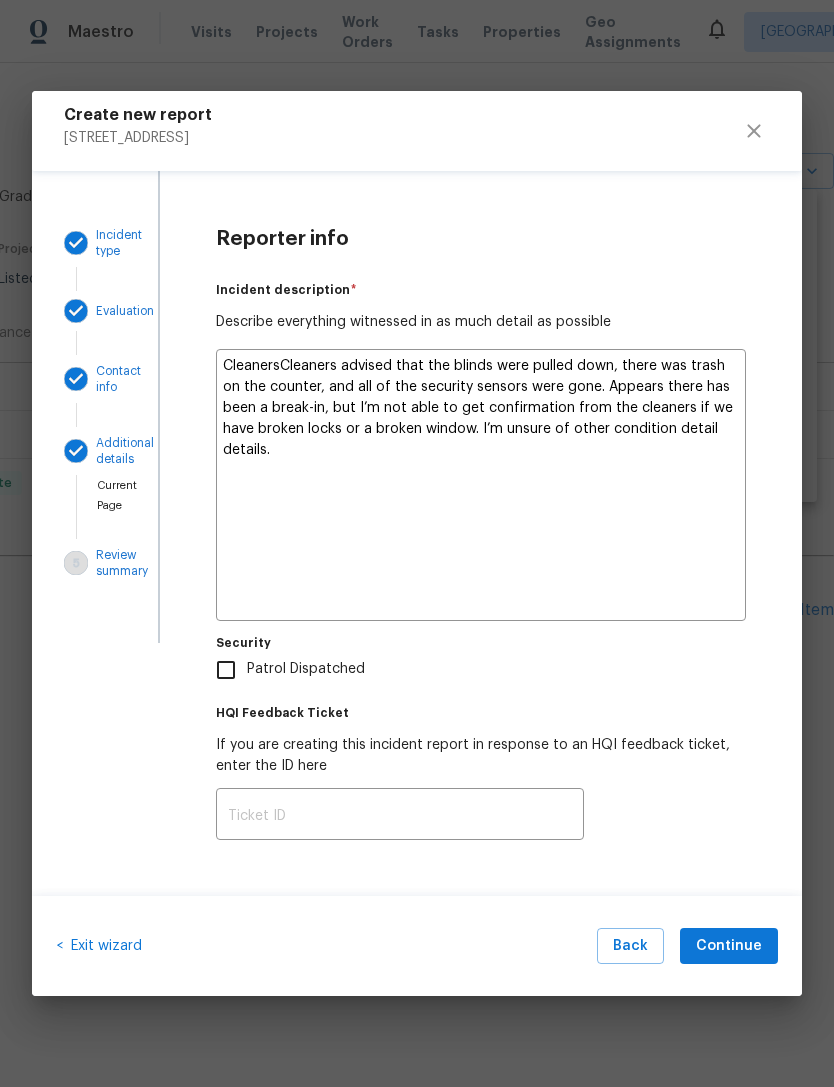 type on "x" 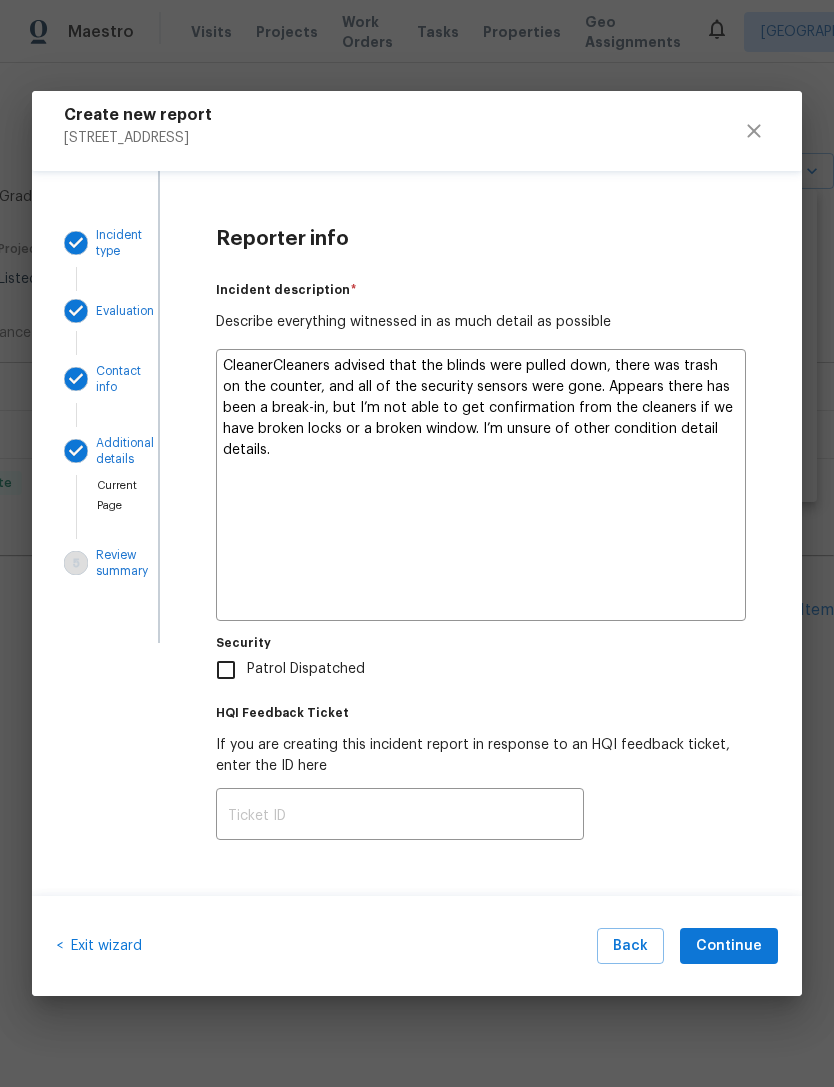 type on "x" 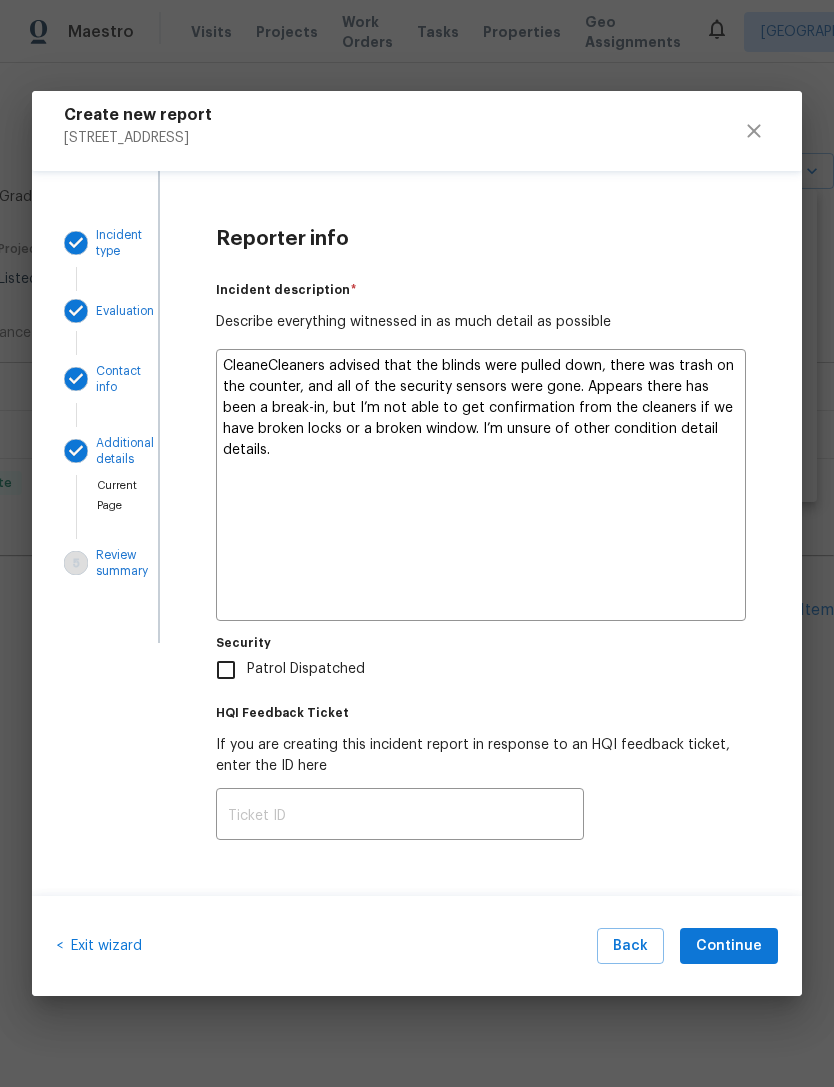 type on "x" 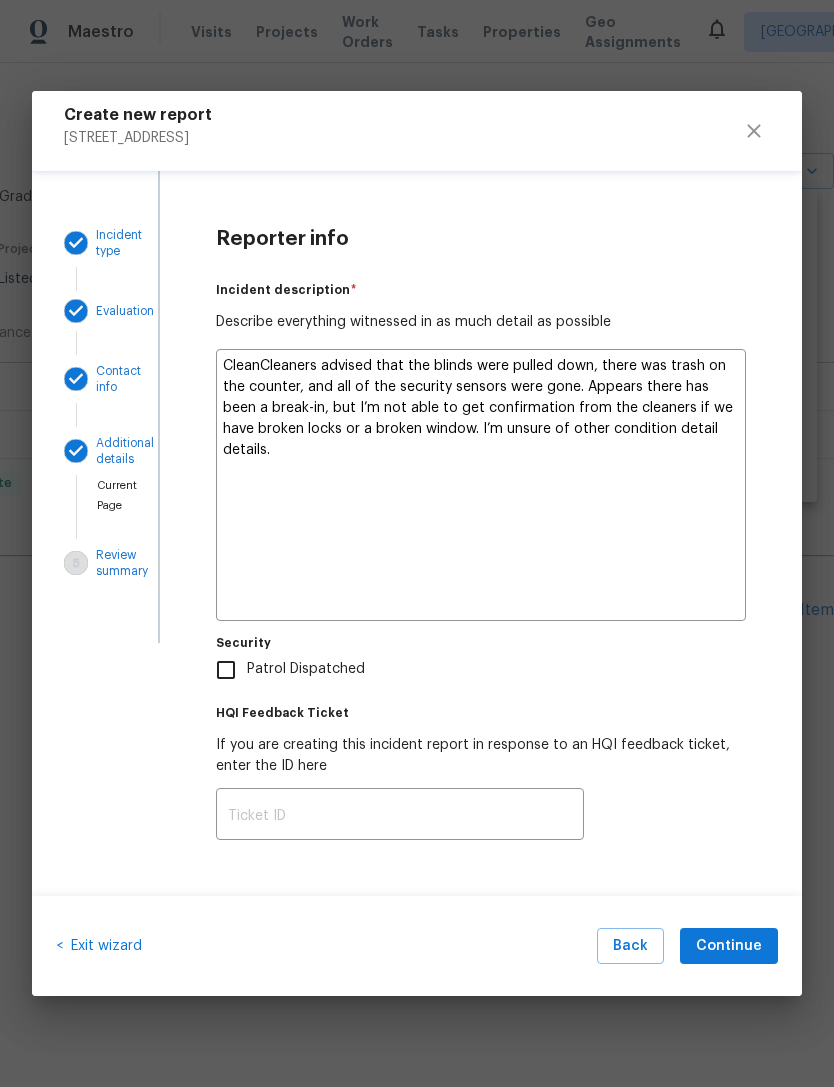 type on "x" 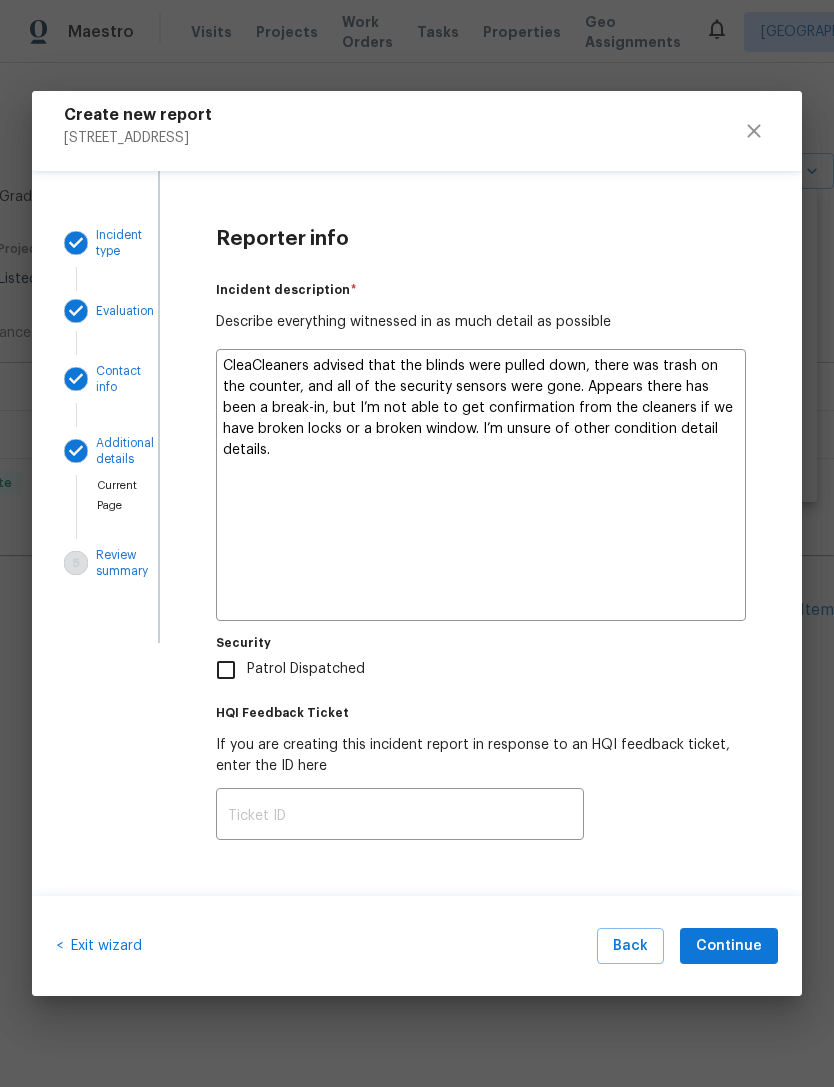 type on "x" 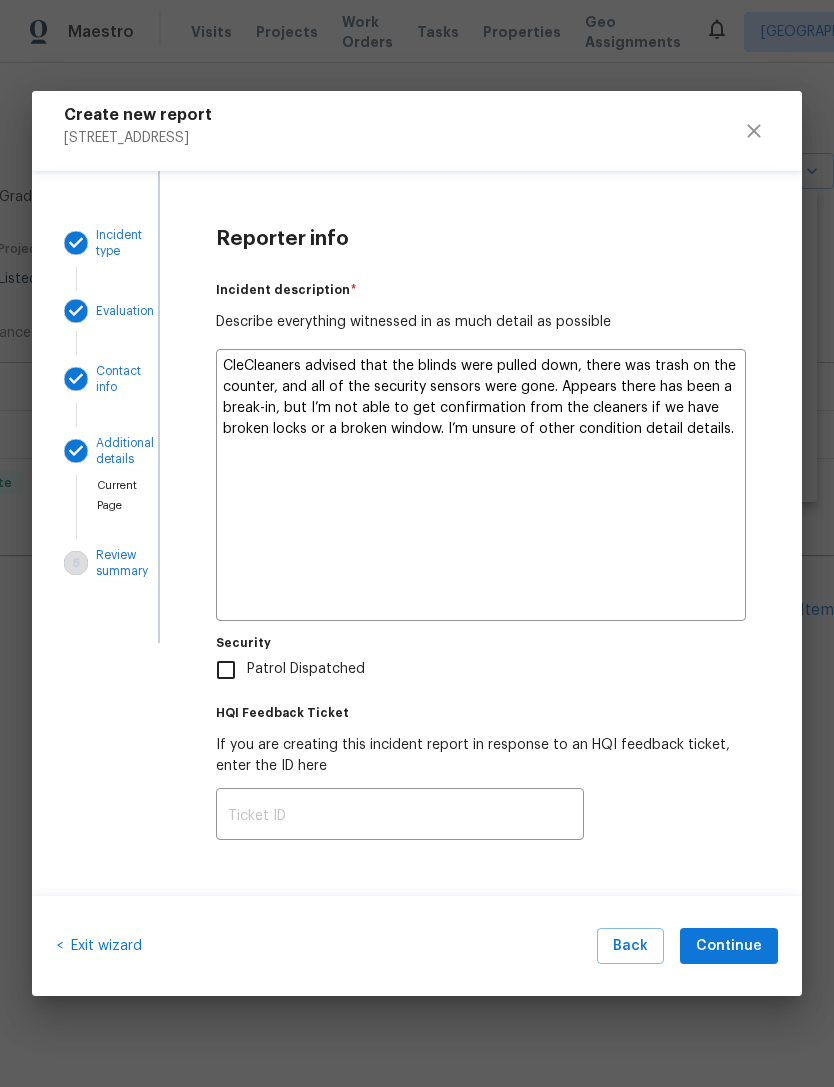 type on "x" 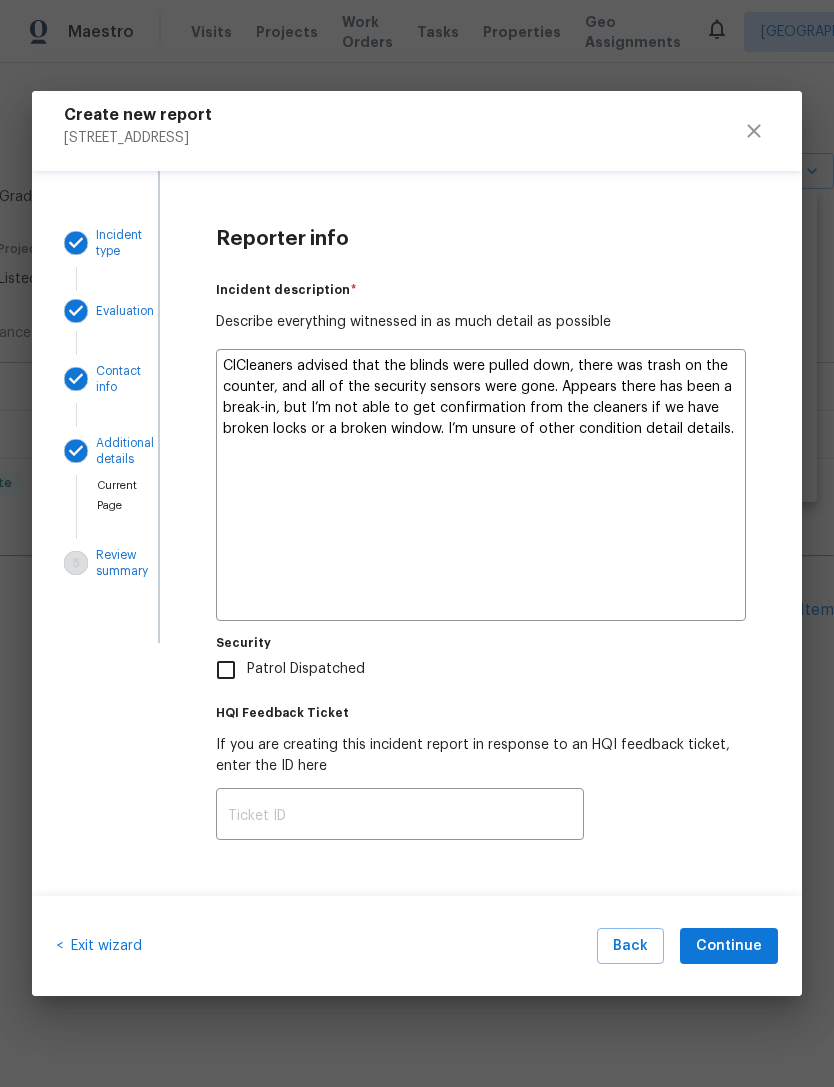 type on "x" 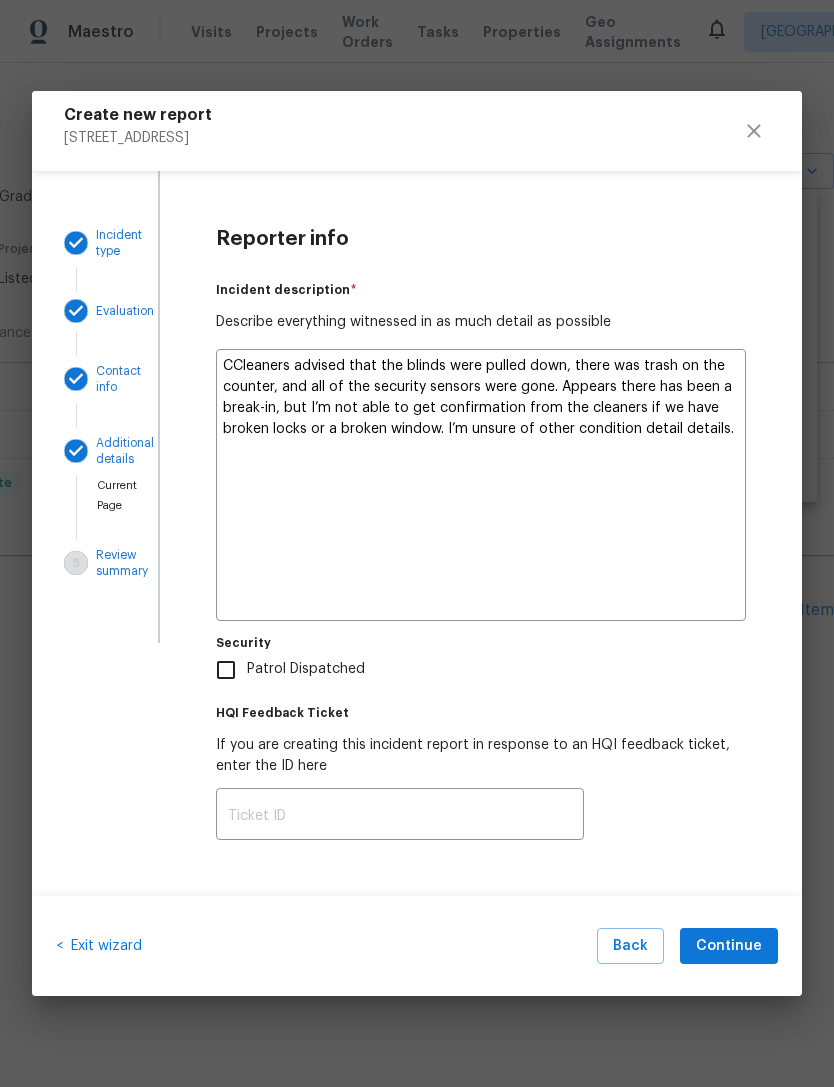 type on "x" 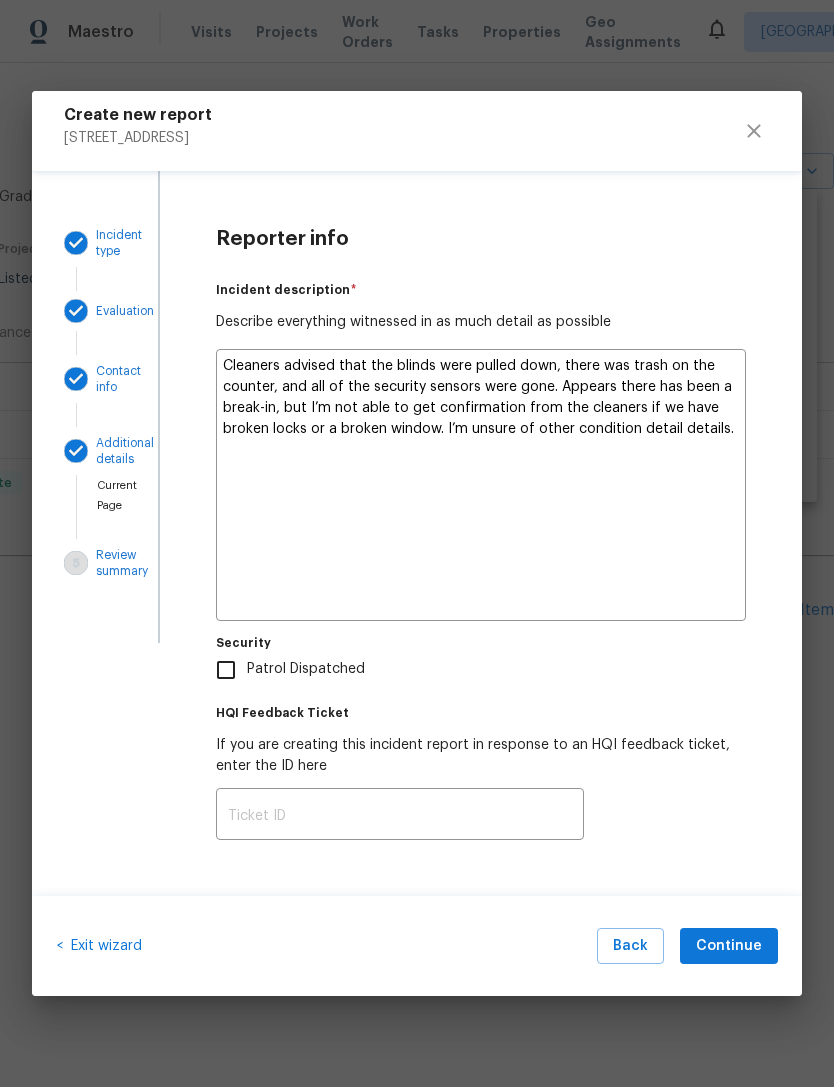 type on "x" 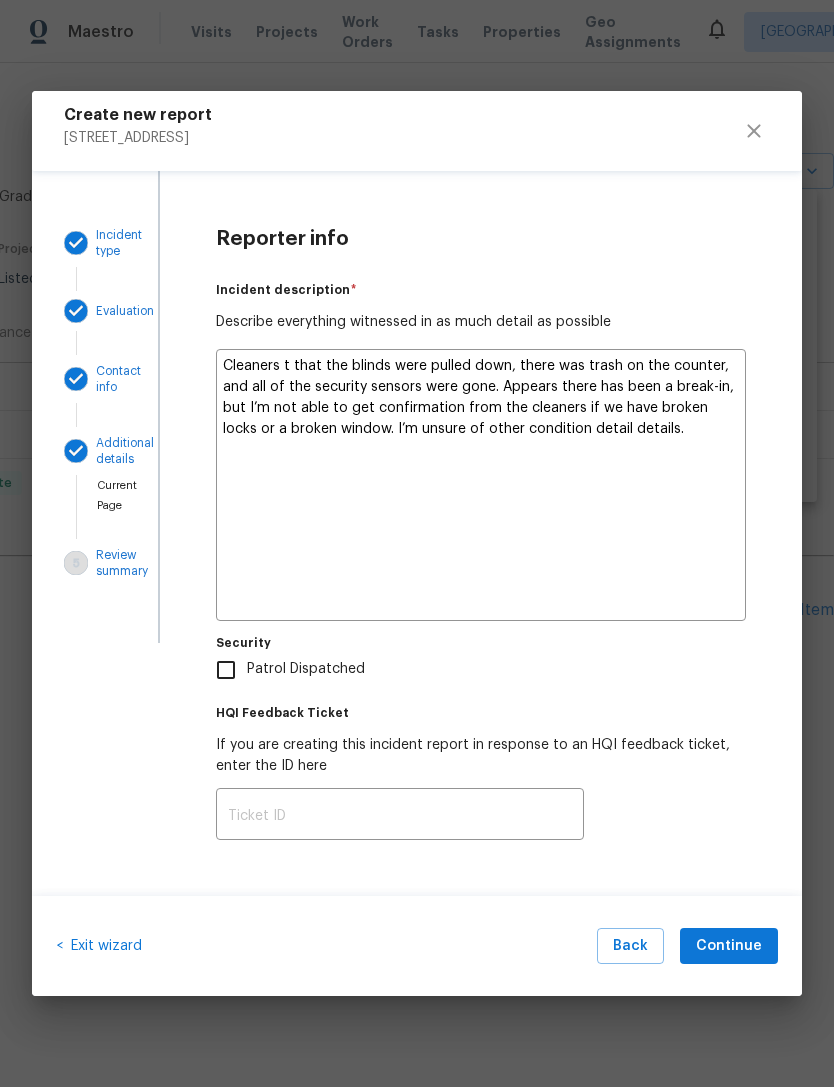 type on "x" 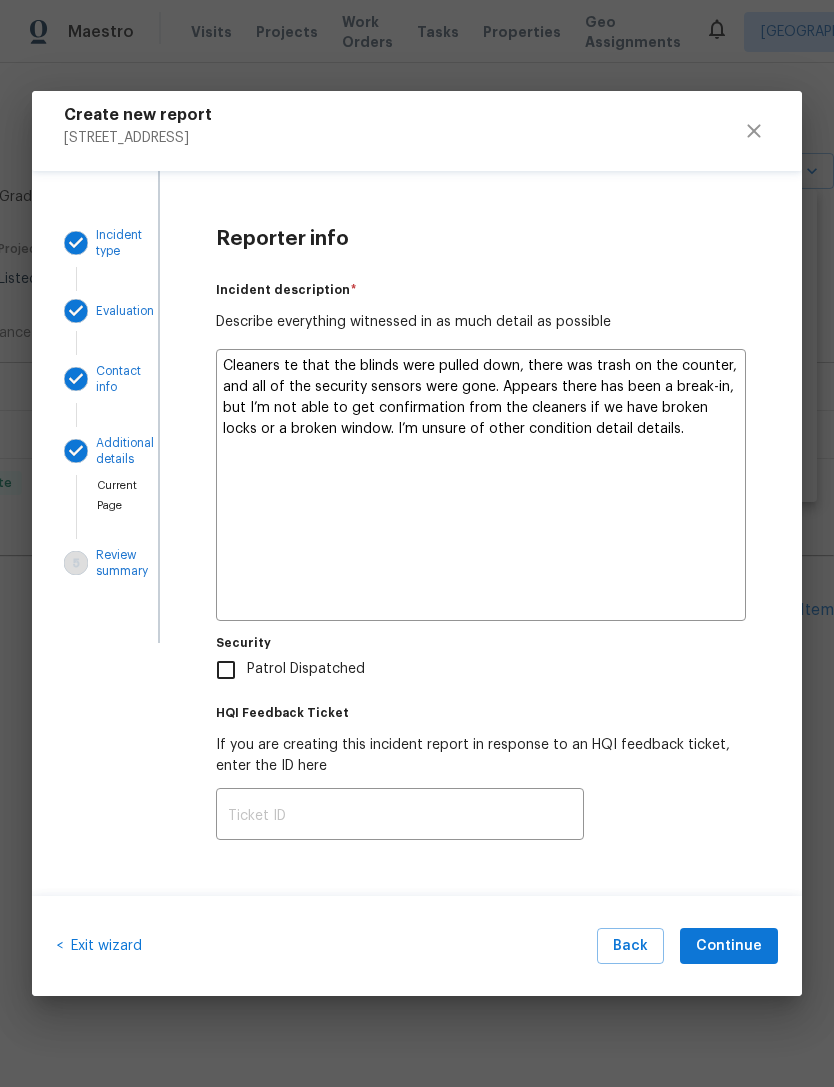 type on "x" 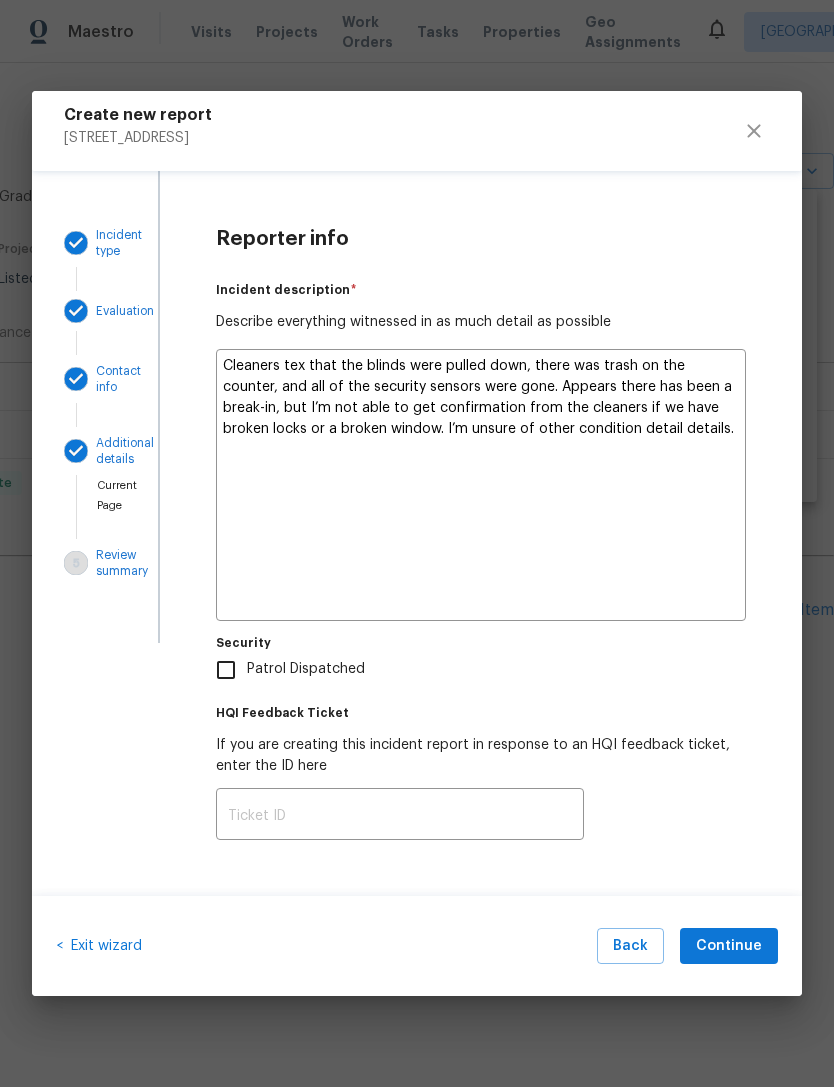 type on "x" 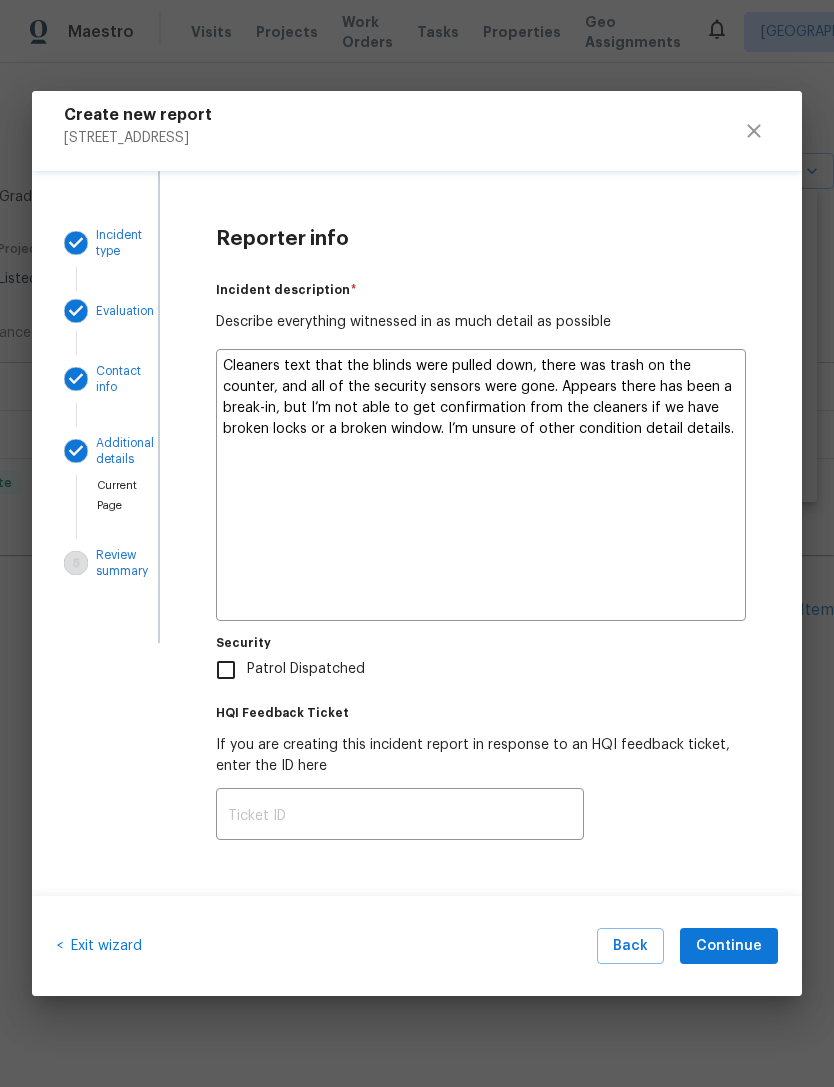 type on "x" 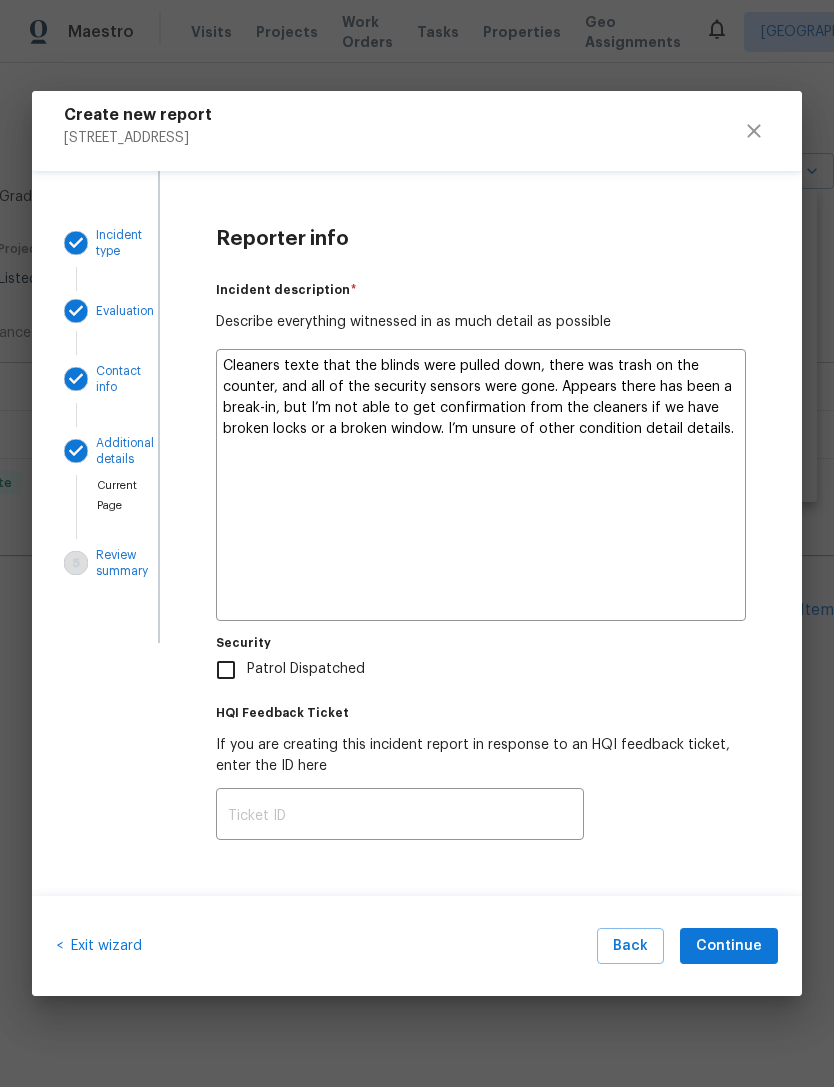 type on "x" 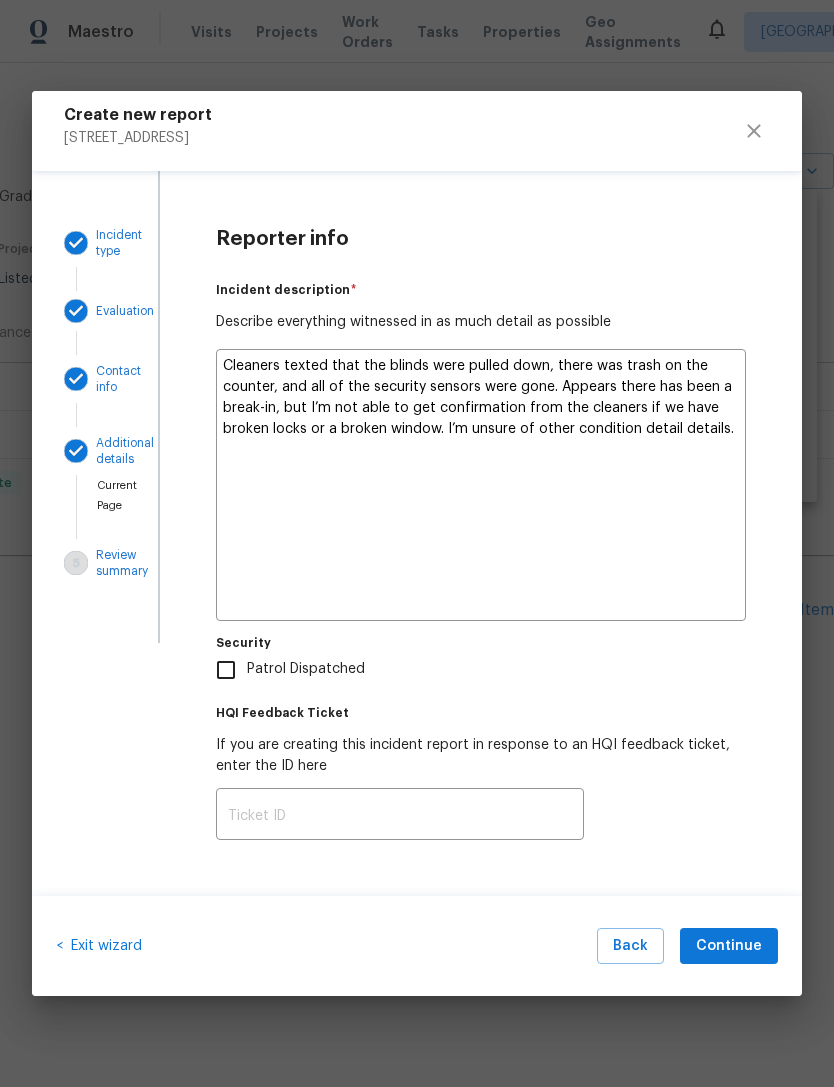 type on "x" 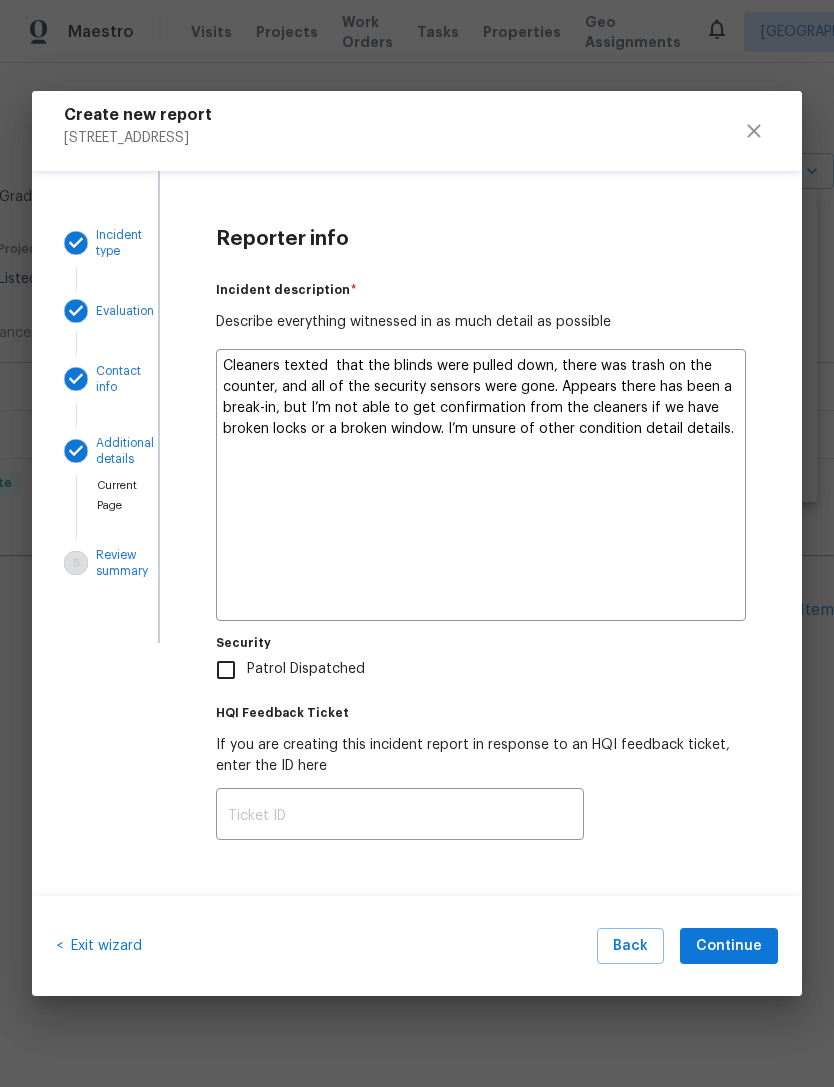 type on "x" 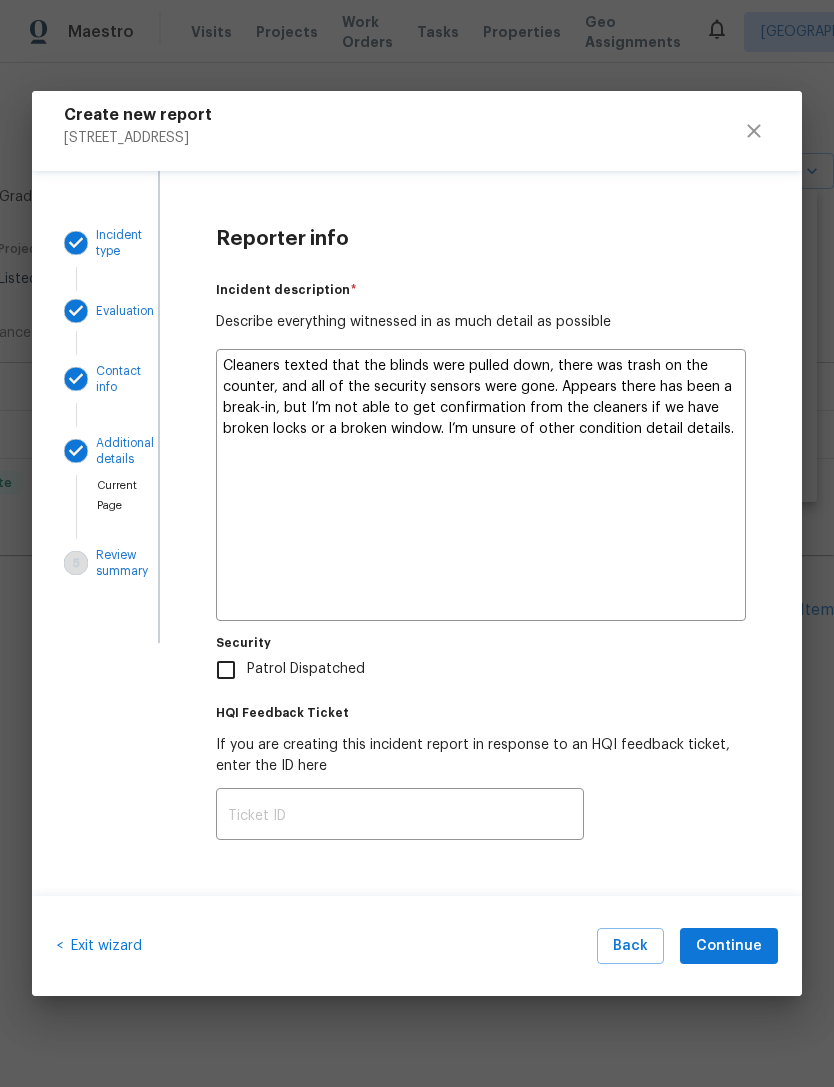 type on "x" 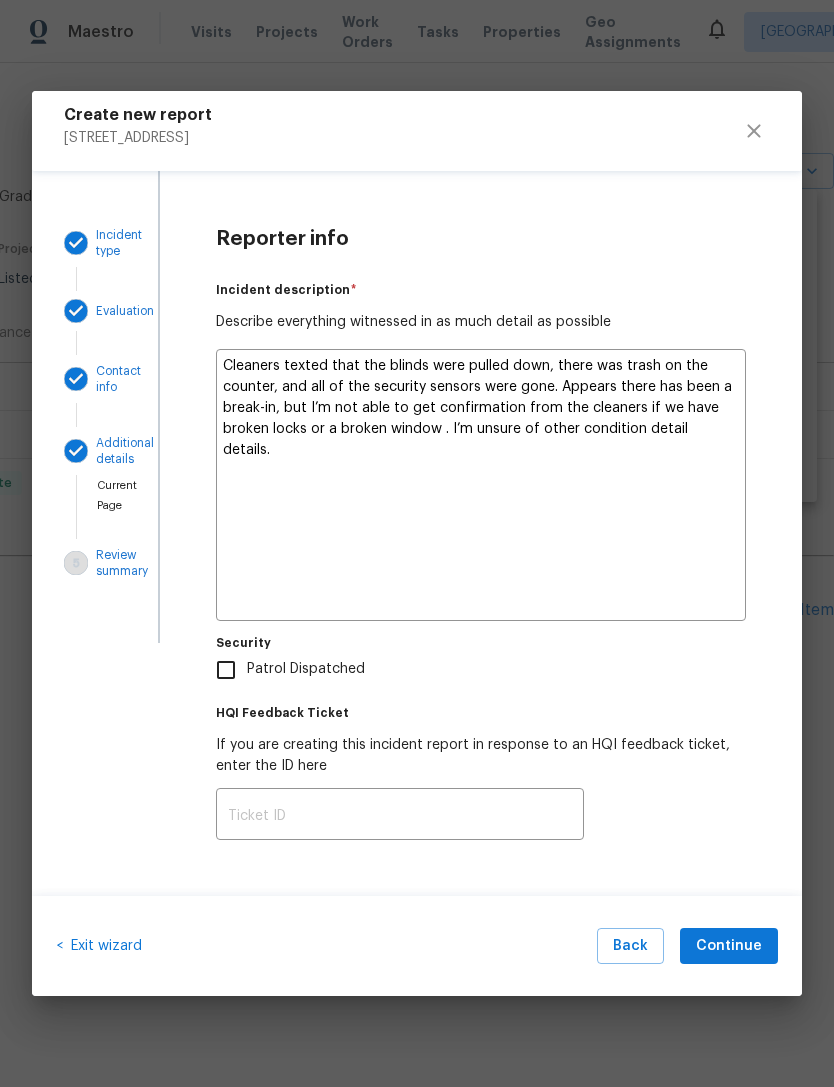 type on "x" 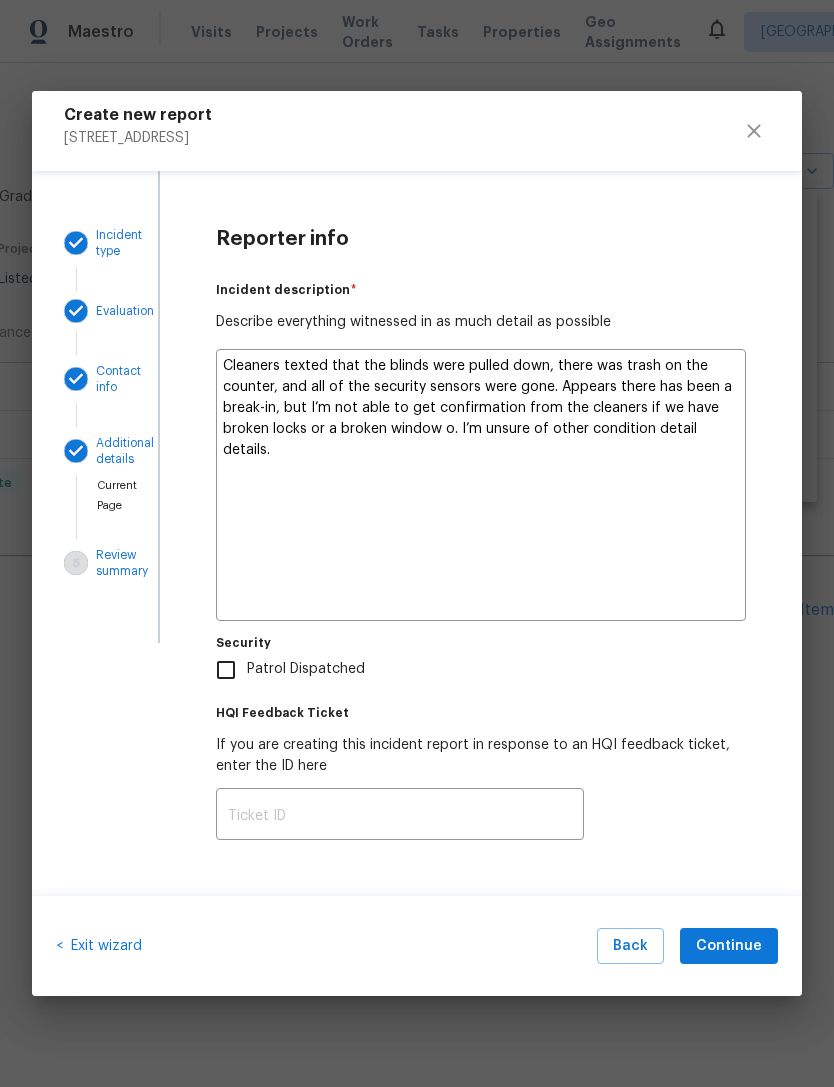 type on "x" 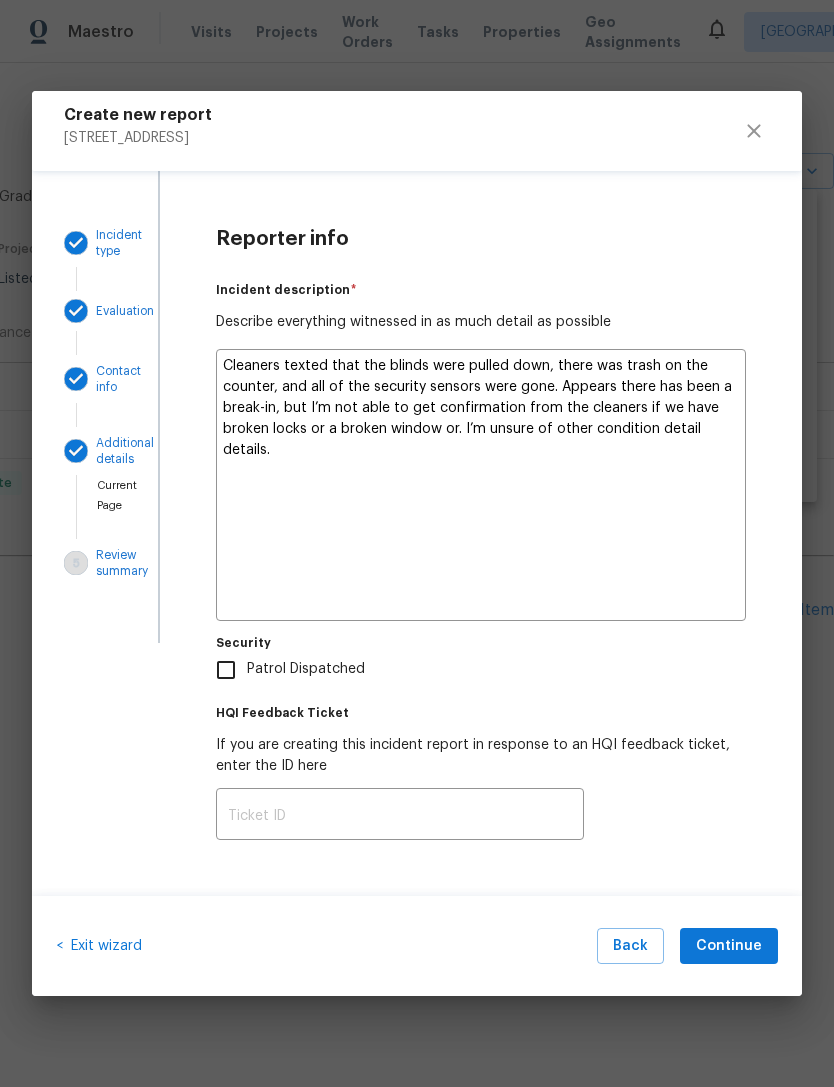 type on "x" 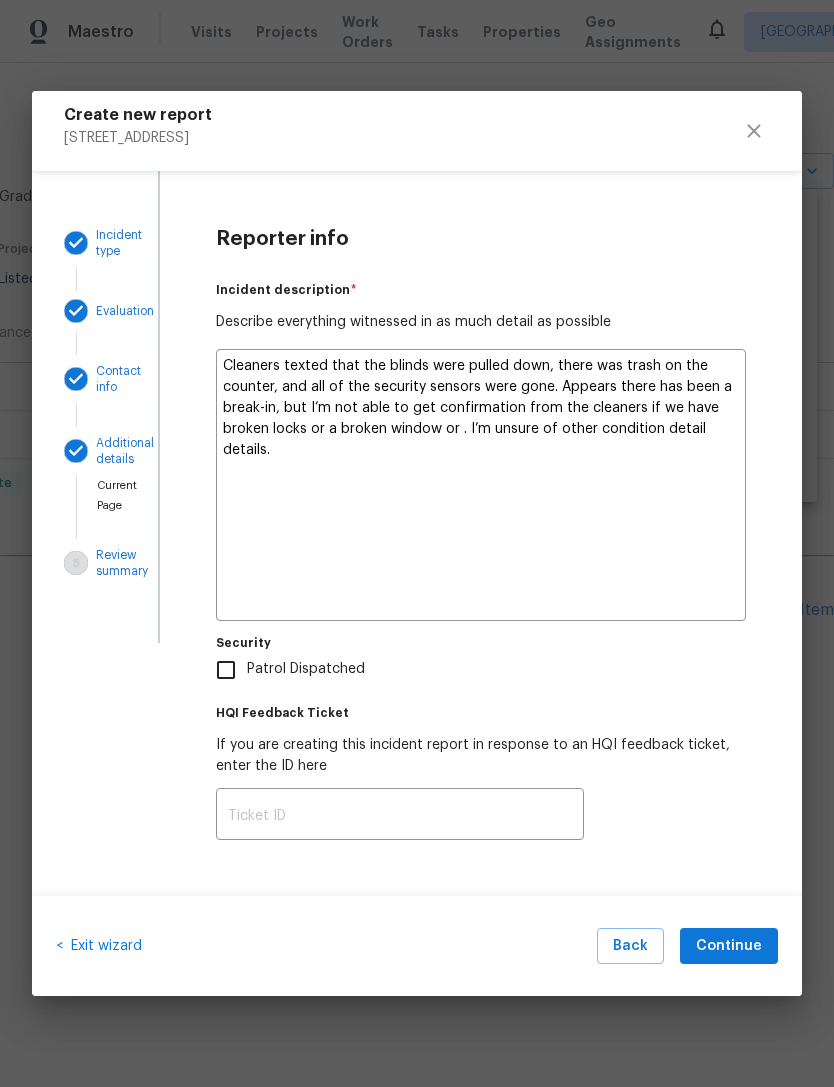 type on "x" 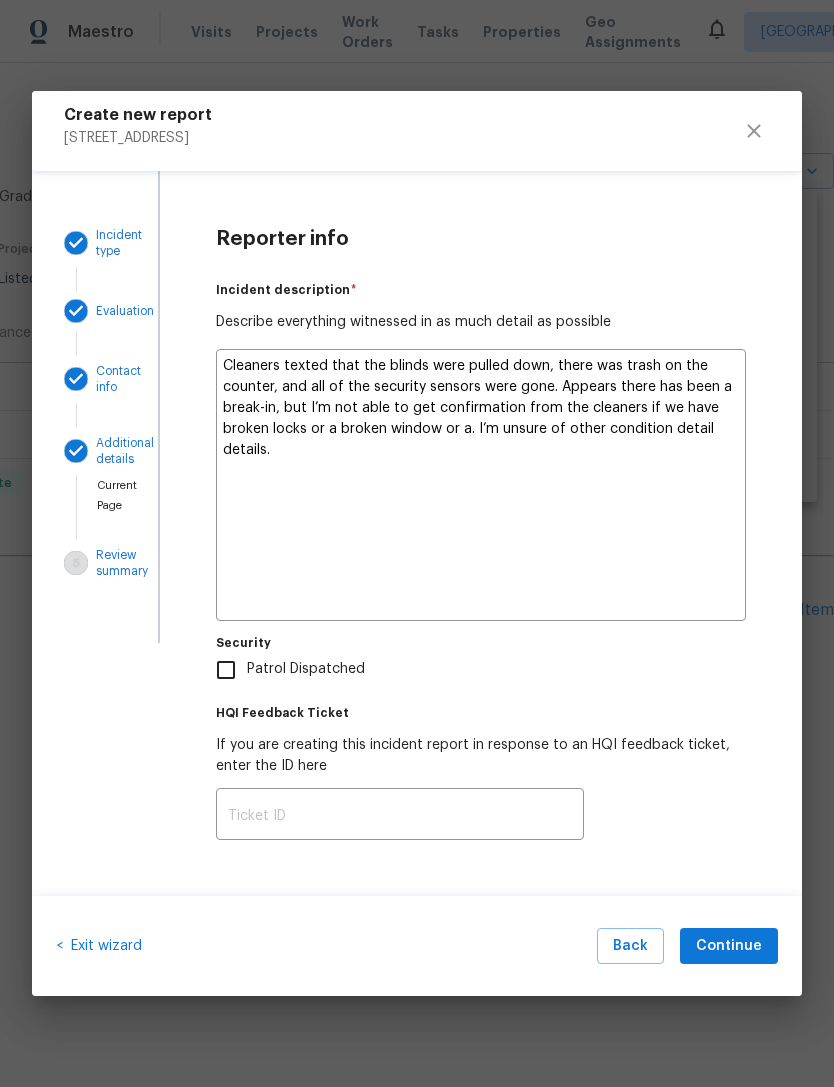 type on "x" 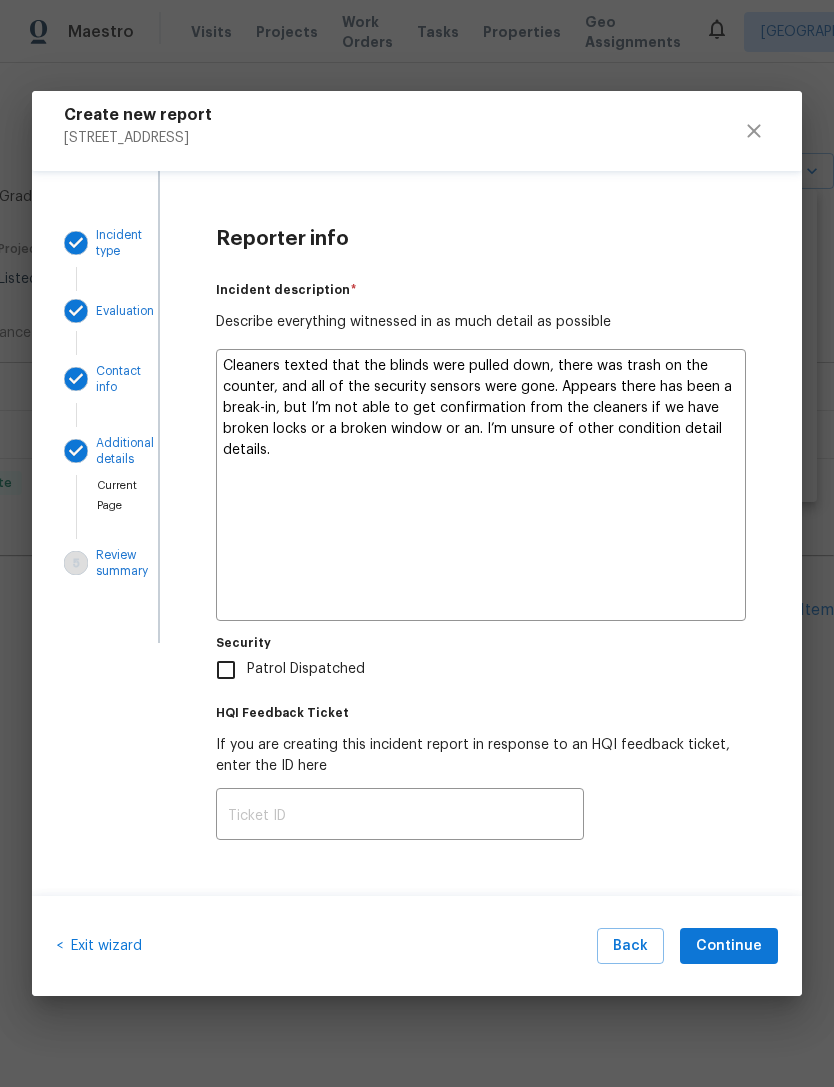 type on "x" 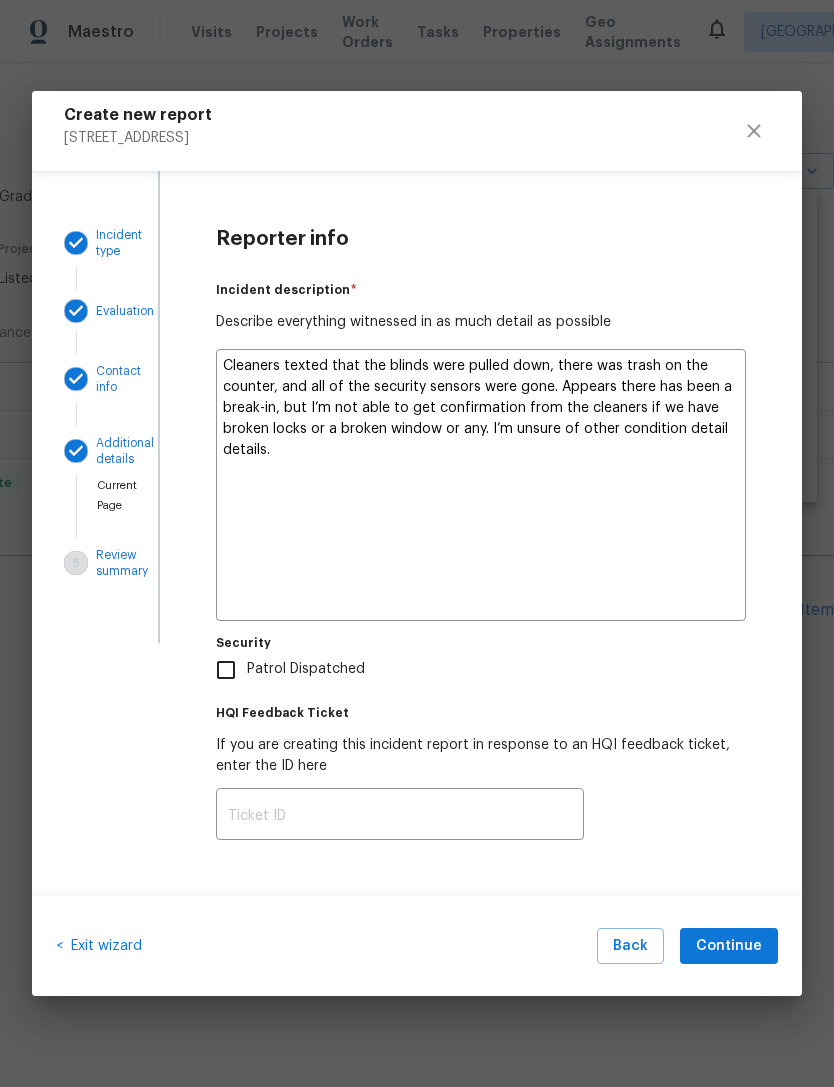 type on "x" 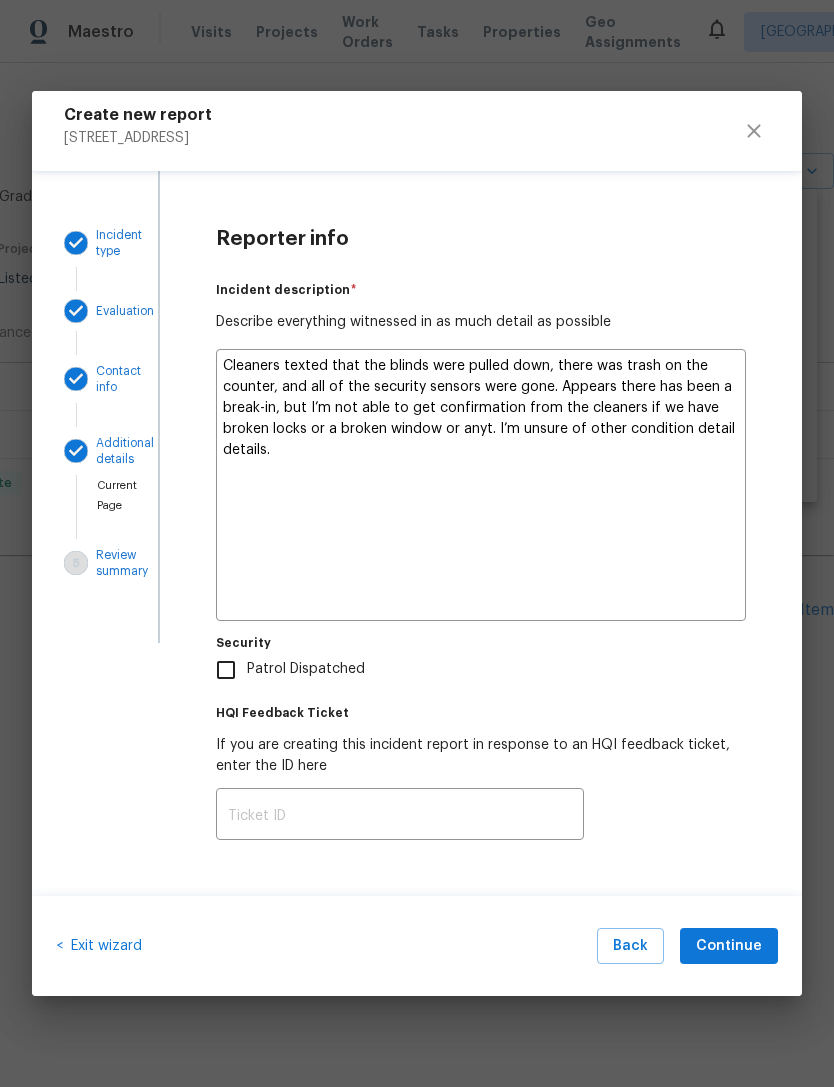 type on "x" 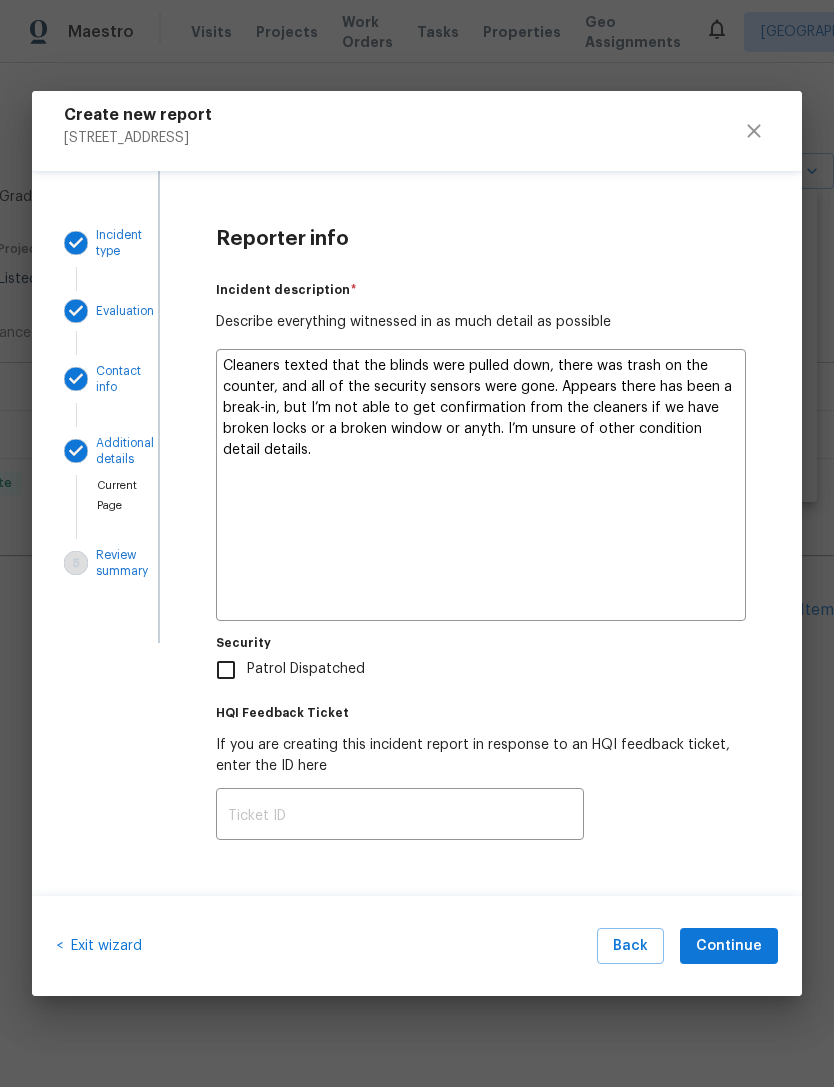 type on "x" 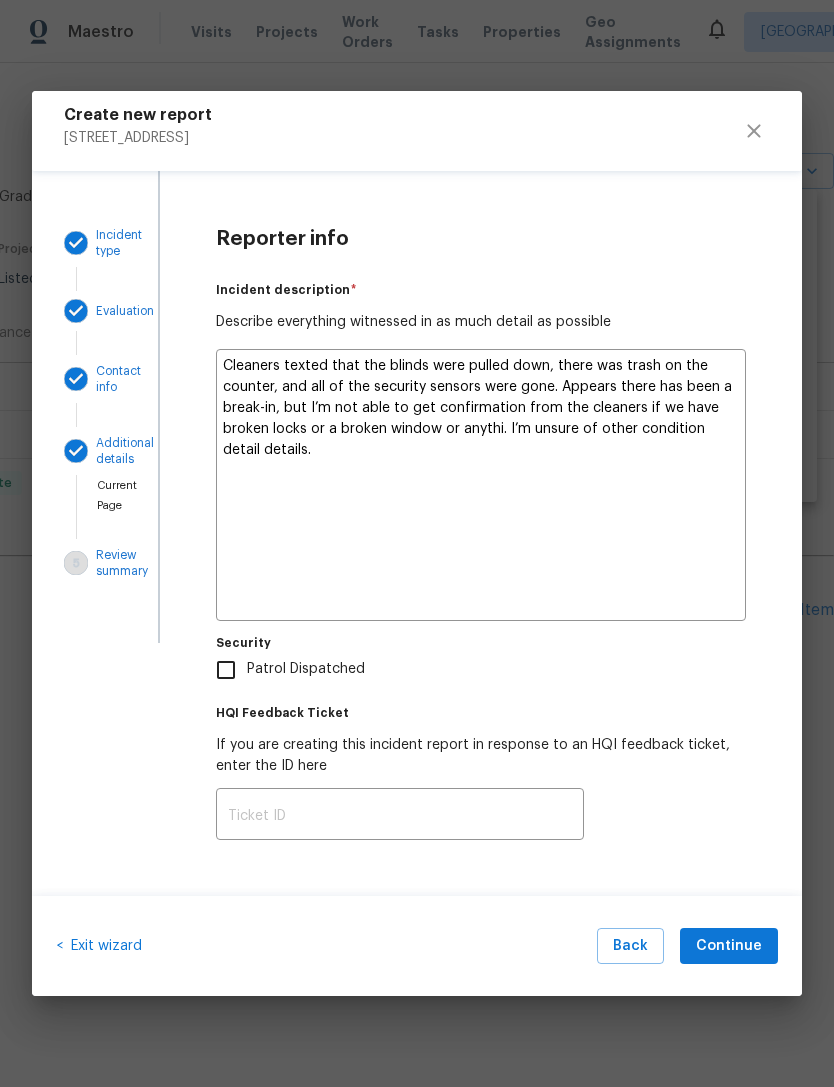 type on "x" 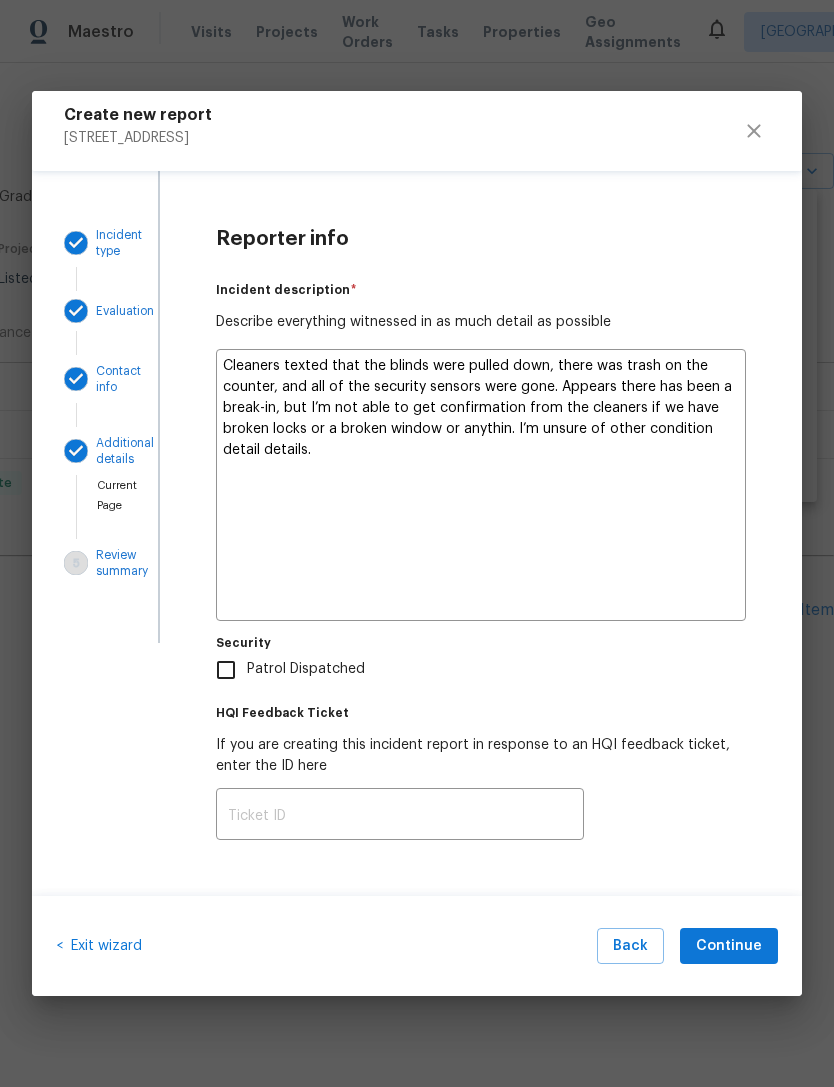 type on "x" 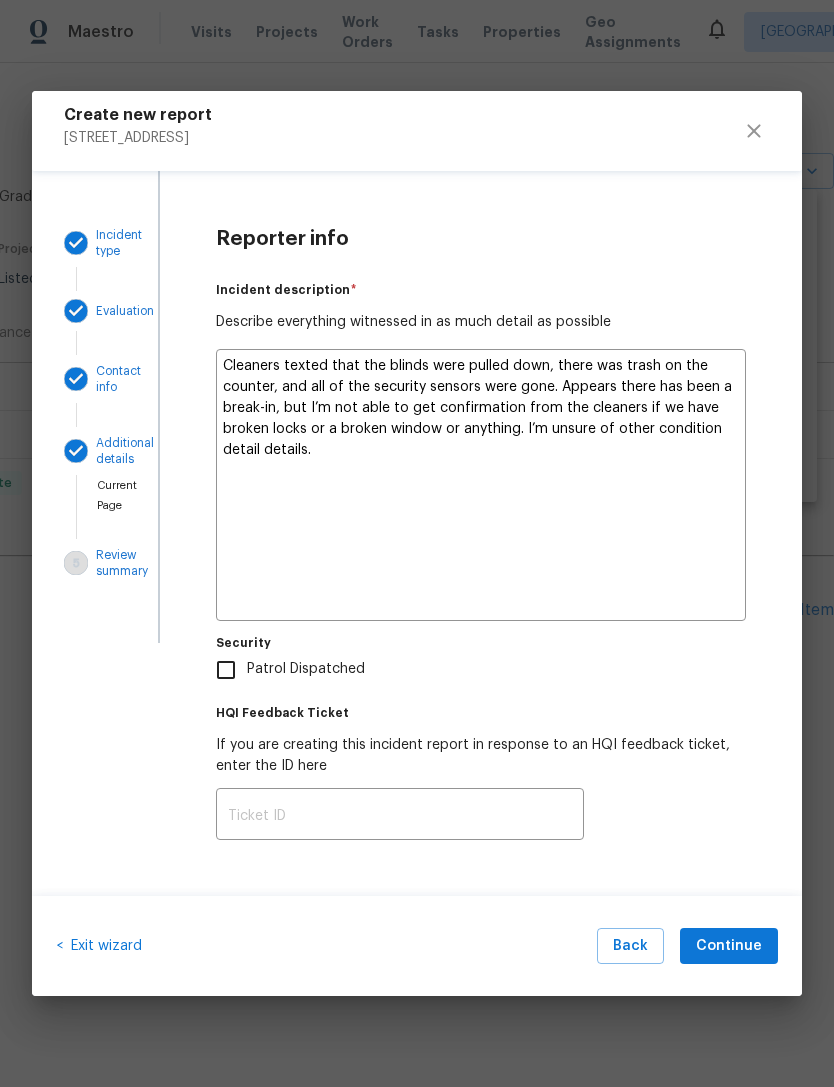 type on "x" 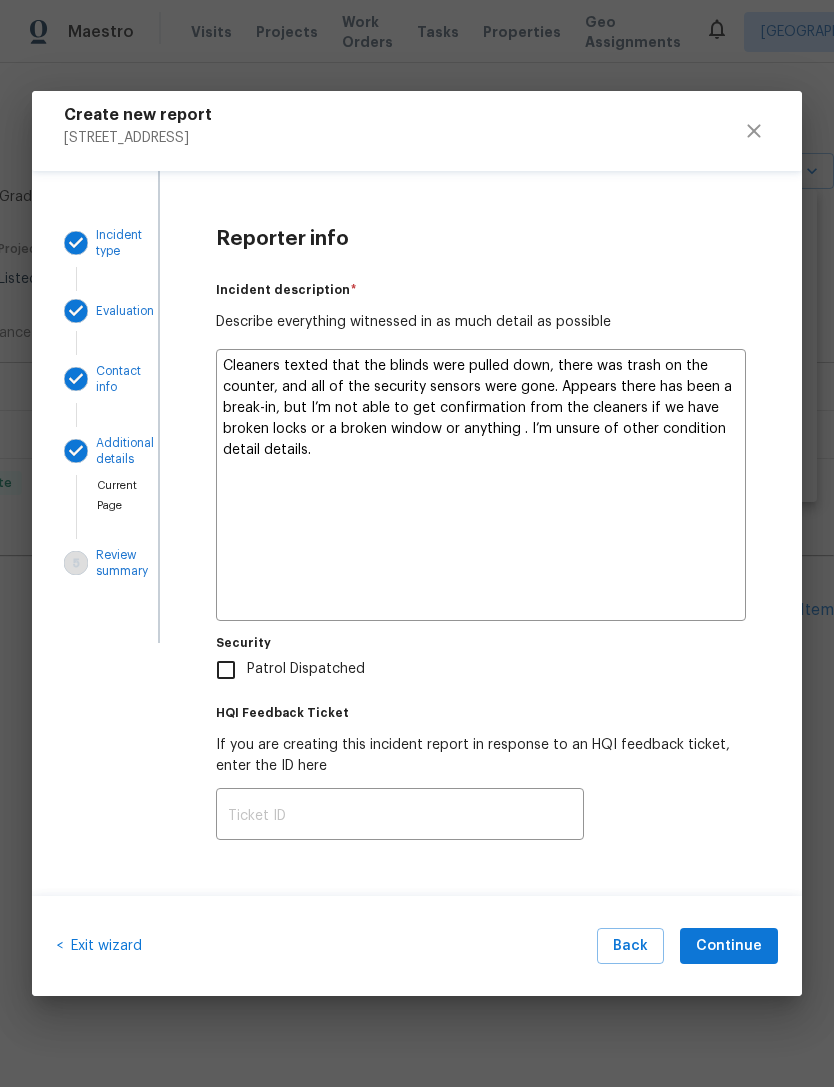 type on "x" 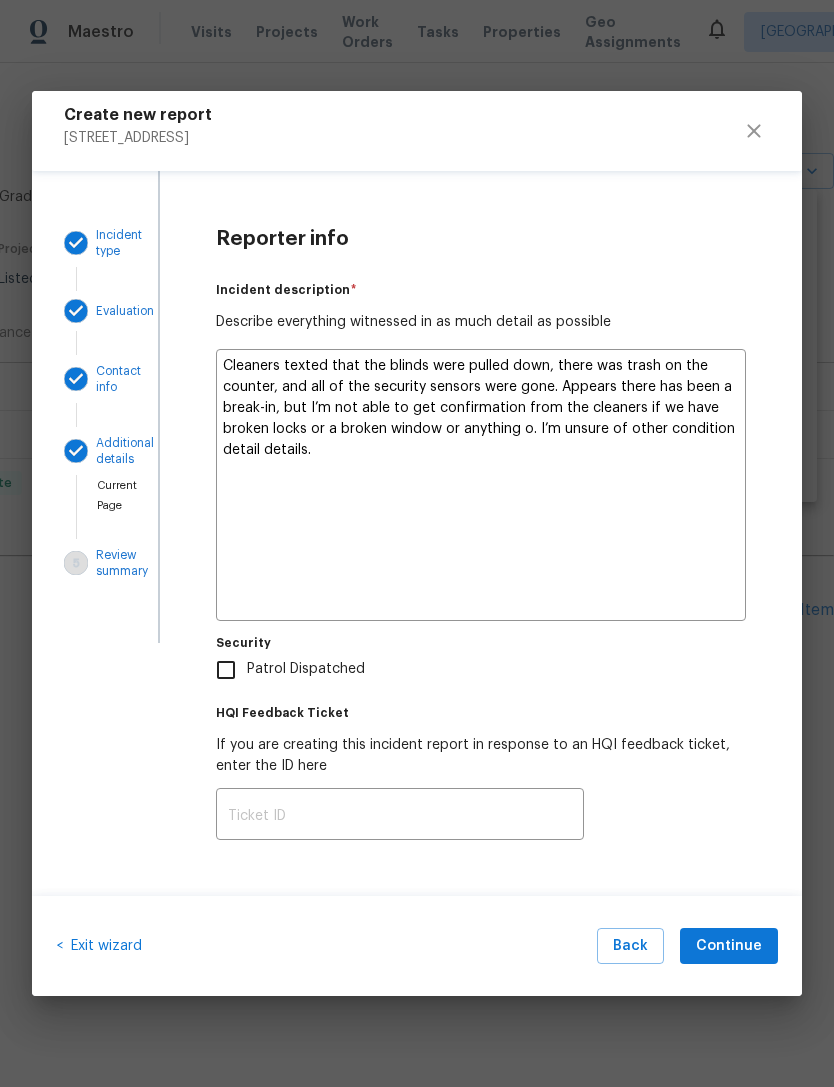 type on "x" 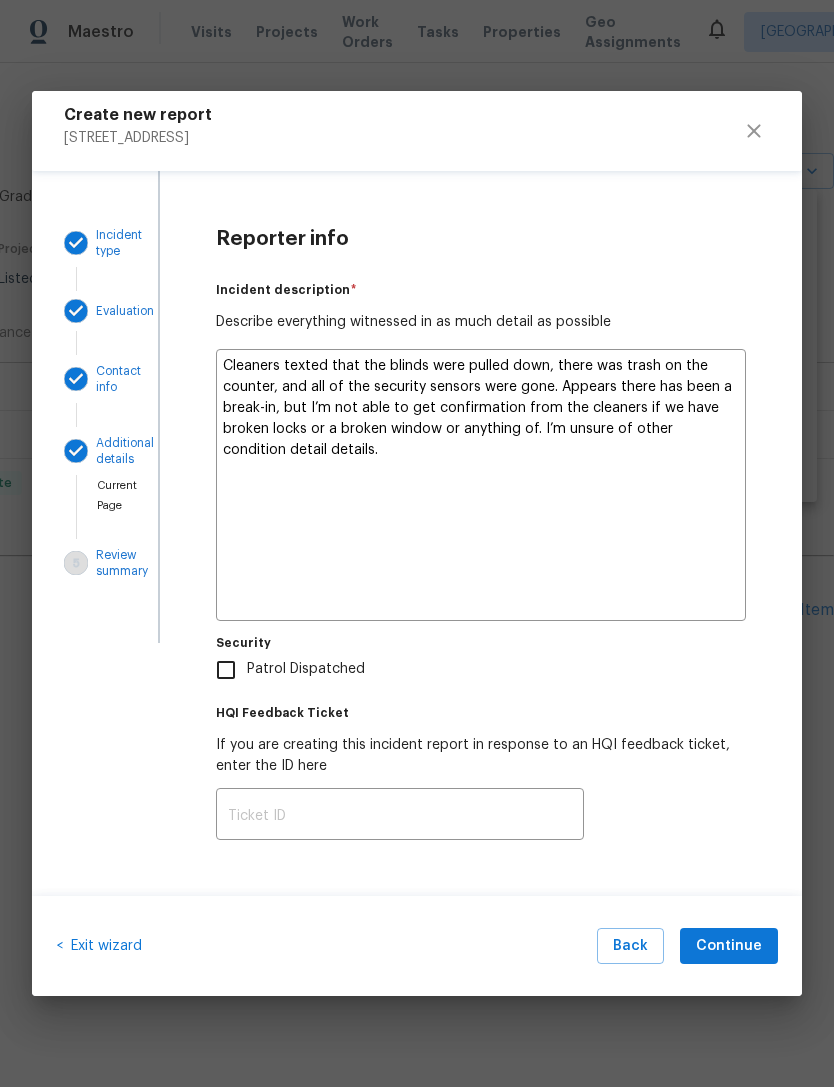 type on "x" 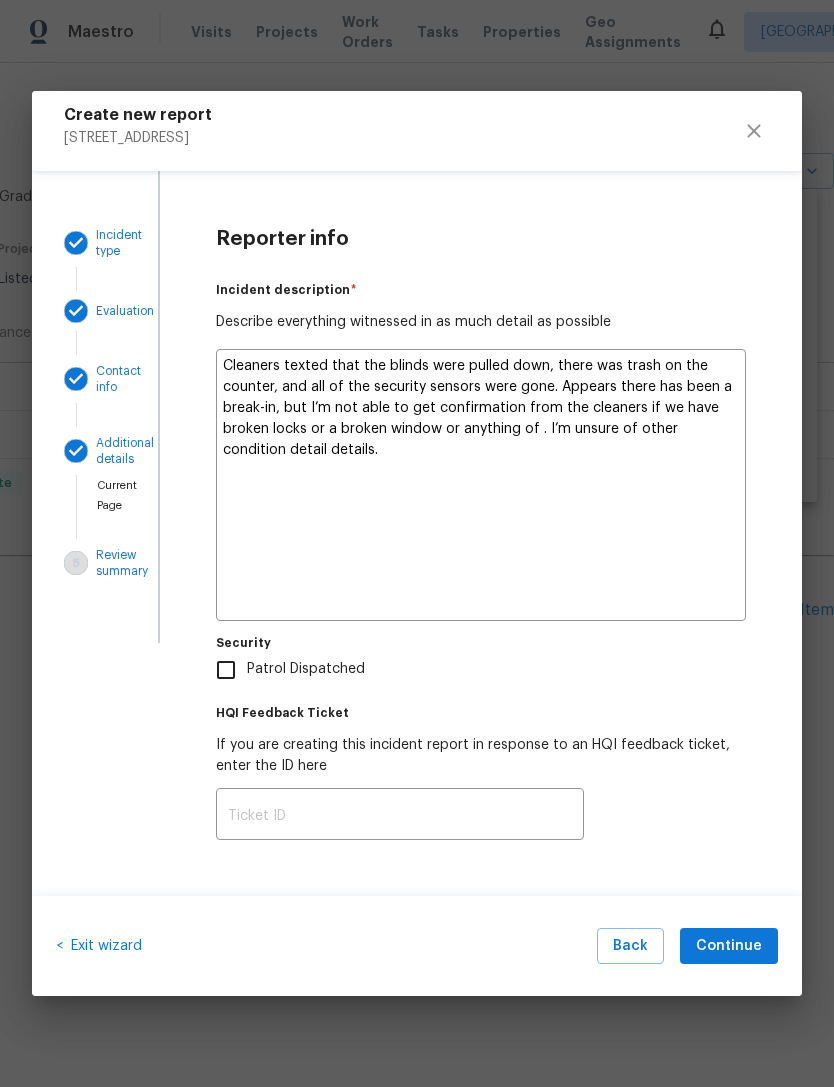 type on "x" 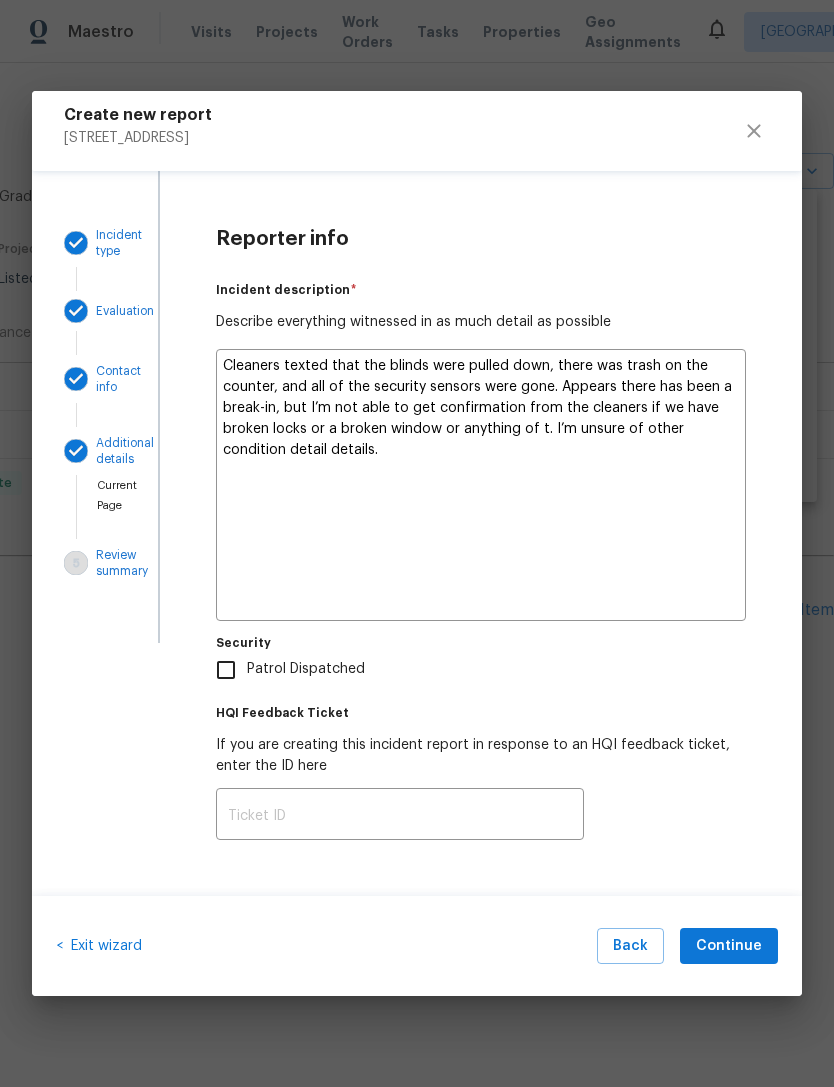 type on "x" 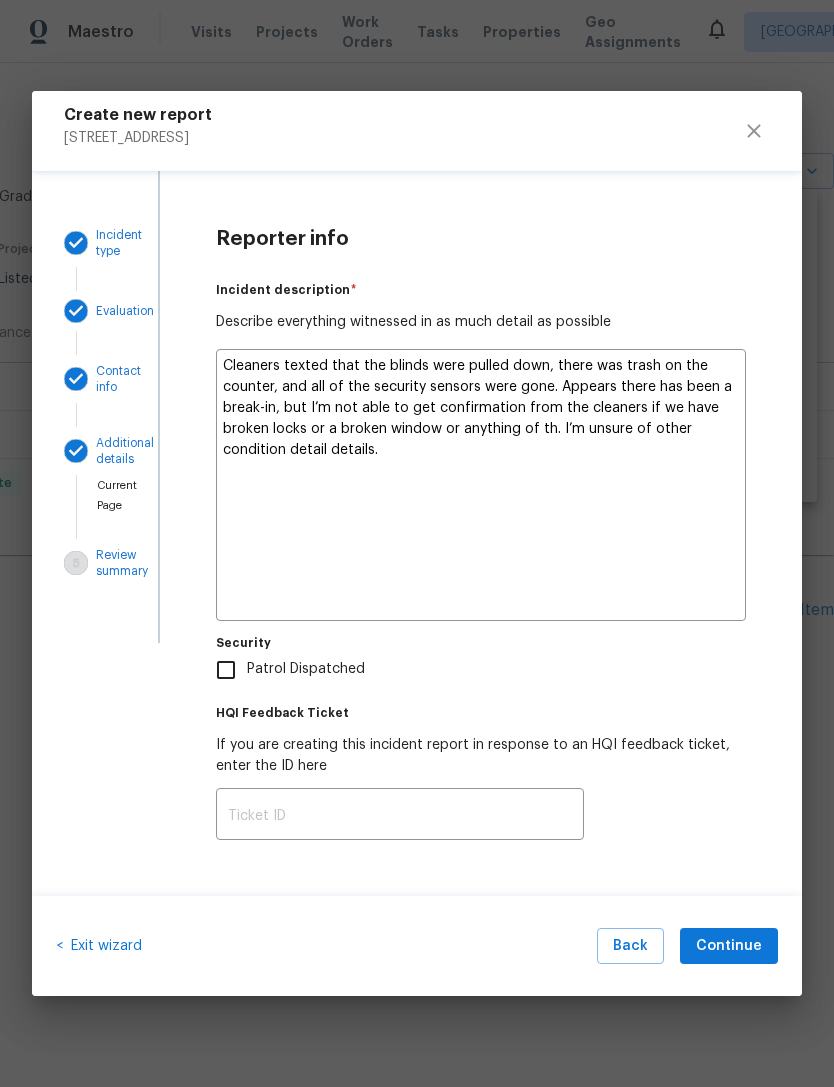 type on "x" 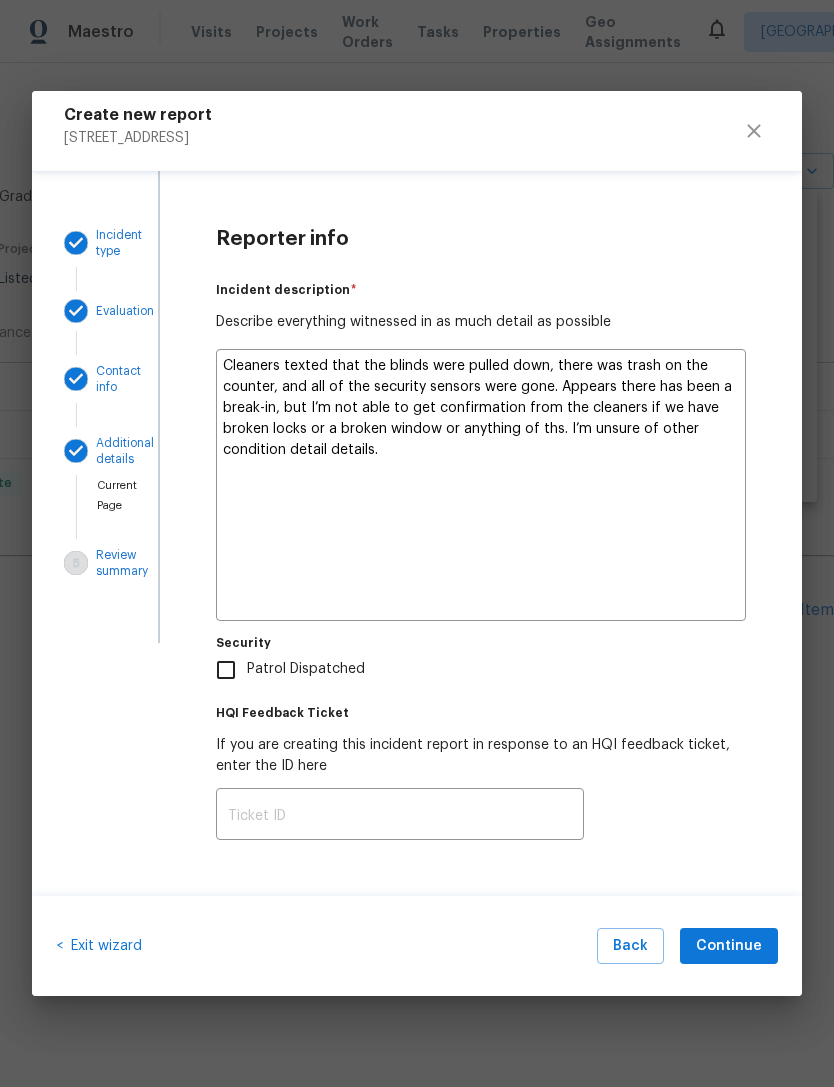 type on "x" 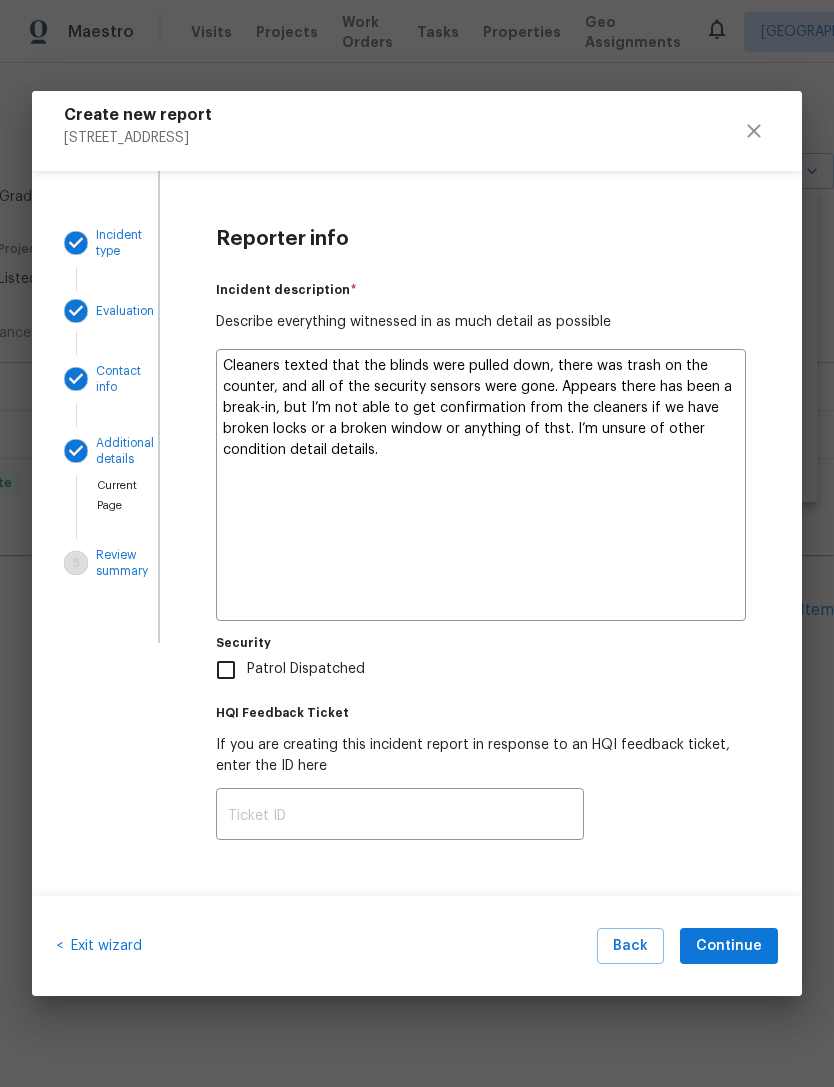 type on "x" 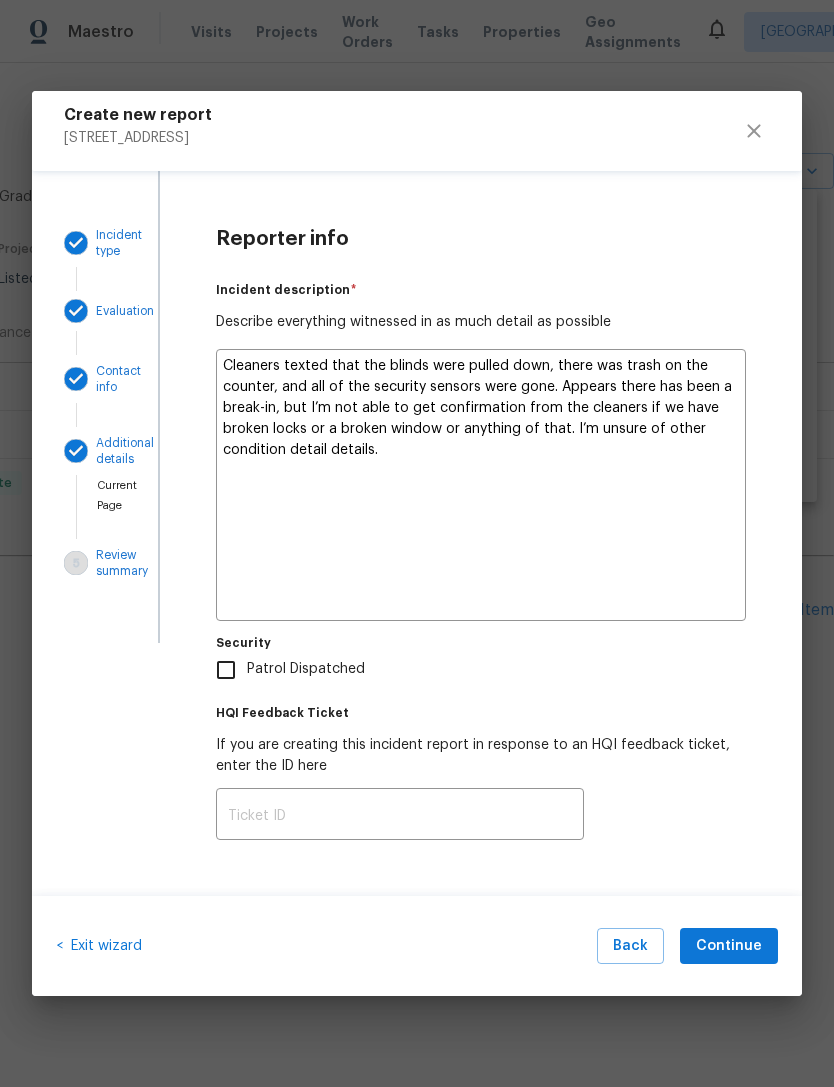 type on "x" 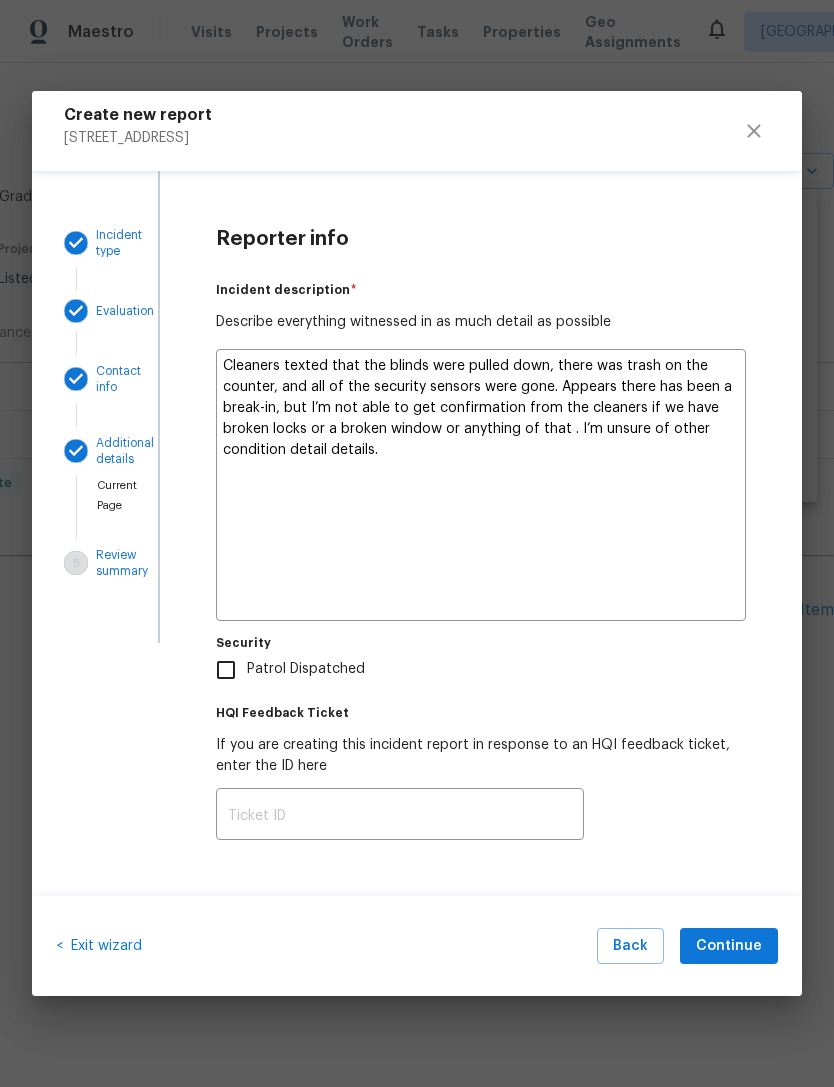 type on "x" 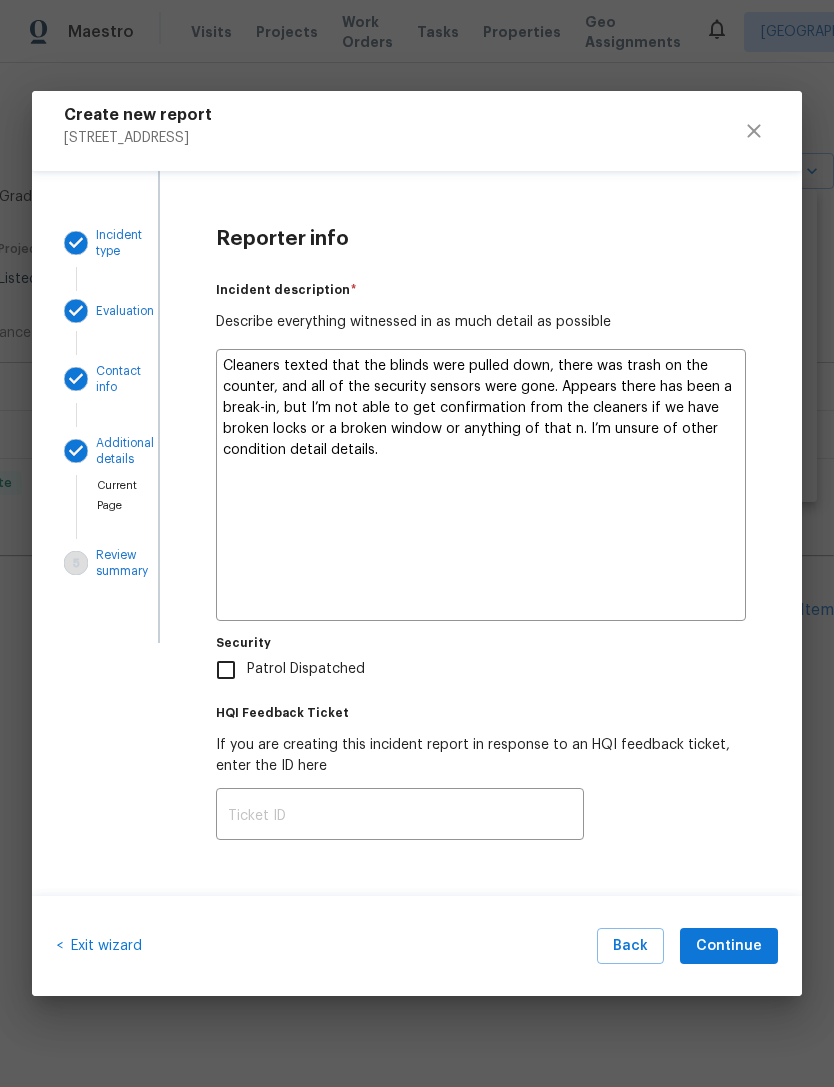 type on "x" 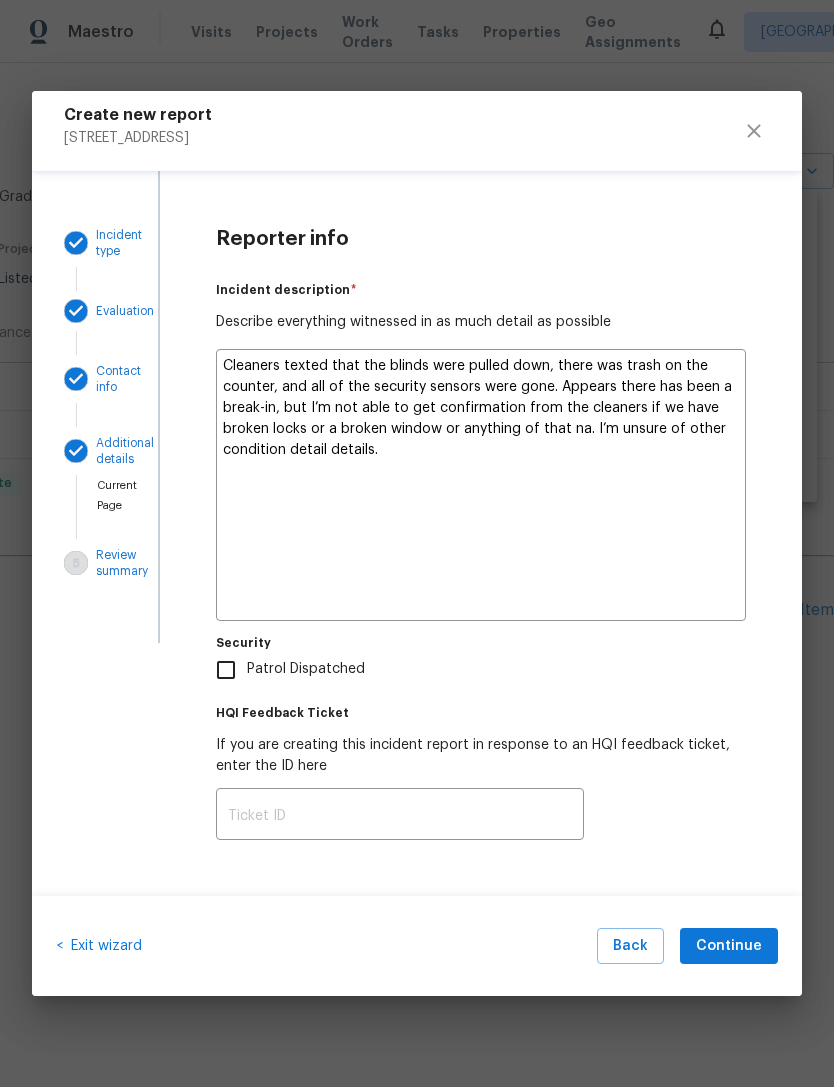 type on "x" 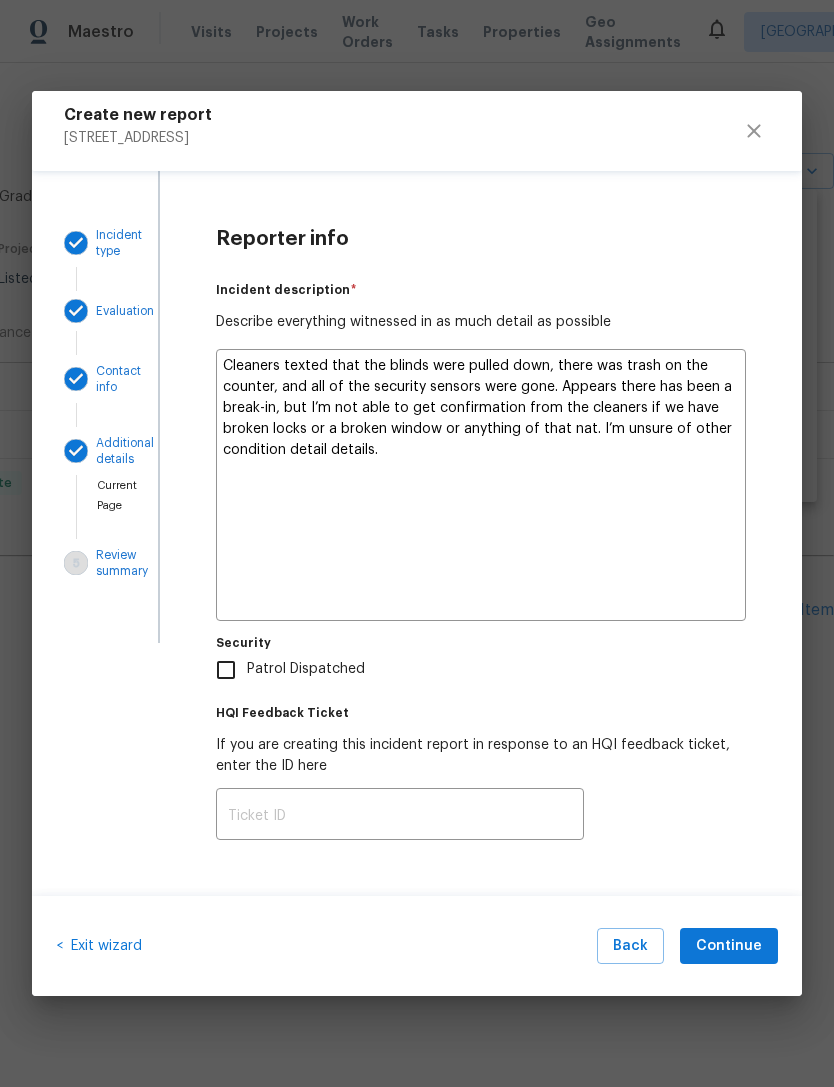 type on "x" 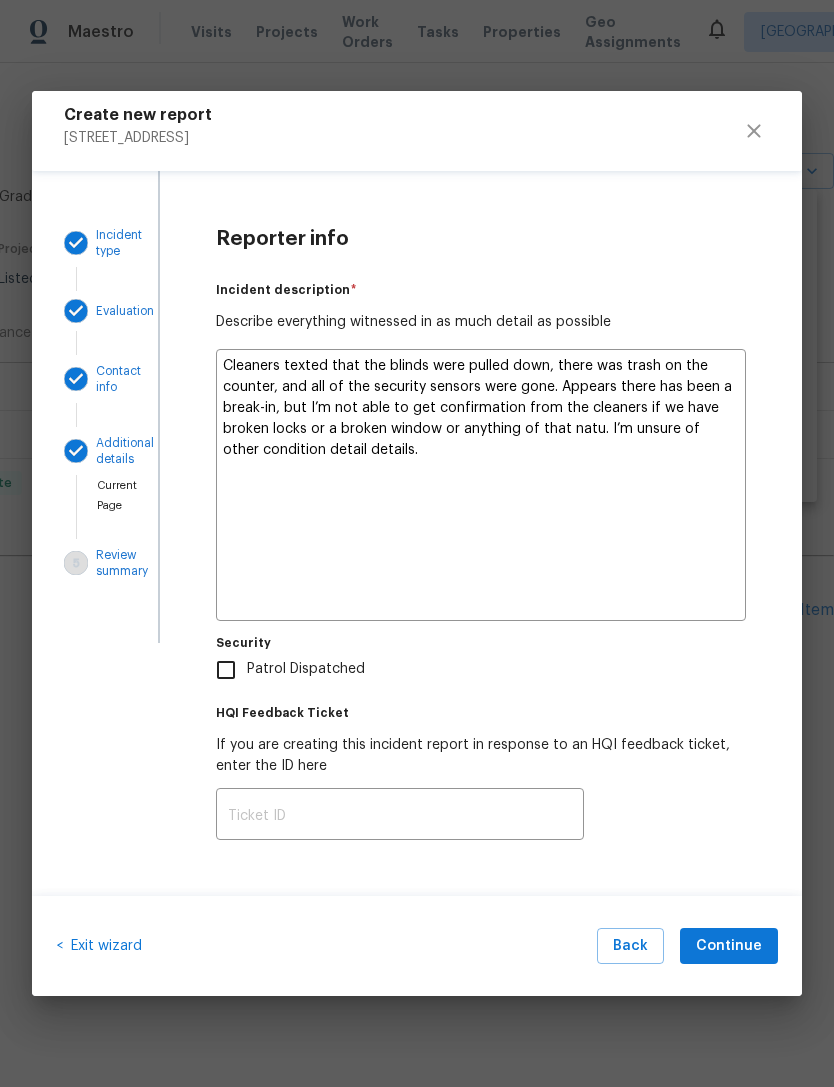 type on "x" 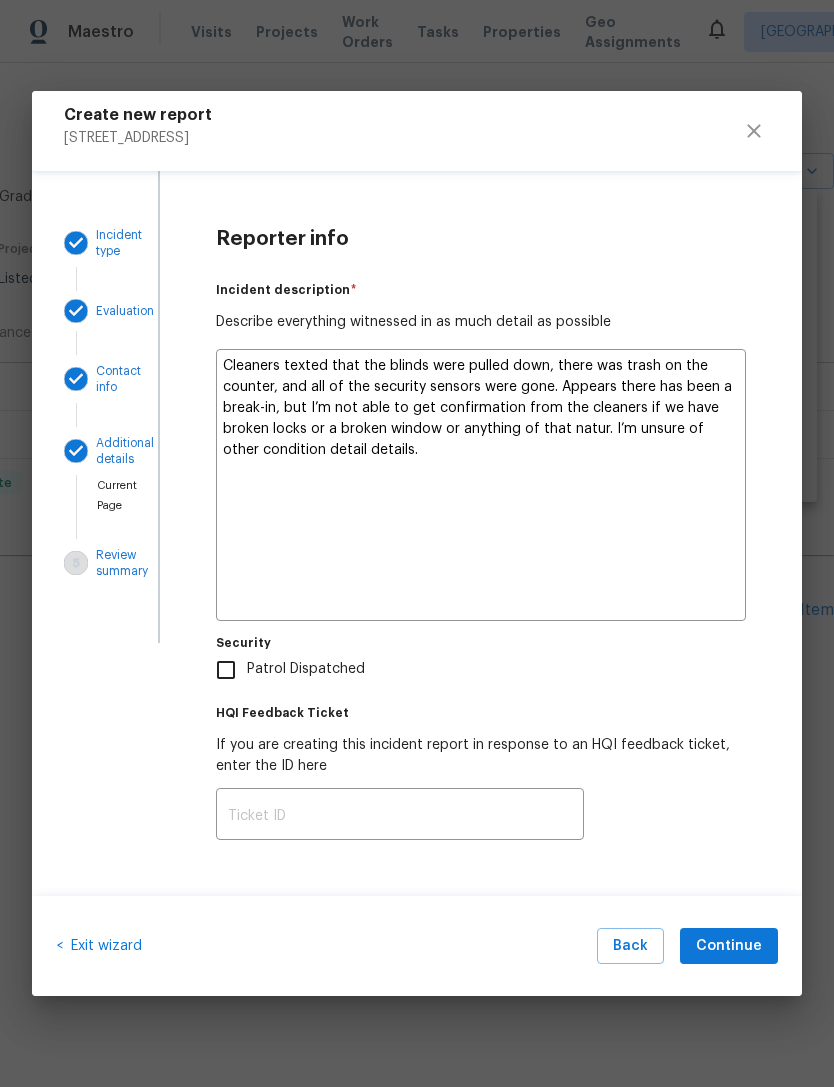 type on "x" 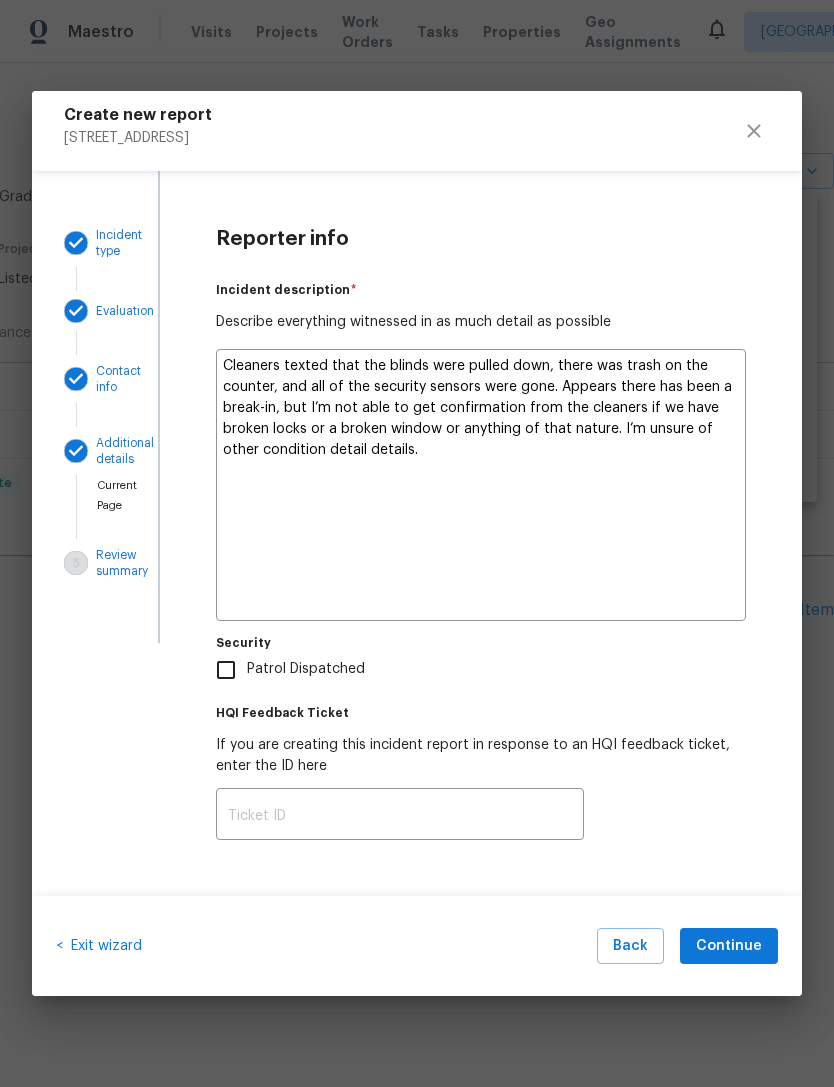 type on "x" 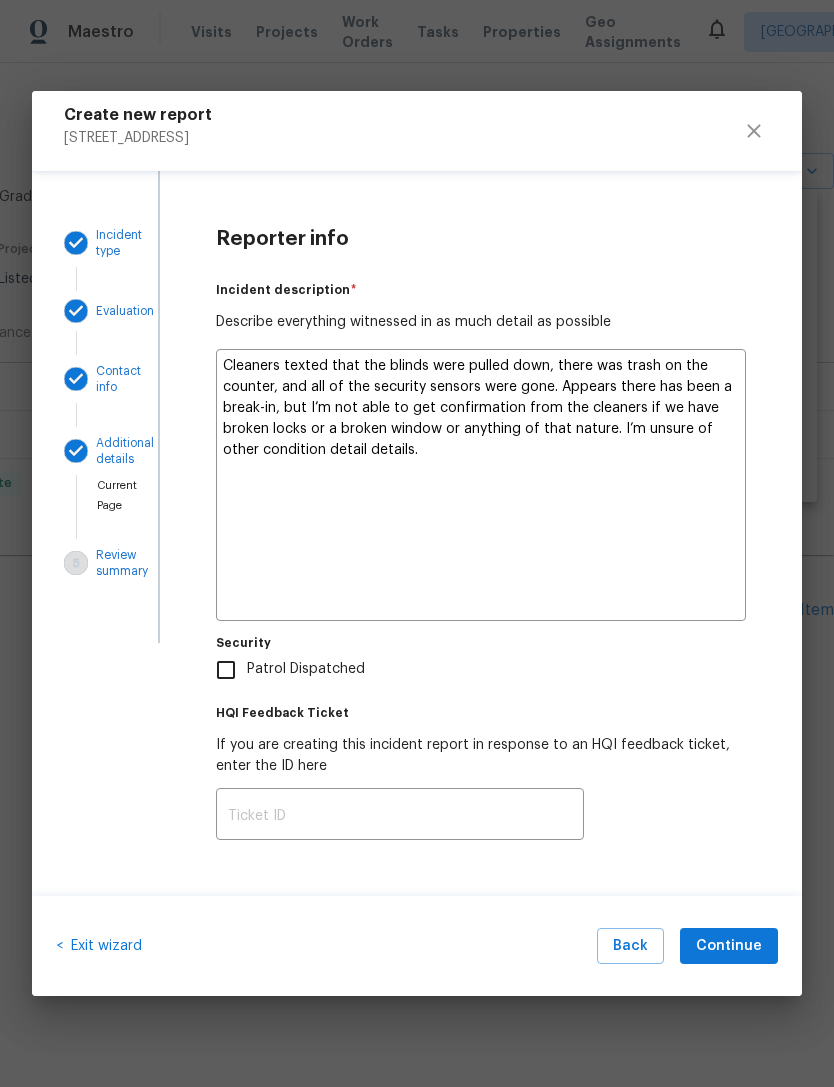 type on "Cleaners texted that the blinds were pulled down, there was trash on the counter, and all of the security sensors were gone. Appears there has been a break-in, but I’m not able to get confirmation from the cleaners if we have broken locks or a broken window or anything of that nature. I’m unsure of other condition detail details" 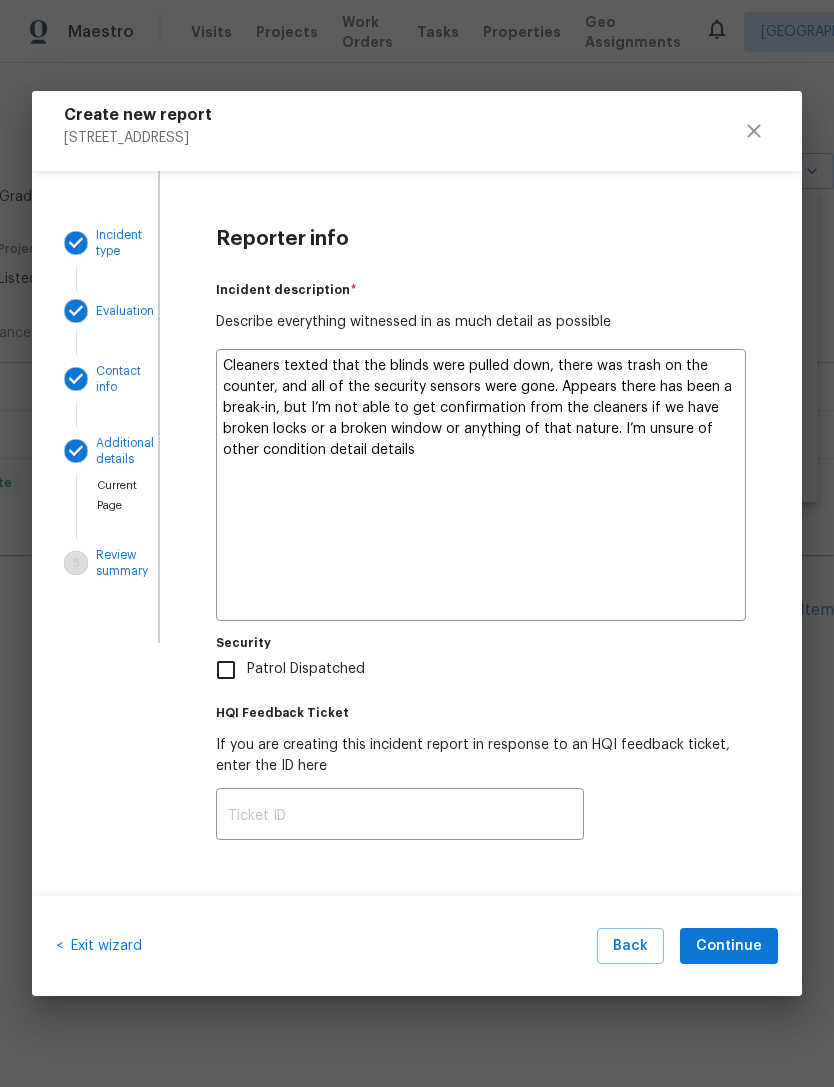 type on "x" 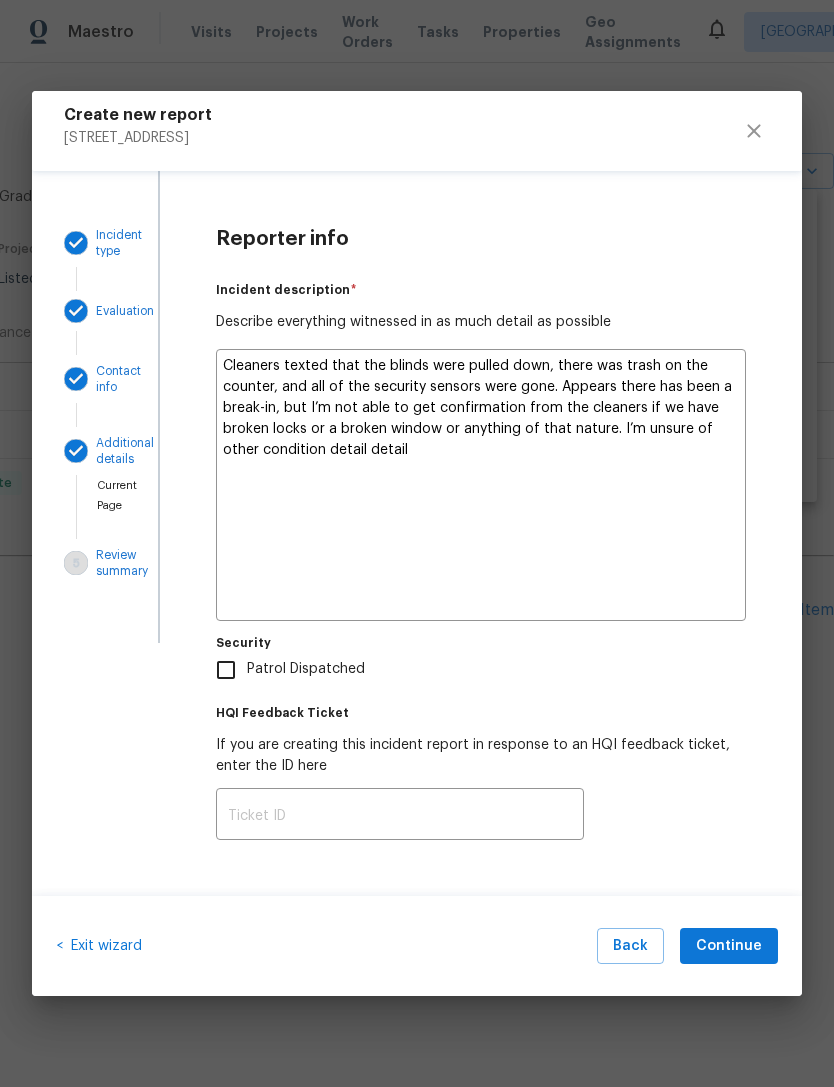 type on "x" 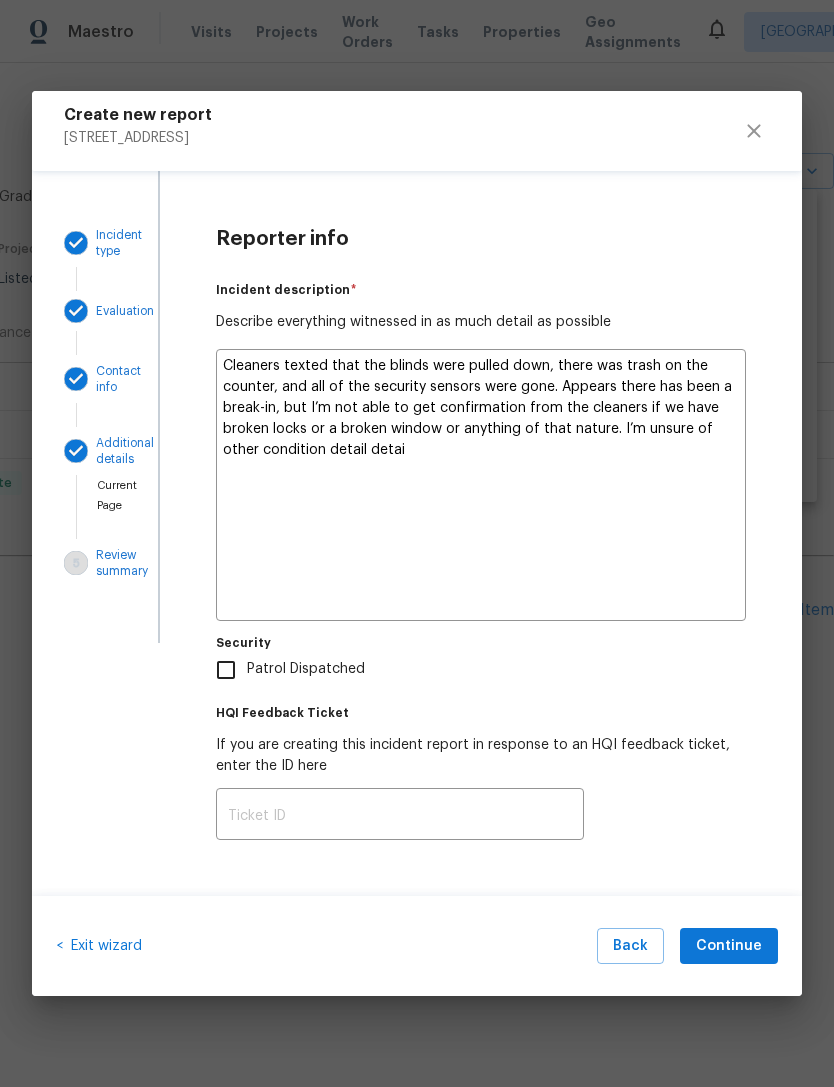 type on "x" 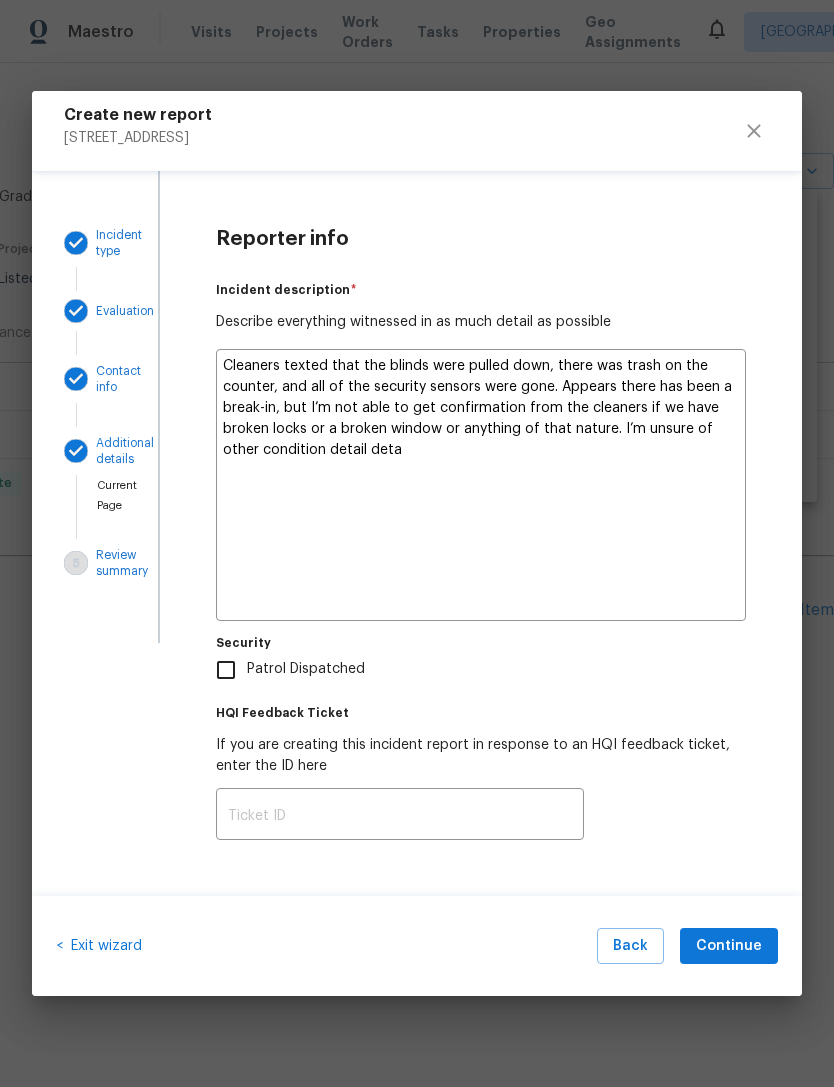 type on "x" 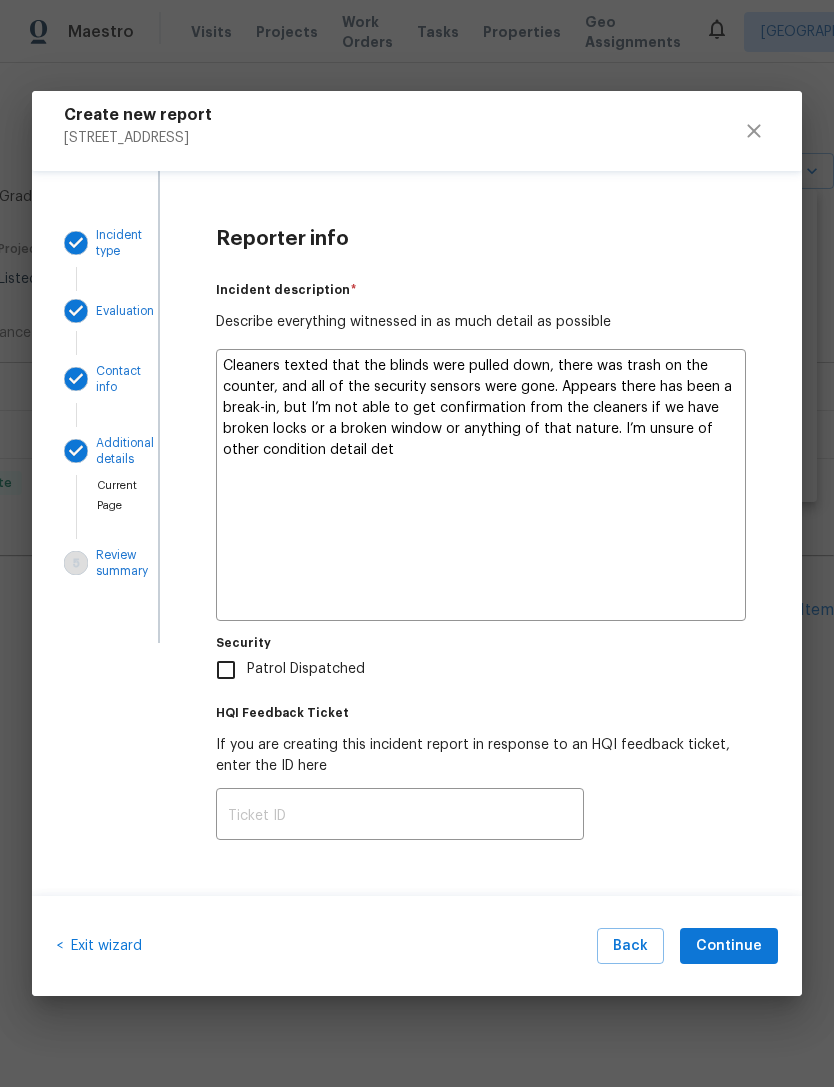 type on "x" 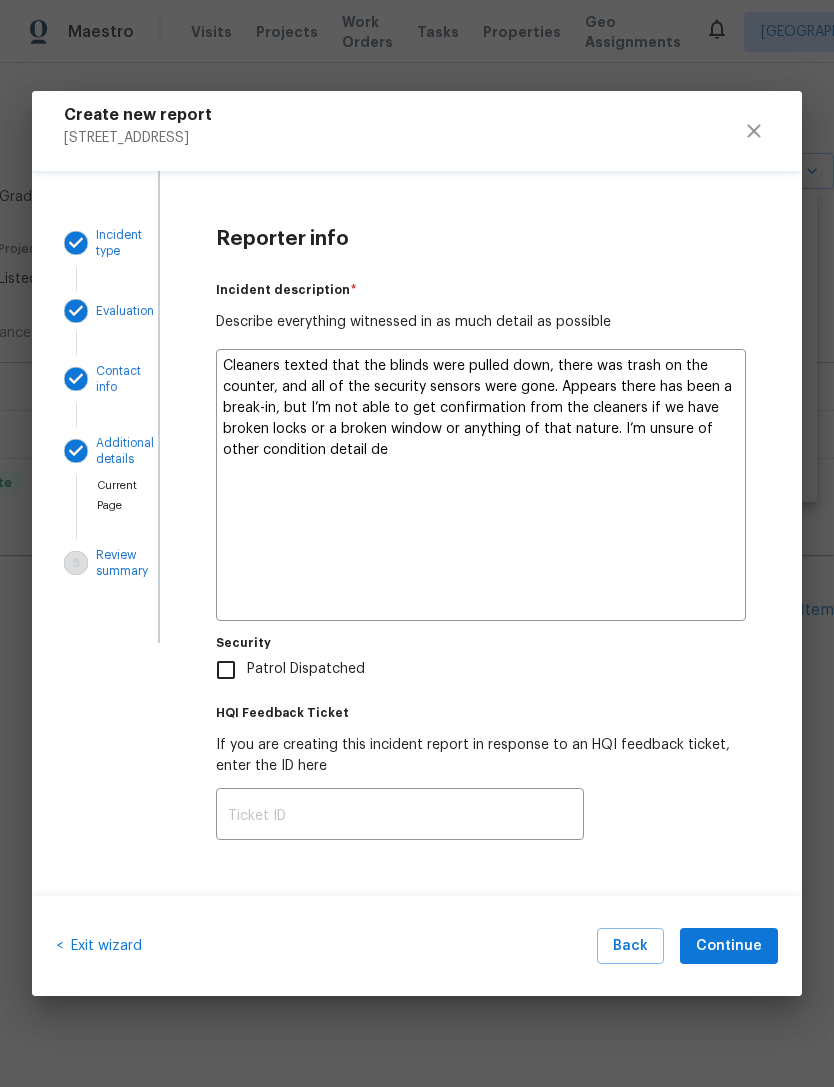 type on "x" 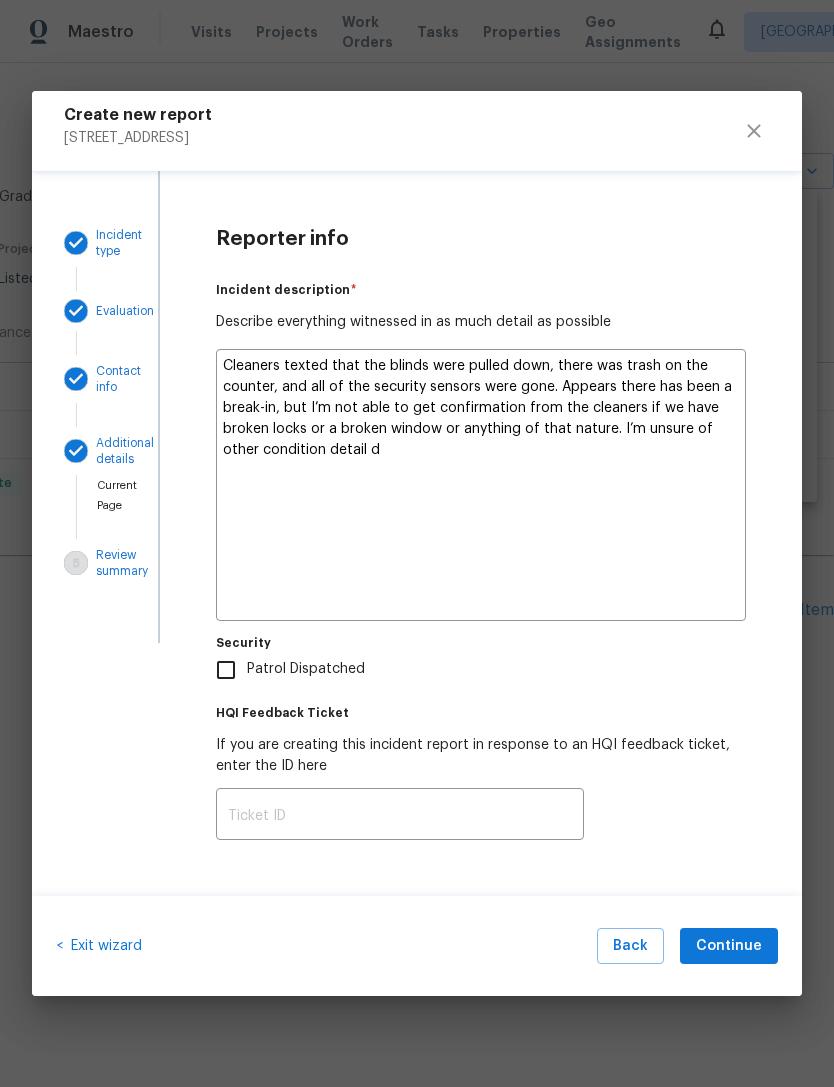 type on "x" 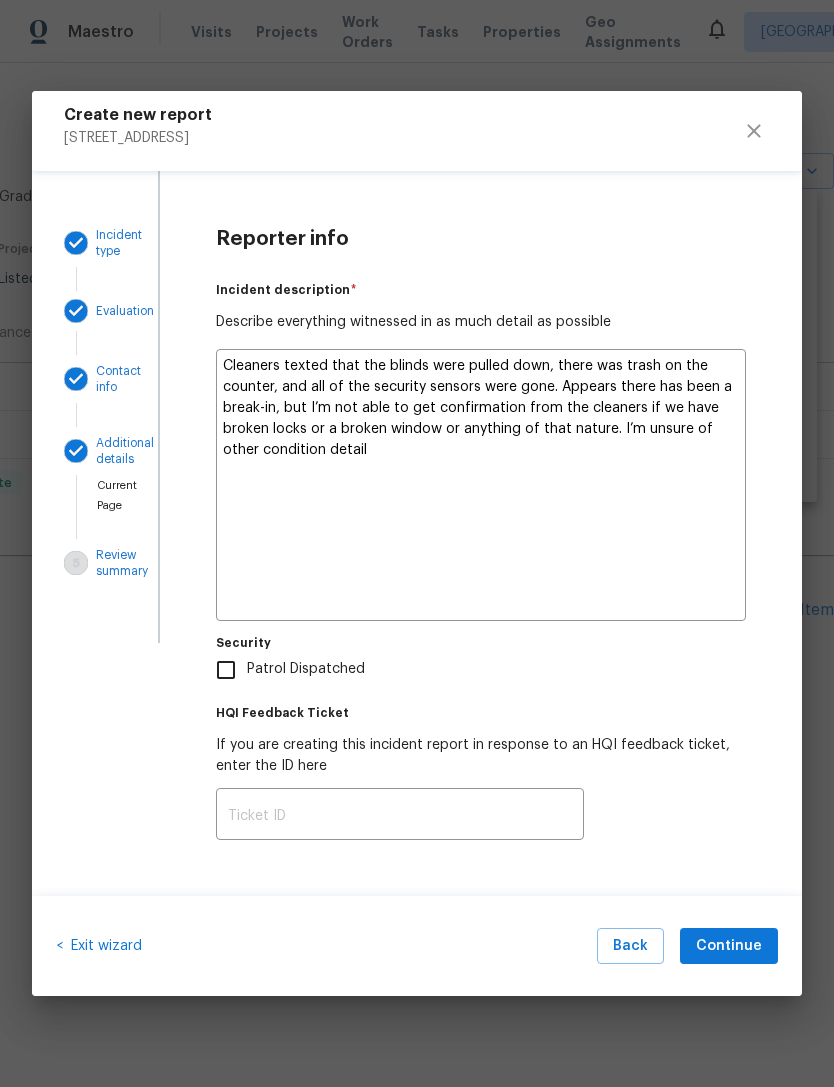 type on "x" 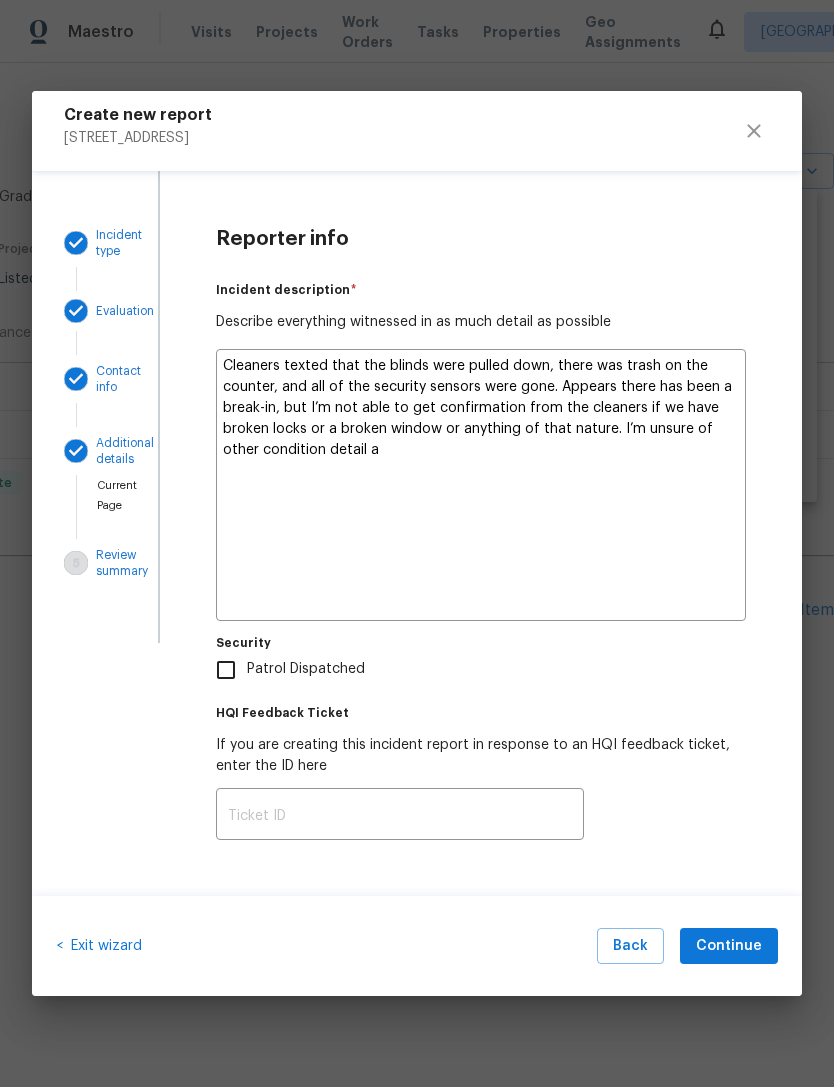 type on "x" 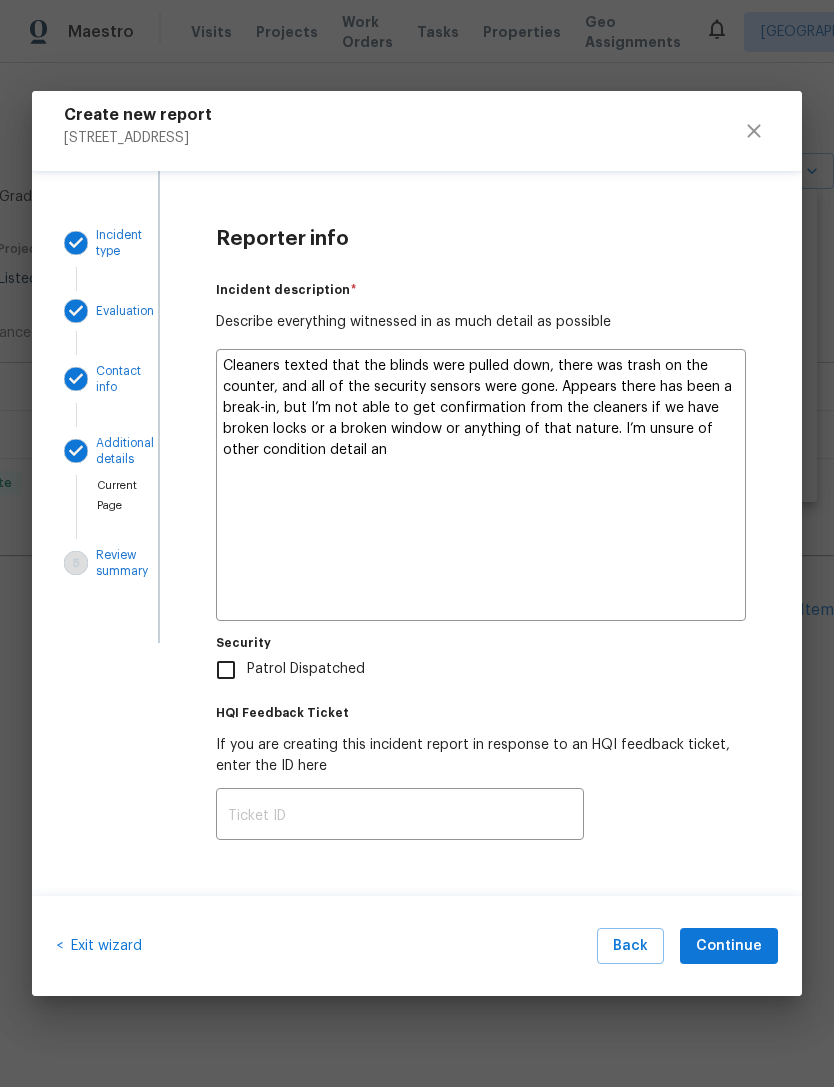 type on "x" 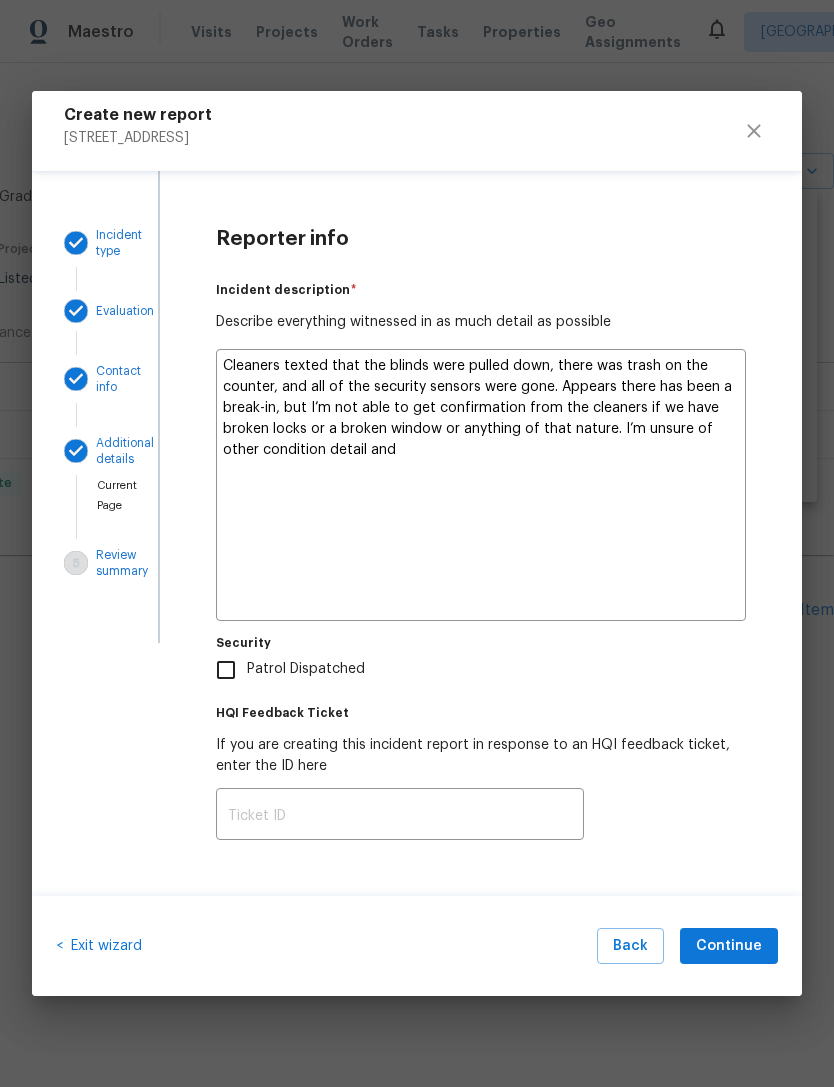 type on "x" 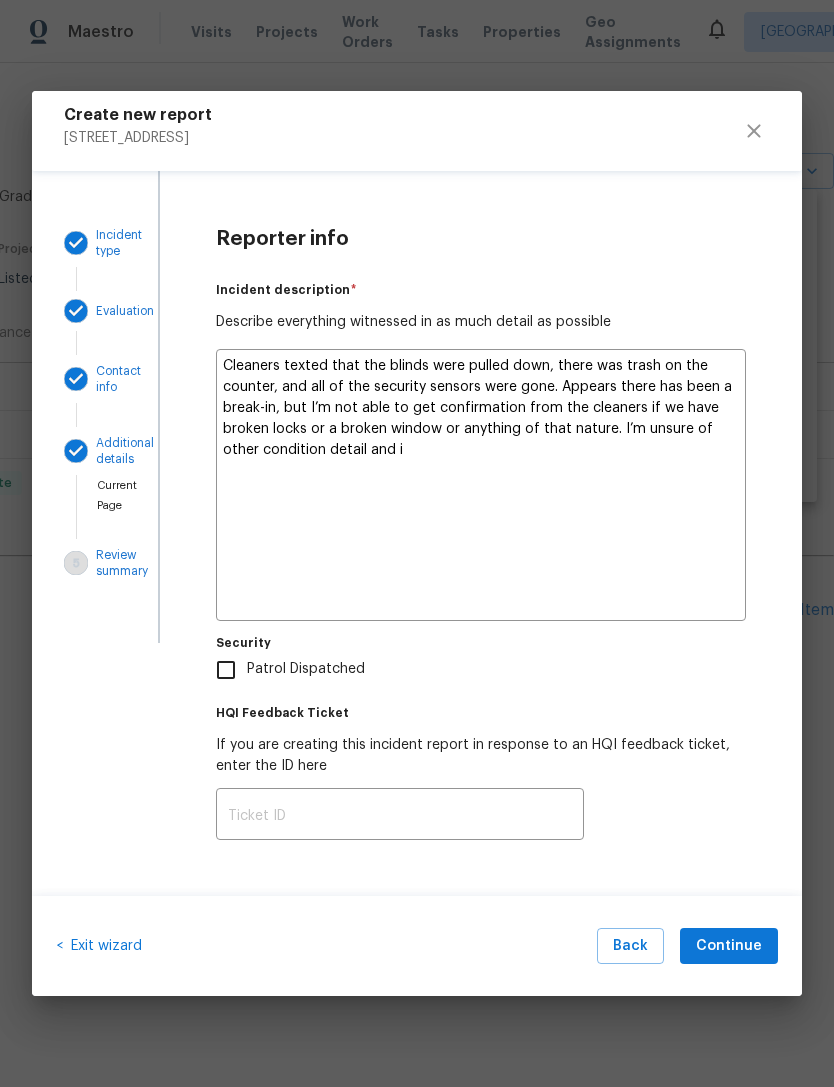type on "x" 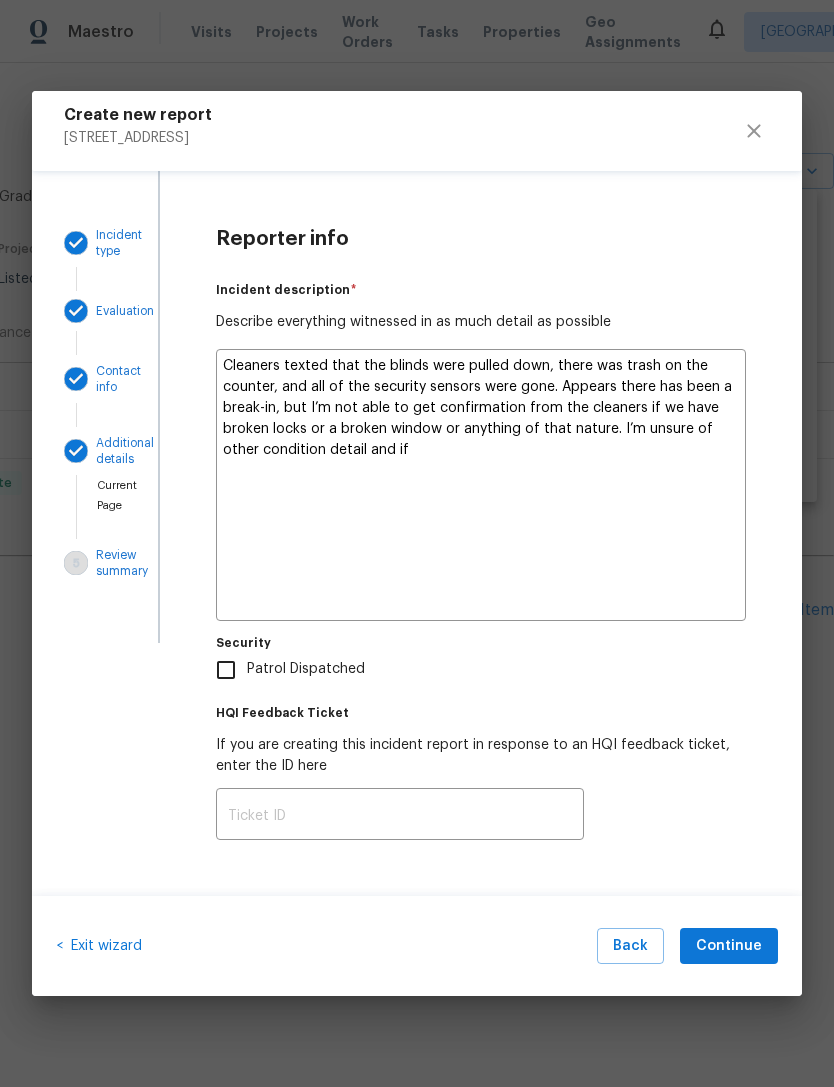 type on "x" 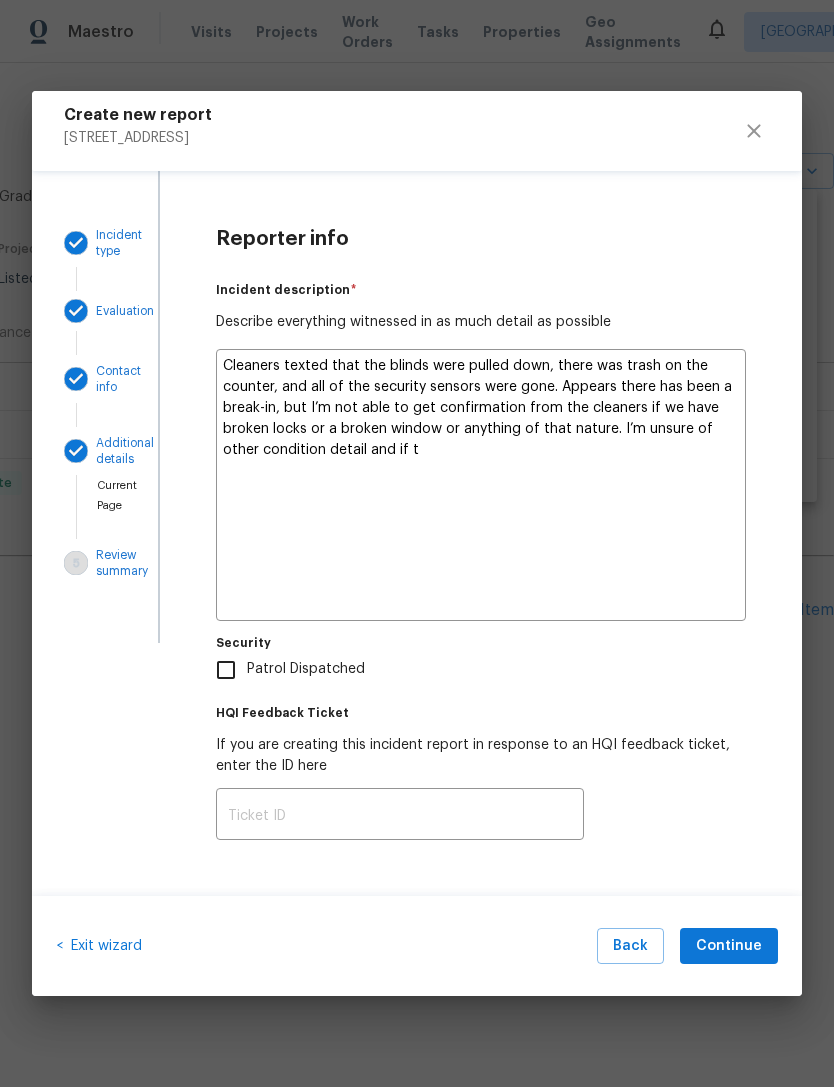type on "x" 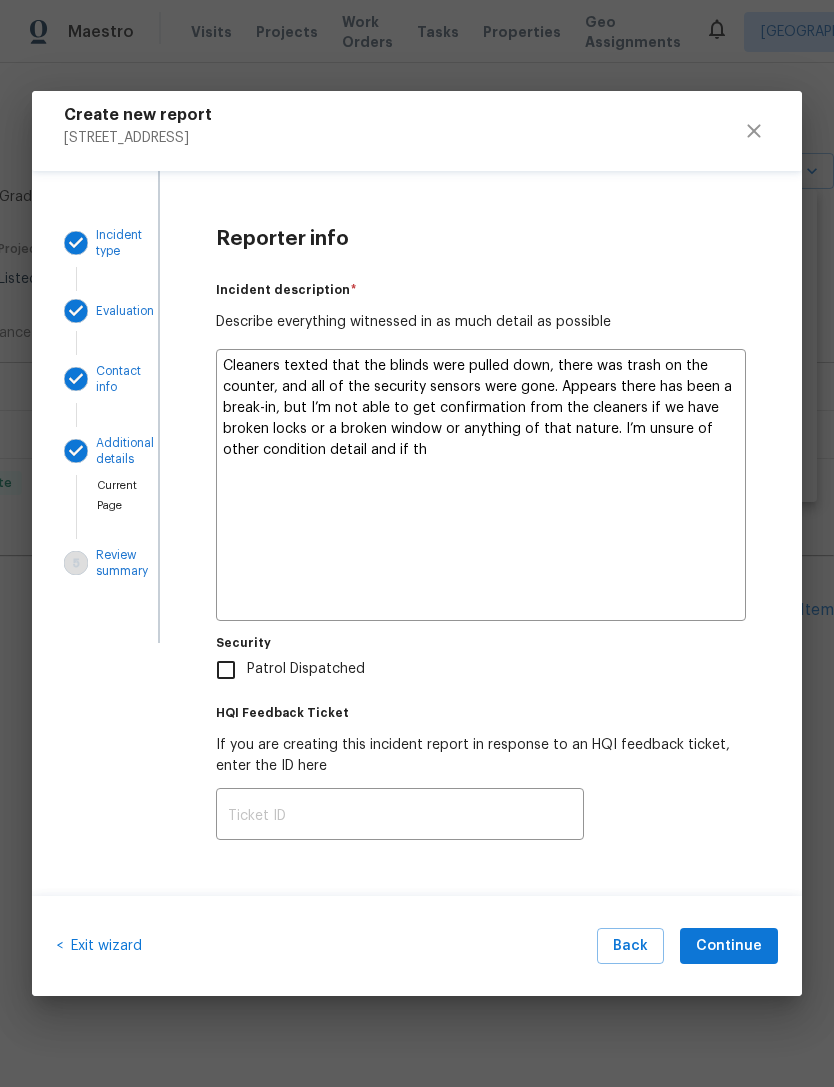 type on "x" 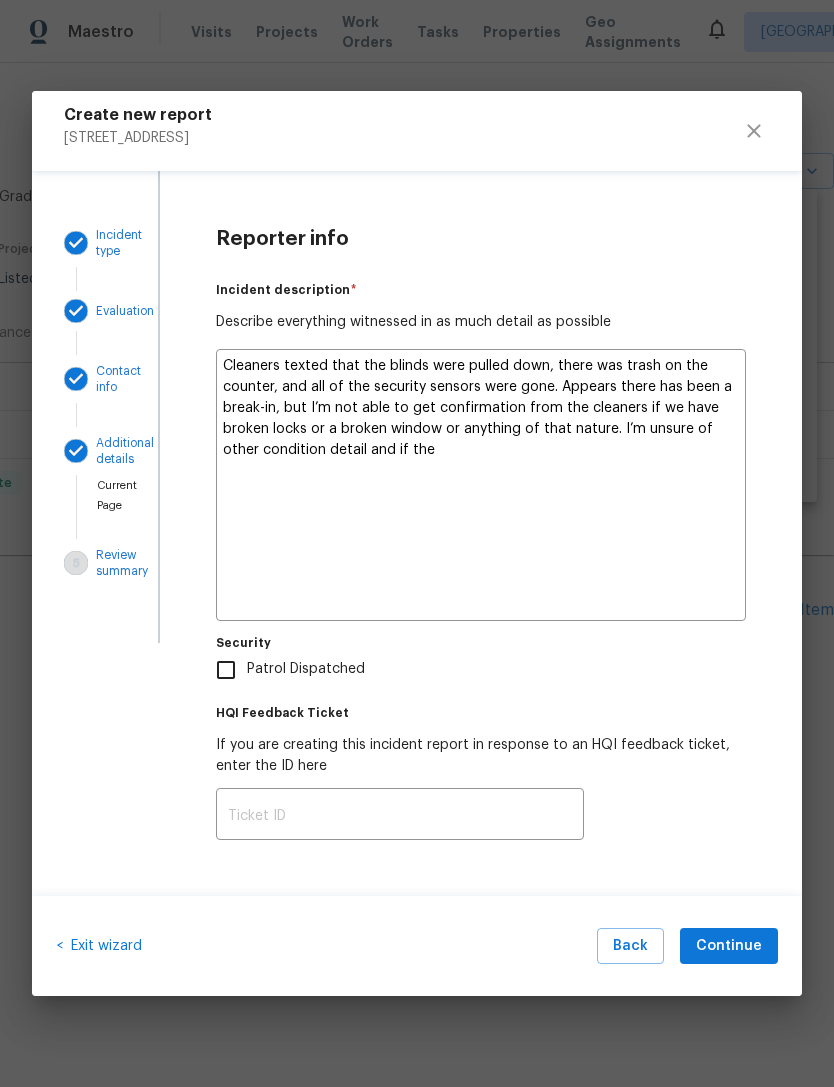 type on "x" 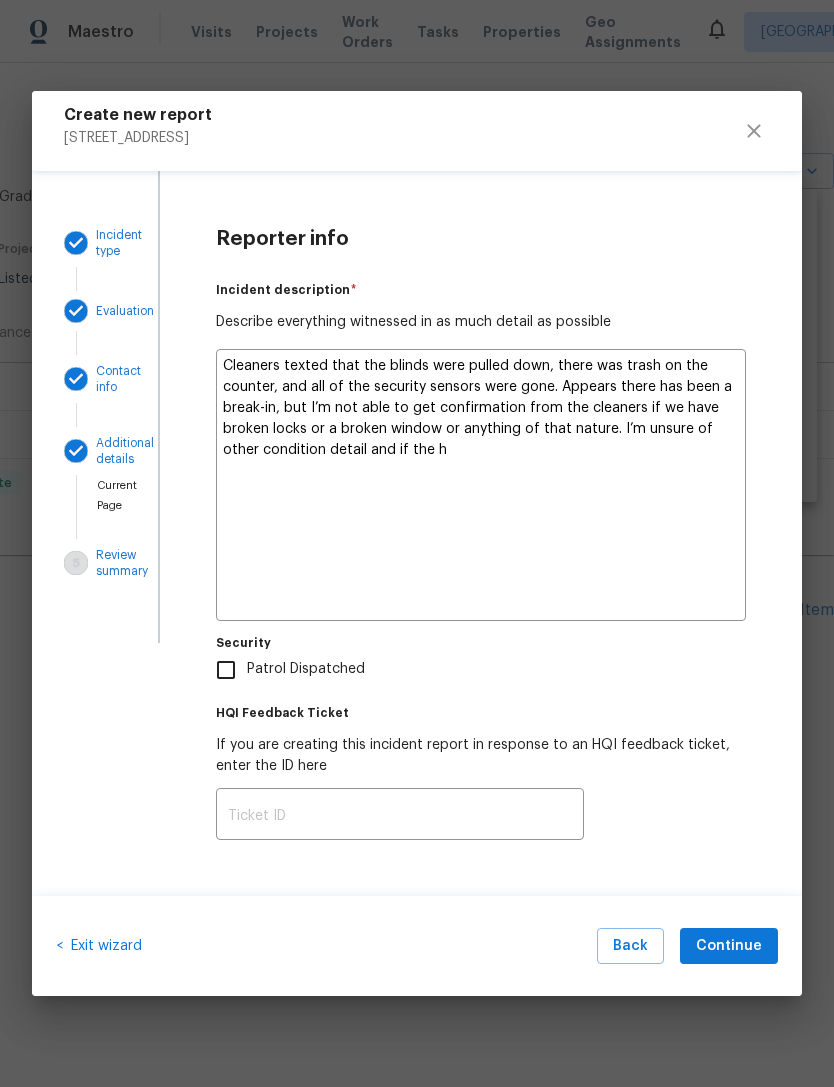 type on "x" 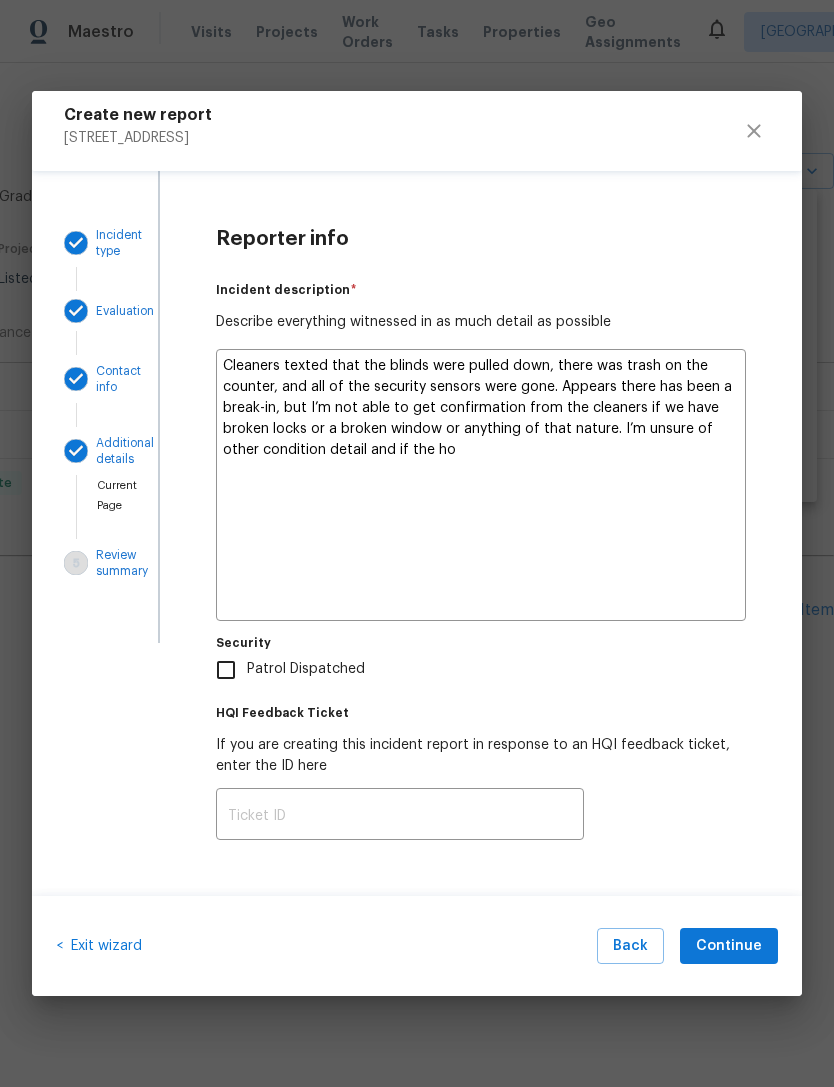 type on "x" 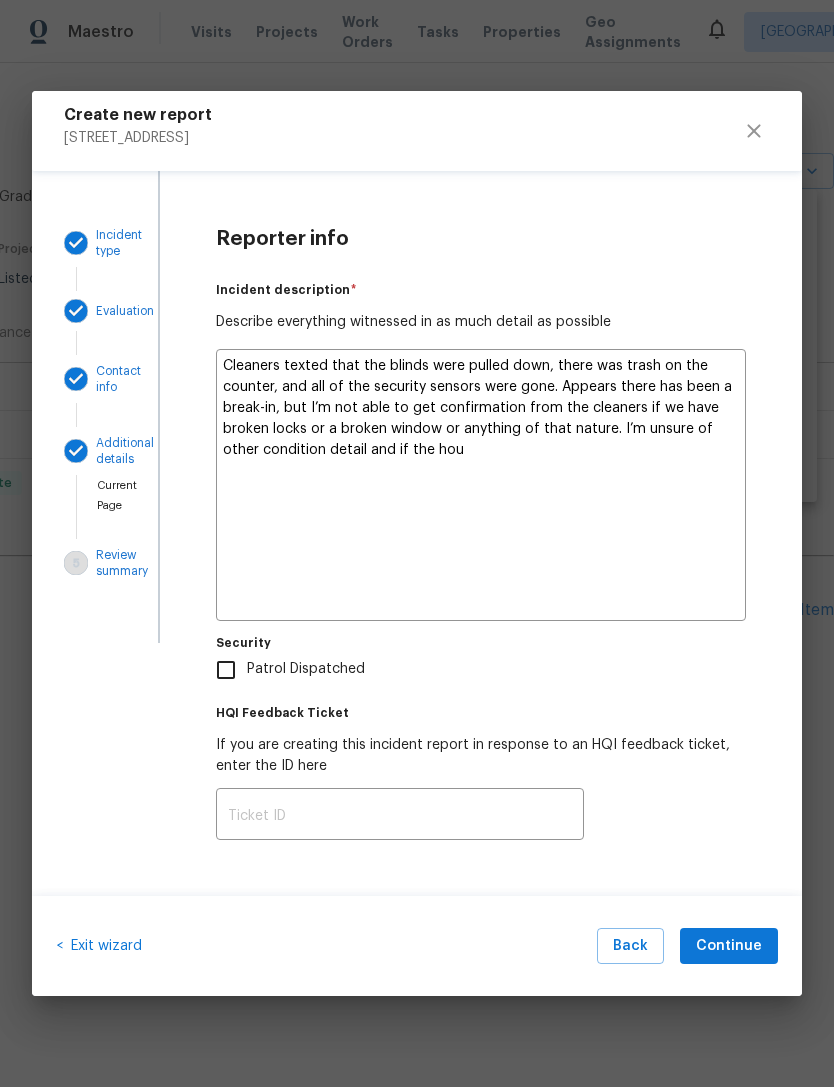 type on "x" 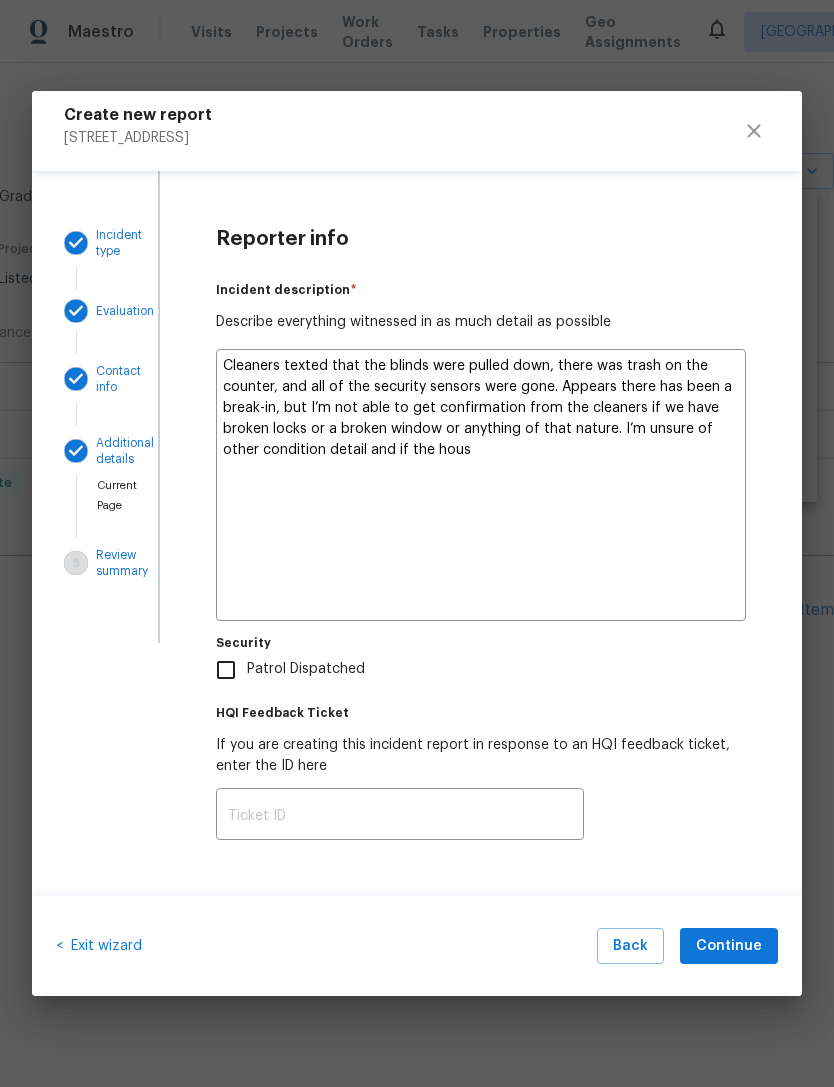 type on "x" 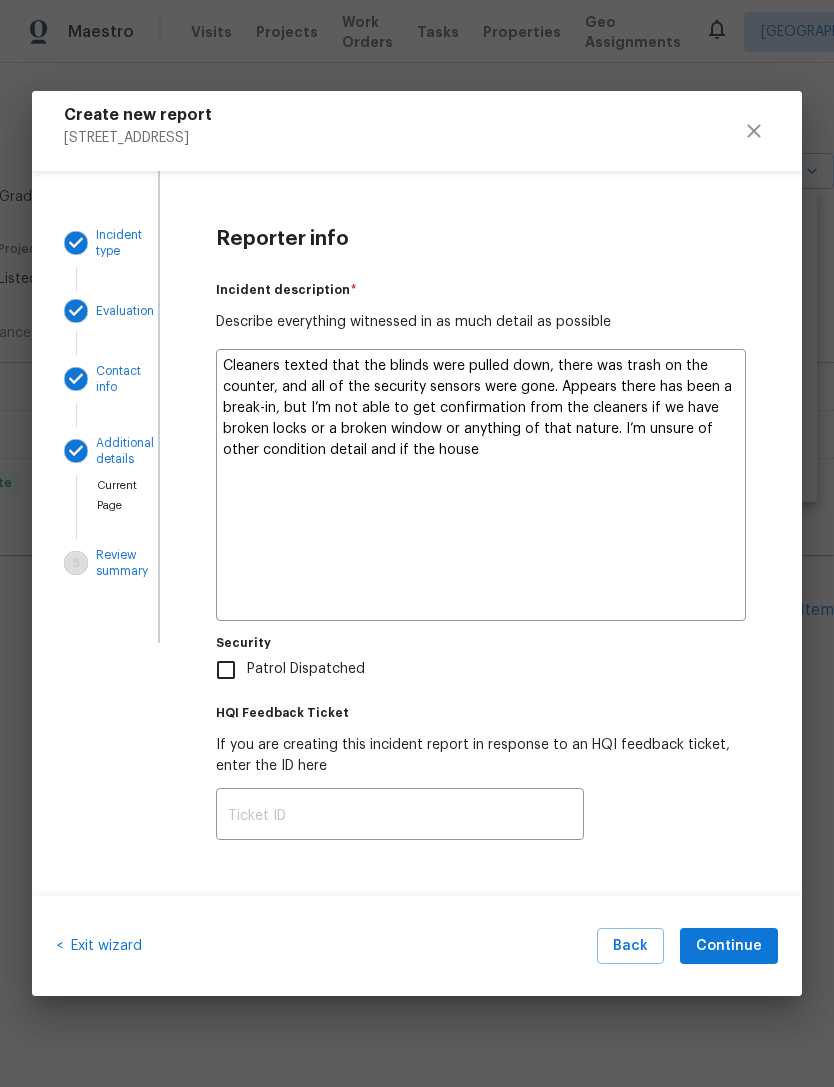 type on "x" 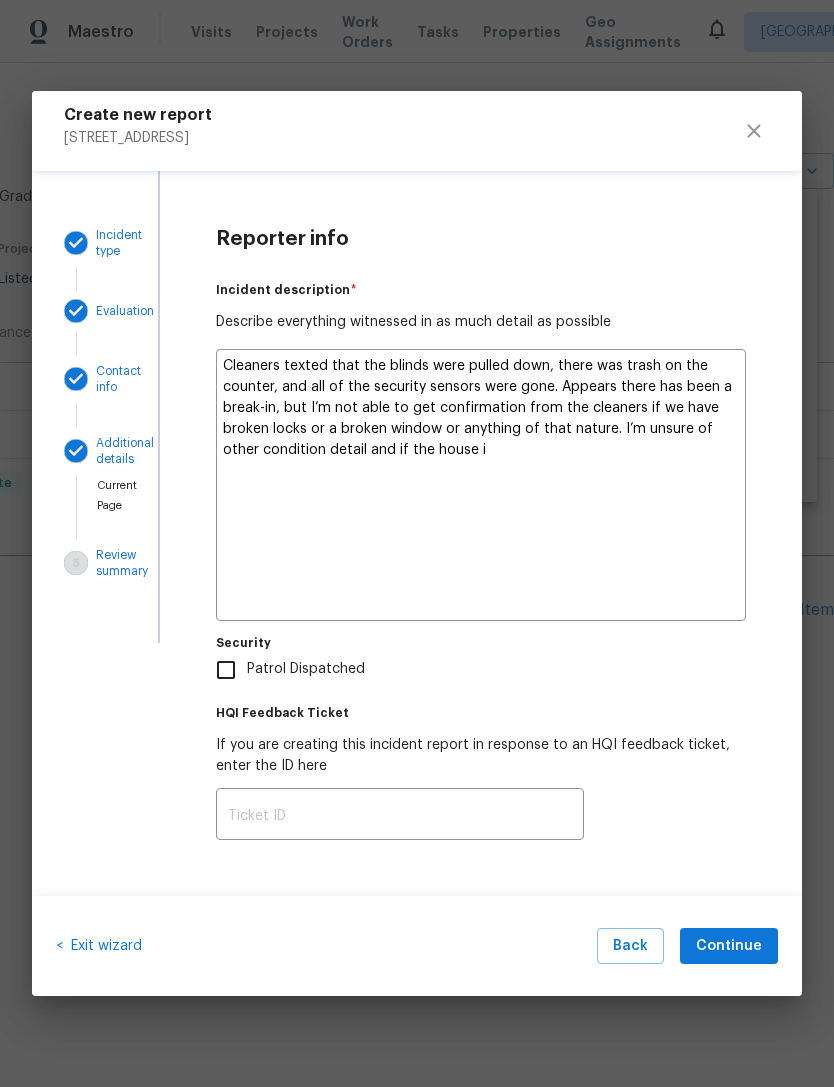 type on "x" 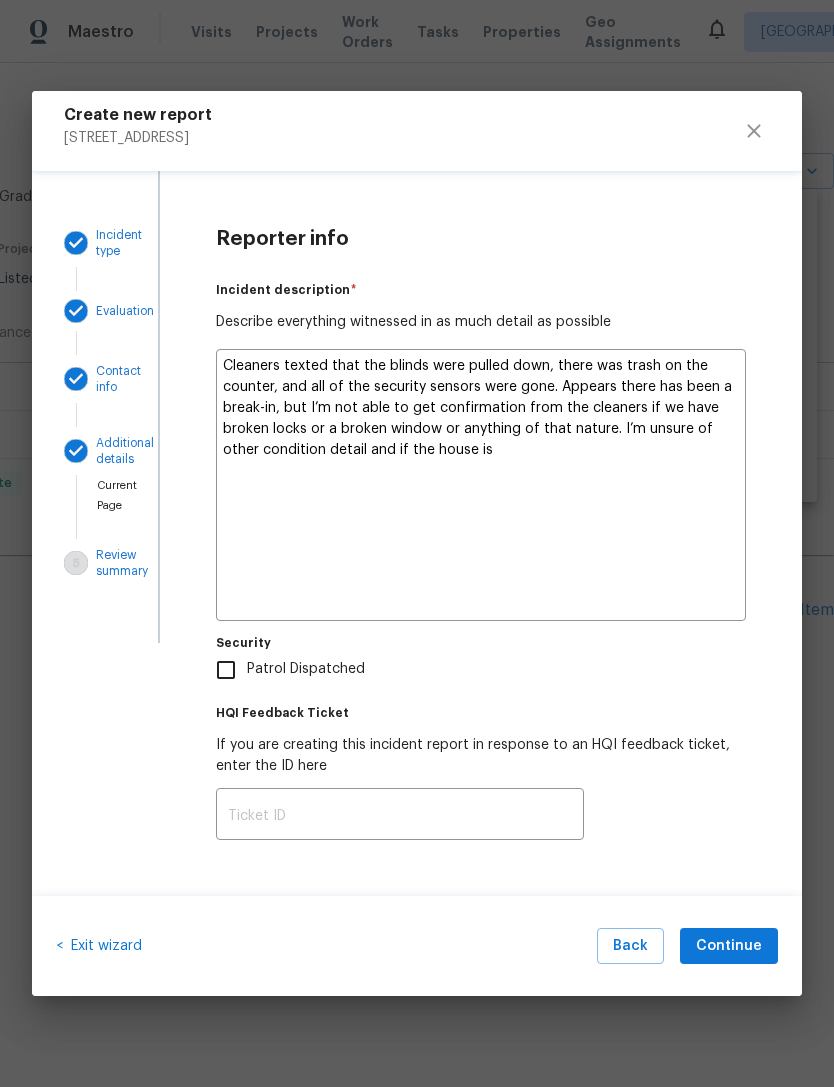 type on "x" 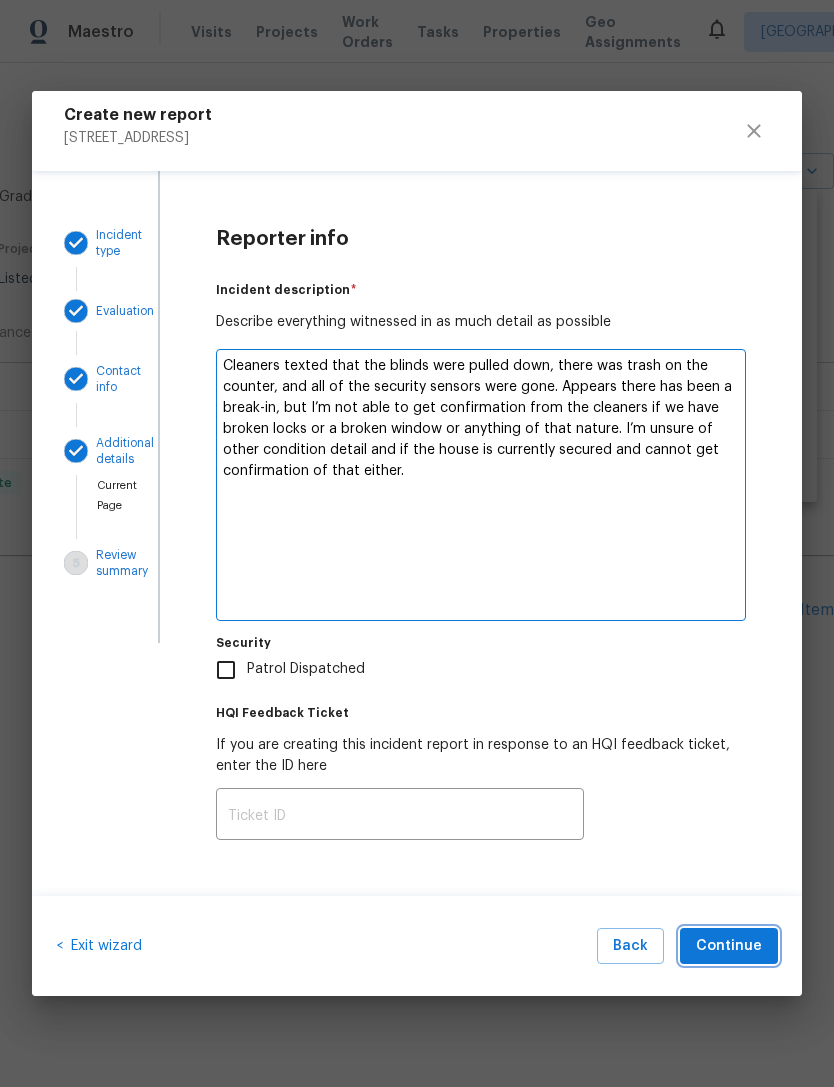 click on "Continue" at bounding box center (729, 946) 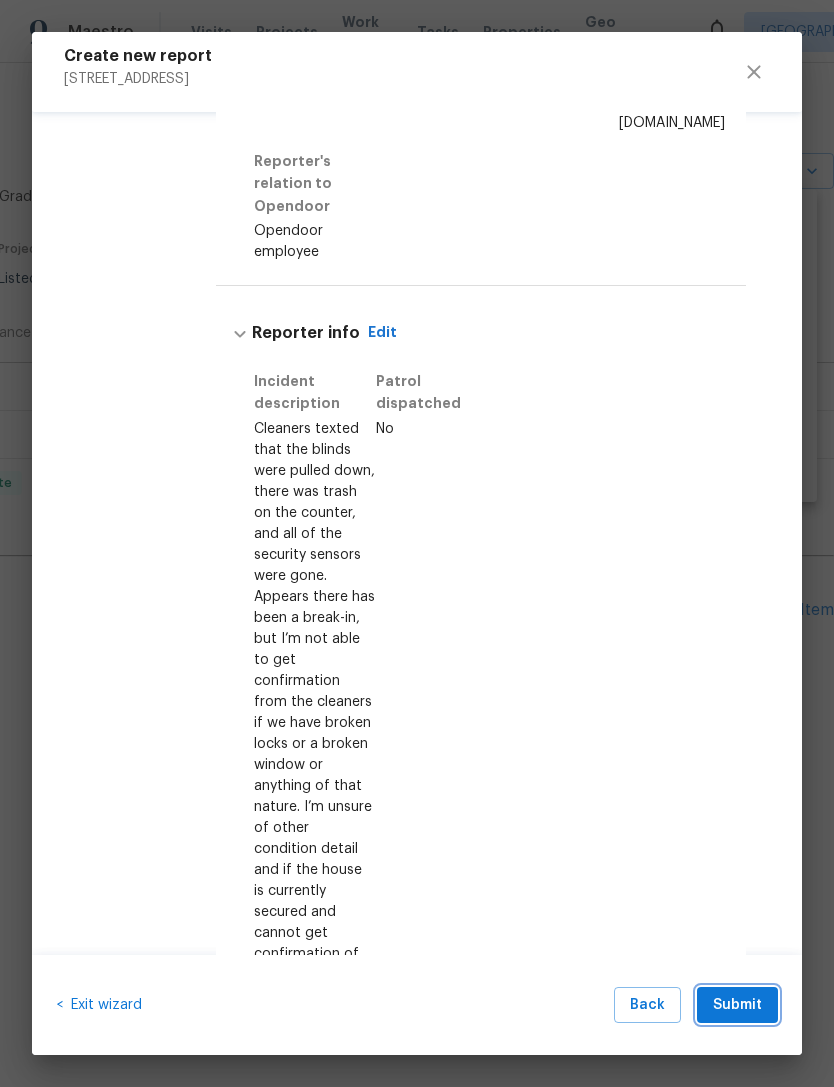 scroll, scrollTop: 783, scrollLeft: 0, axis: vertical 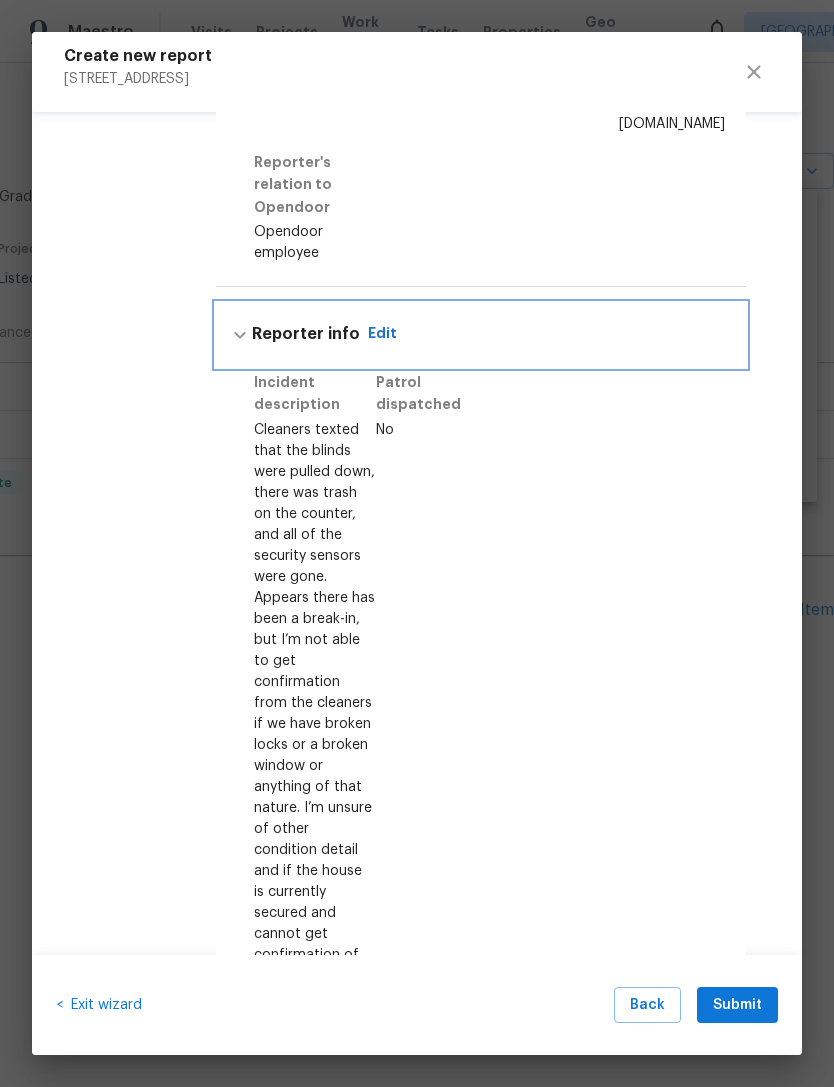 click on "Edit" at bounding box center [382, 334] 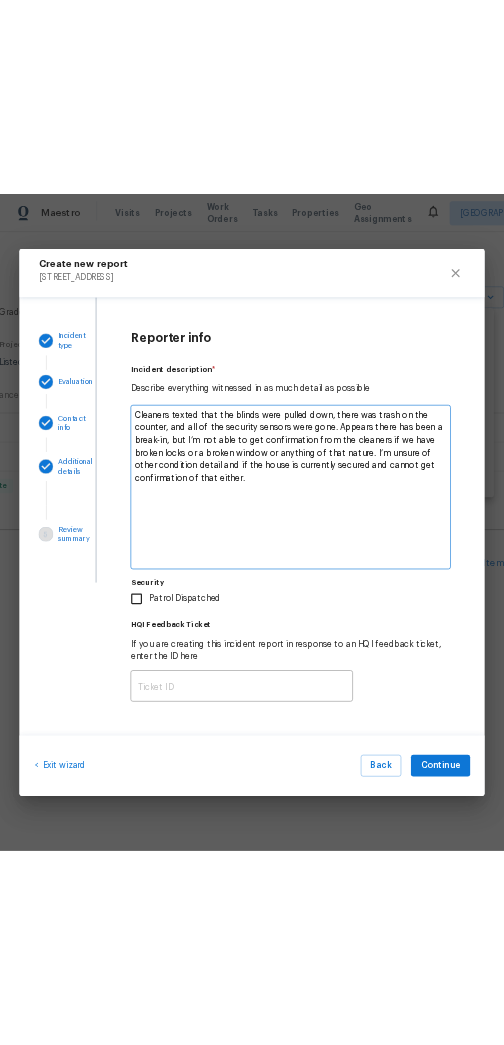 scroll, scrollTop: 0, scrollLeft: 0, axis: both 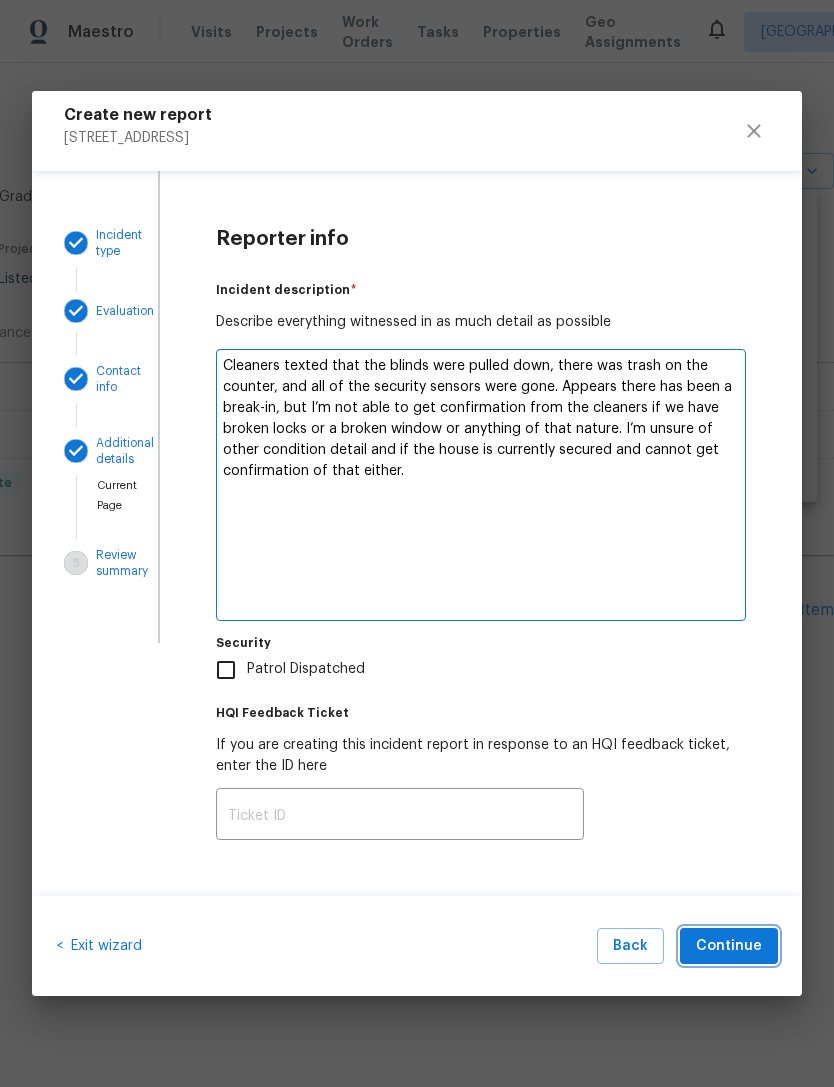click on "Continue" at bounding box center [729, 946] 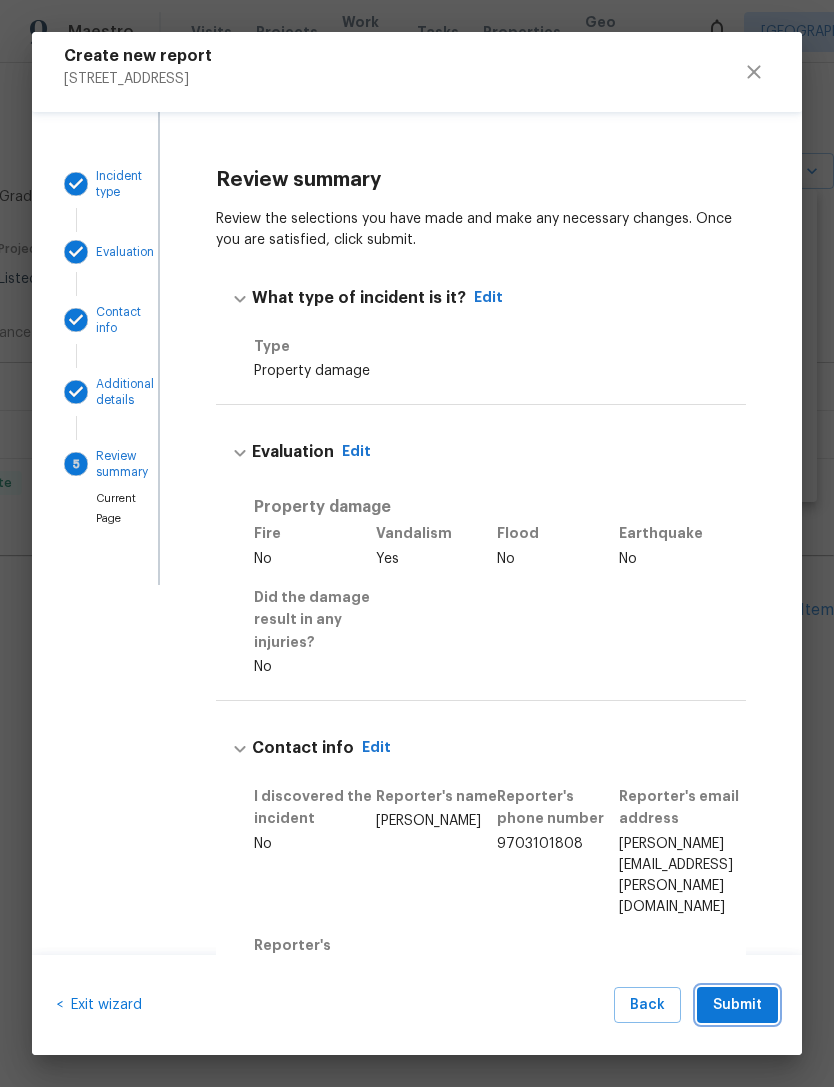 click on "Submit" at bounding box center [737, 1005] 